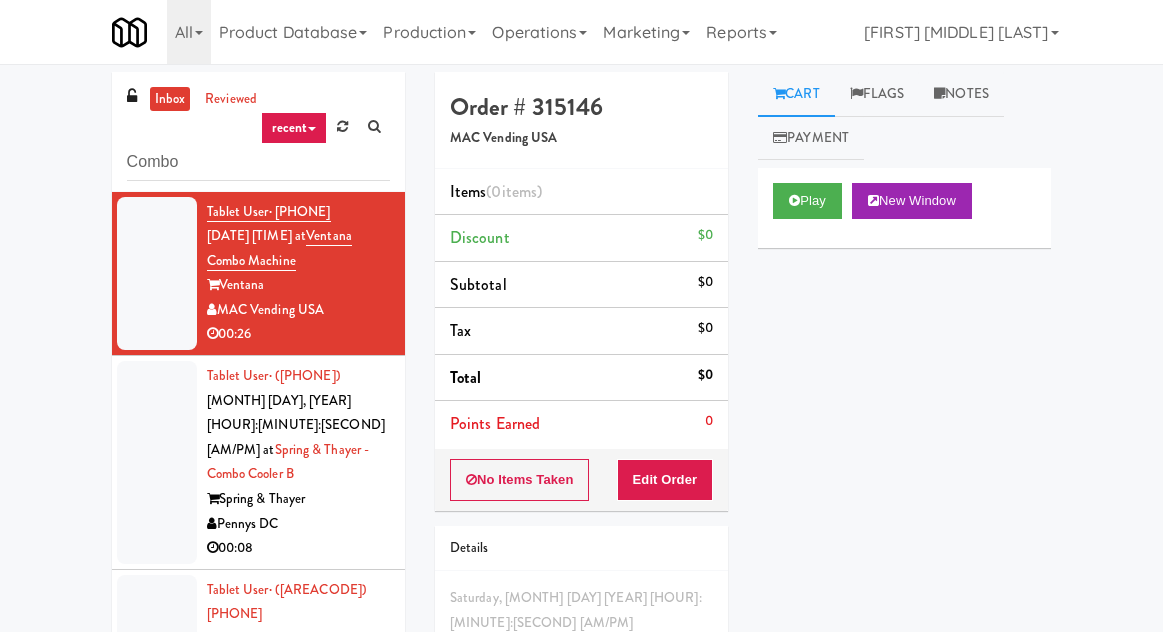 scroll, scrollTop: 0, scrollLeft: 0, axis: both 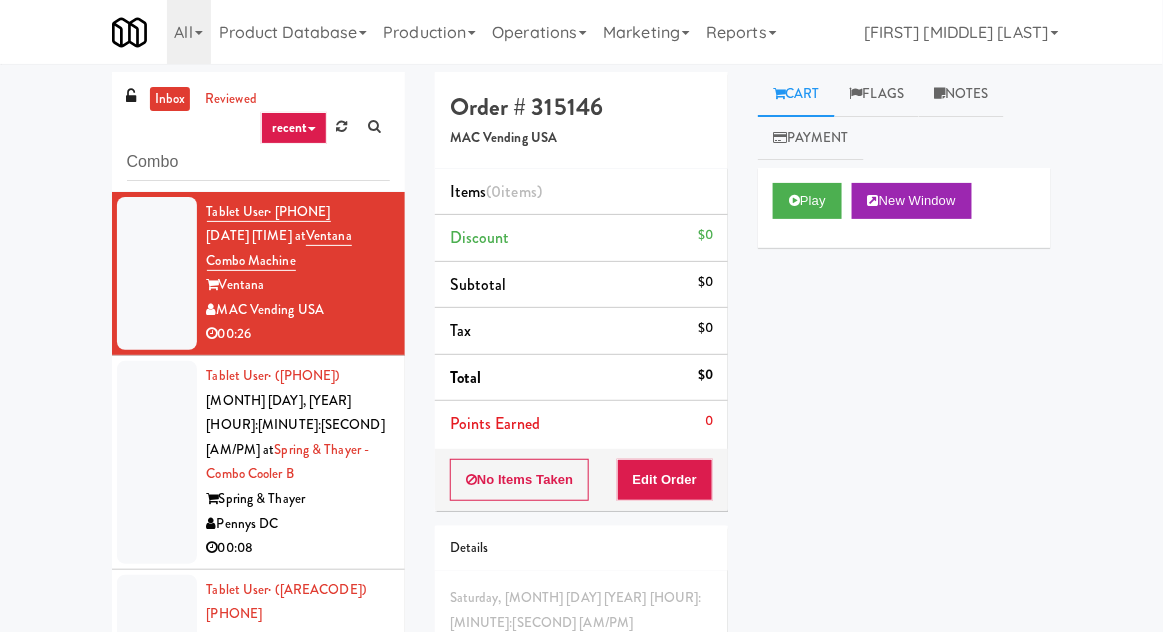 click on "inbox" at bounding box center [170, 99] 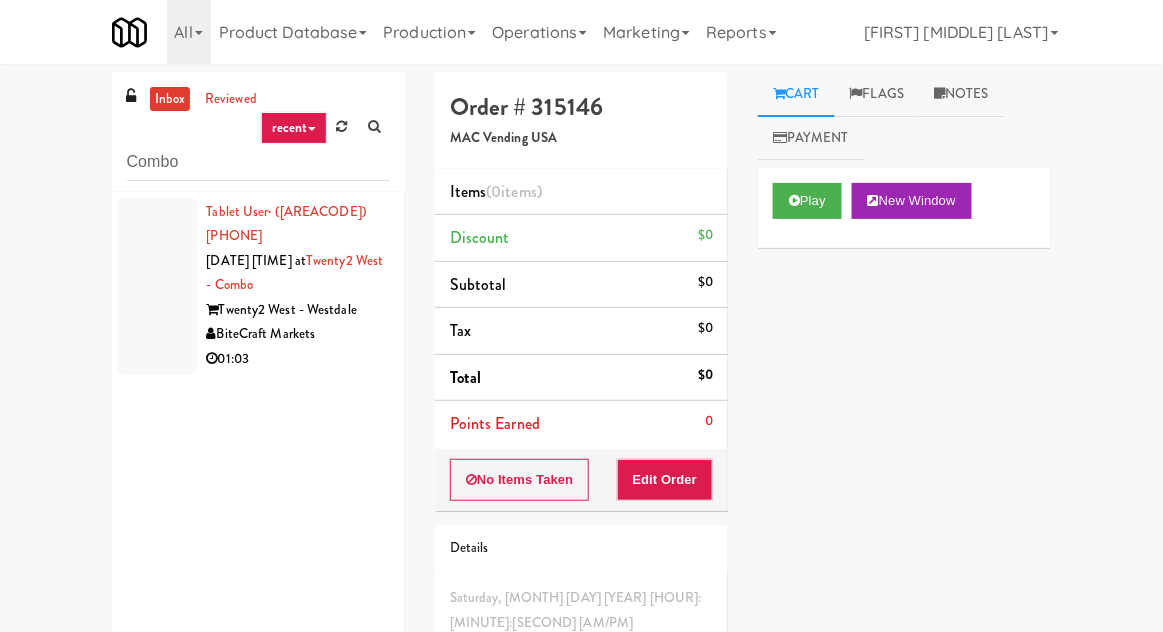 click at bounding box center [157, 286] 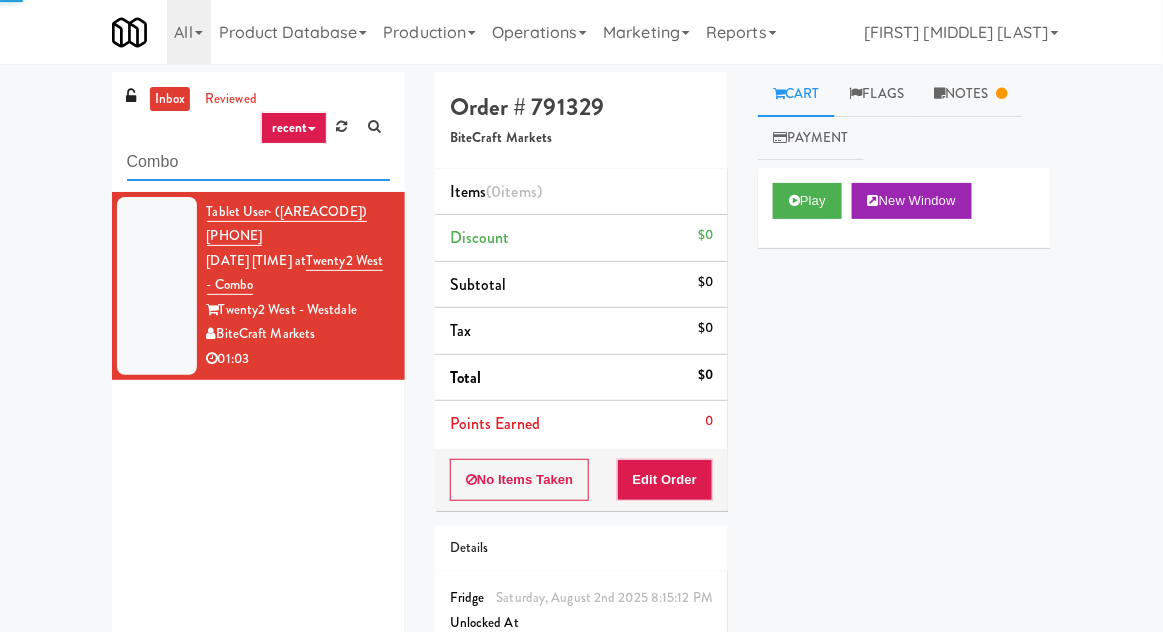 click on "Combo" at bounding box center [258, 162] 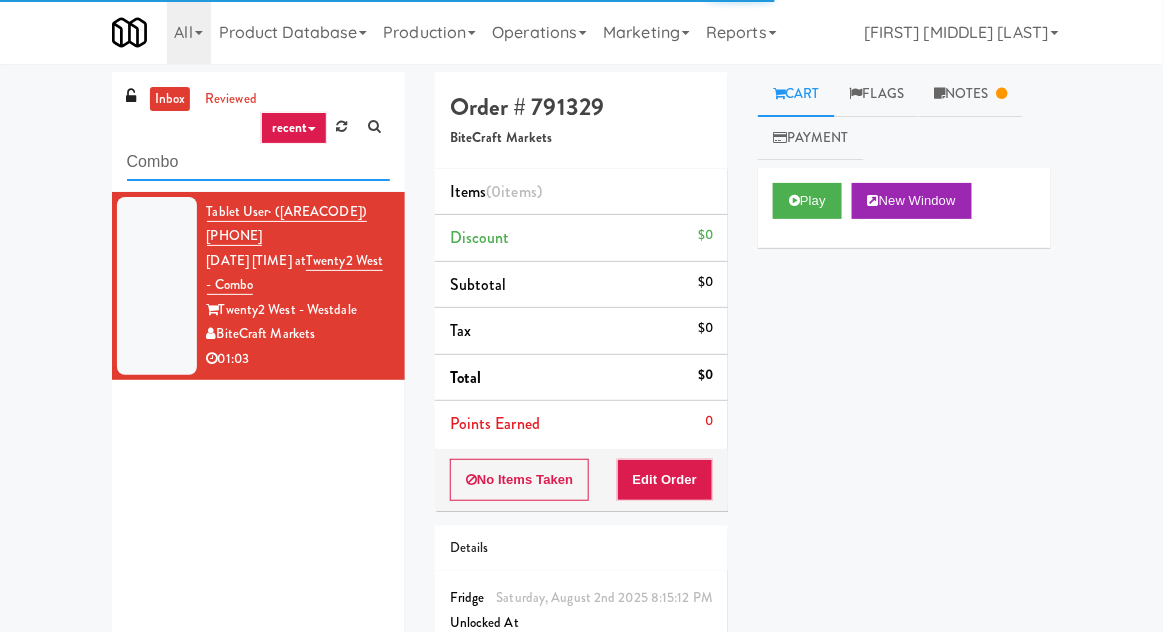 click on "Combo" at bounding box center (258, 162) 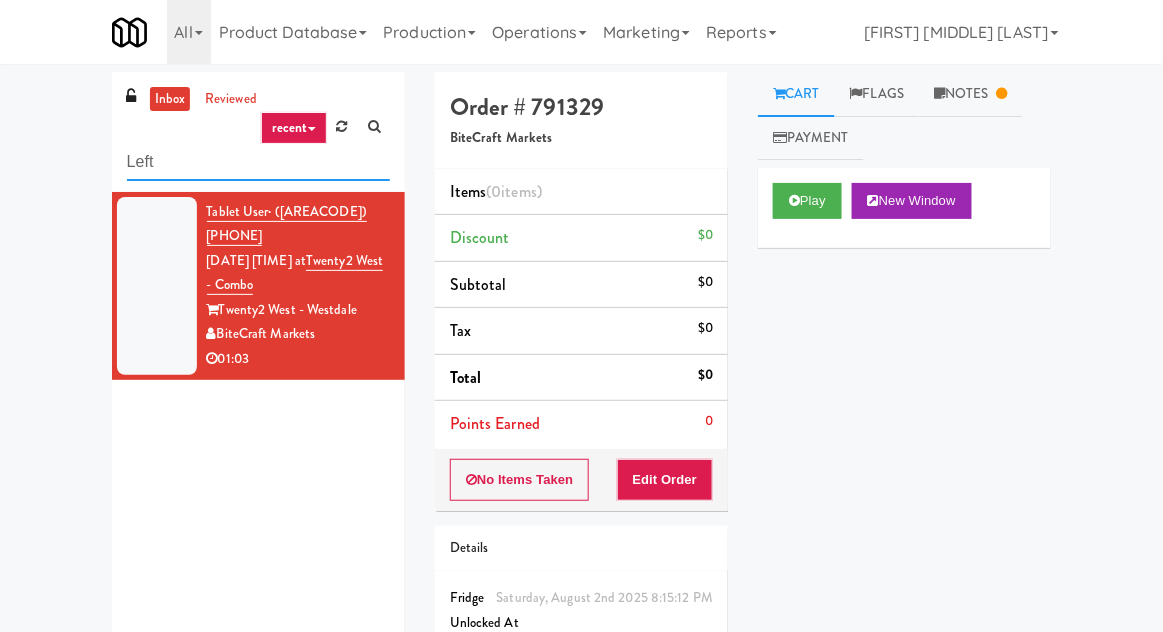 type on "Left" 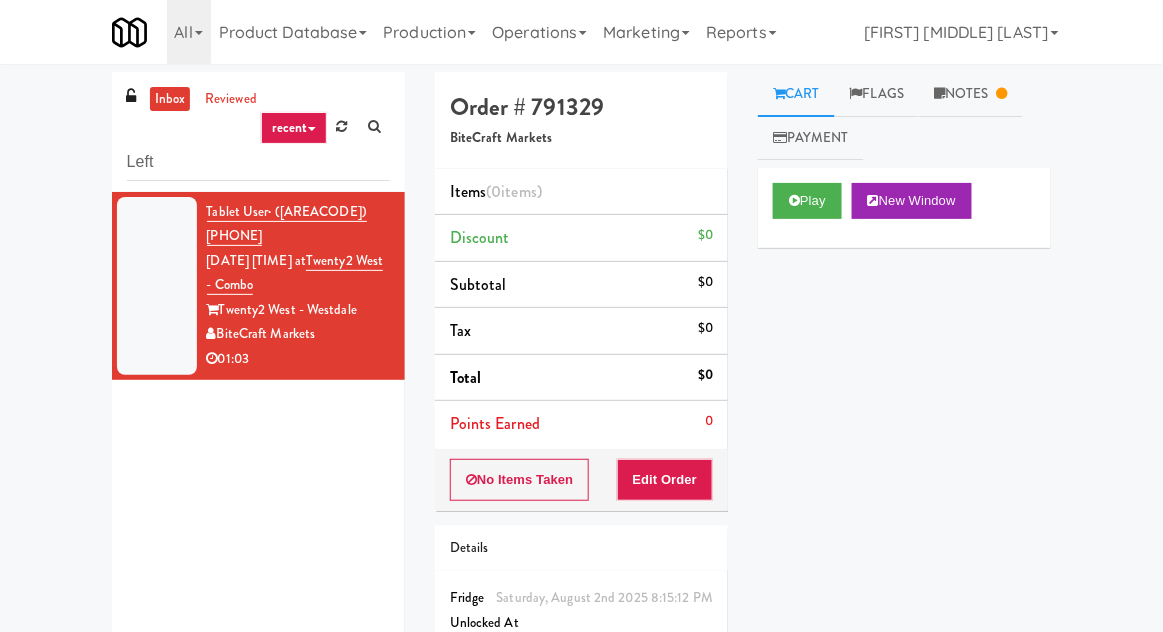 click on "inbox reviewed recent    all     unclear take     inventory issue     suspicious     failed     recent   Left Tablet User  · [PHONE] [MONTH] [DAY], [YEAR] [HOUR]:[MINUTE]:[SECOND] [AM/PM] at  Twenty2 West - Combo  Twenty2 West - Westdale  BiteCraft Markets  01:03     Order # [NUMBER] BiteCraft Markets Items  (0  items )  Discount  $[PRICE]  Subtotal $[PRICE]  Tax $[PRICE]  Total $[PRICE]  Points Earned  0  No Items Taken Edit Order Details Saturday, [MONTH] [DAY] [YEAR] [HOUR]:[MINUTE]:[SECOND] [AM/PM] Fridge Unlocked At not yet Reviewed At not yet Receipt Sent not yet Order Paid  Cart  Flags  Notes  Payment  Play  New Window  Primary Flag  Clear     Flag if unable to determine what was taken or order not processable due to inventory issues Unclear Take - No Video Unclear Take - Short or Cut Off Unclear Take - Obstructed Inventory Issue - Product Not in Inventory Inventory Issue - Product prices as $[PRICE]  Additional Concerns  Clear Flag as Suspicious Returned Product Place a foreign product in  Internal Notes" at bounding box center [581, 405] 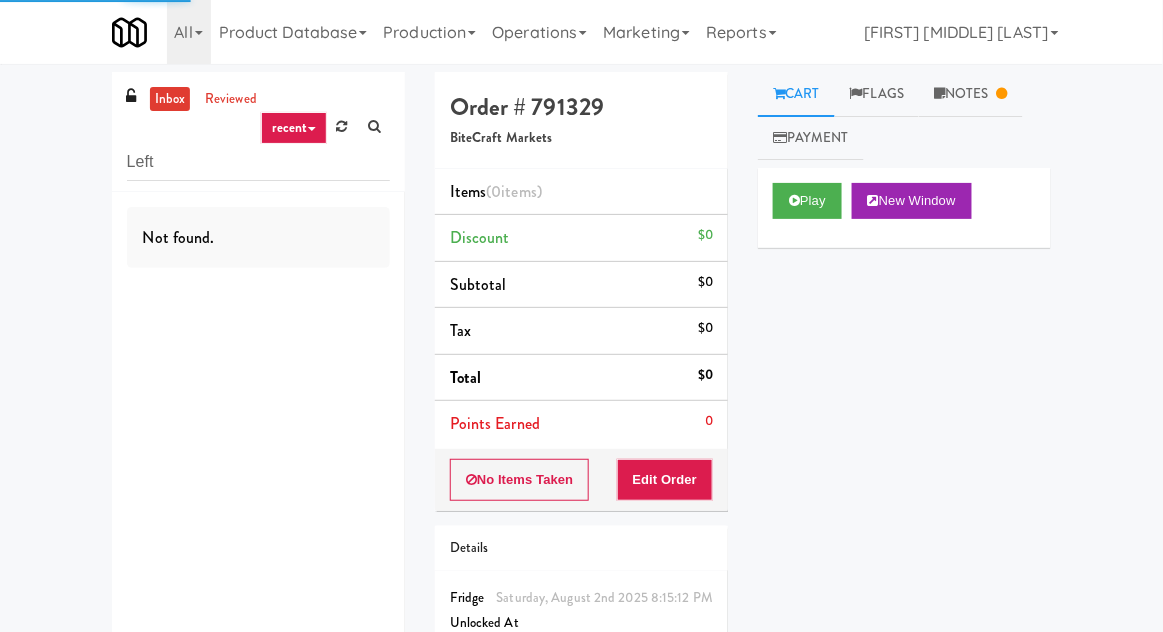 scroll, scrollTop: 9, scrollLeft: 0, axis: vertical 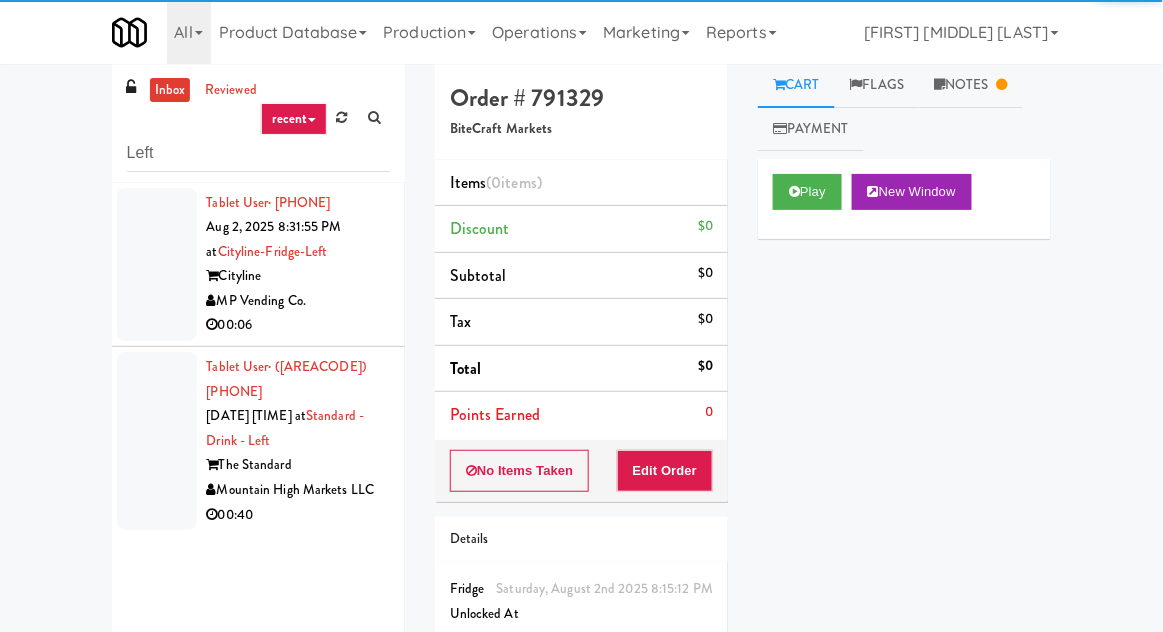 click at bounding box center [157, 265] 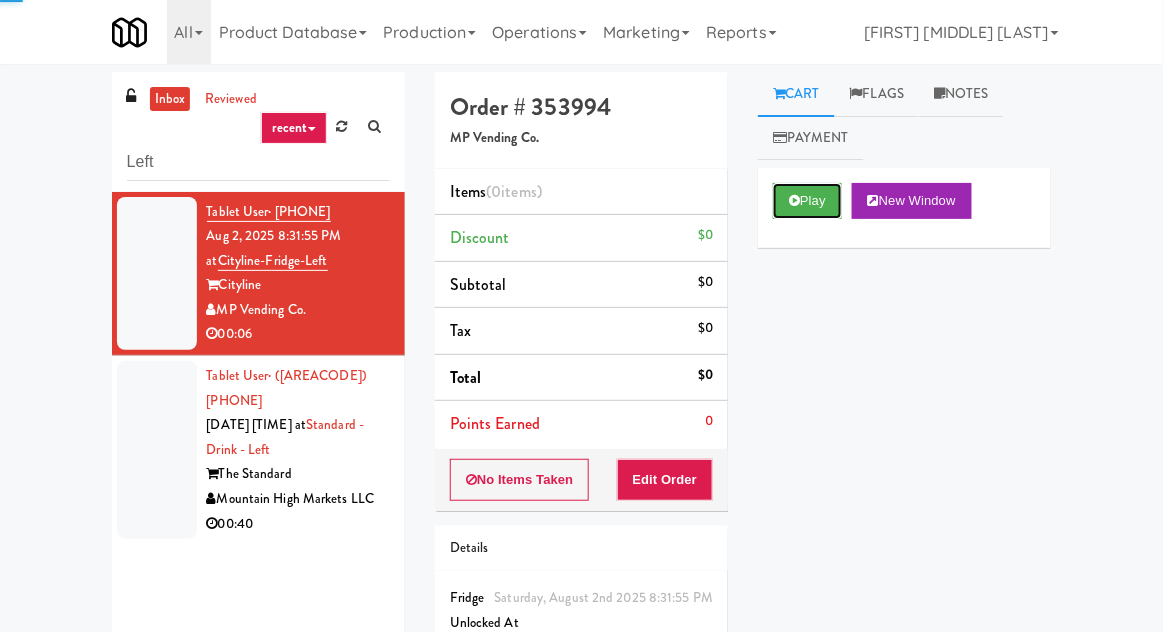 click on "Play" at bounding box center [807, 201] 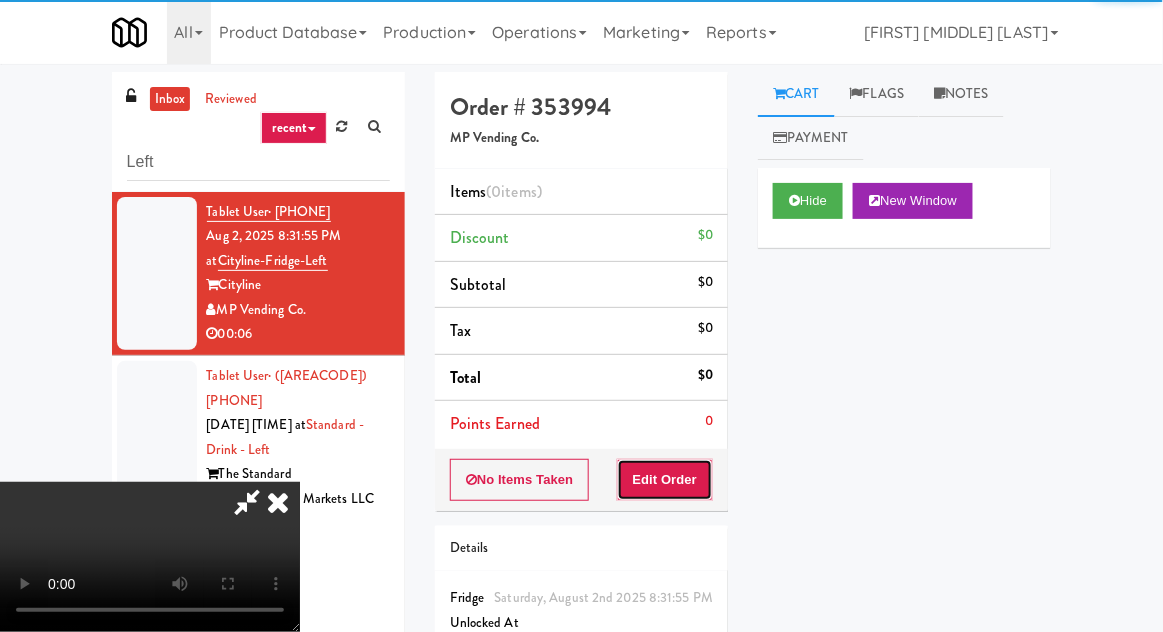click on "Edit Order" at bounding box center (665, 480) 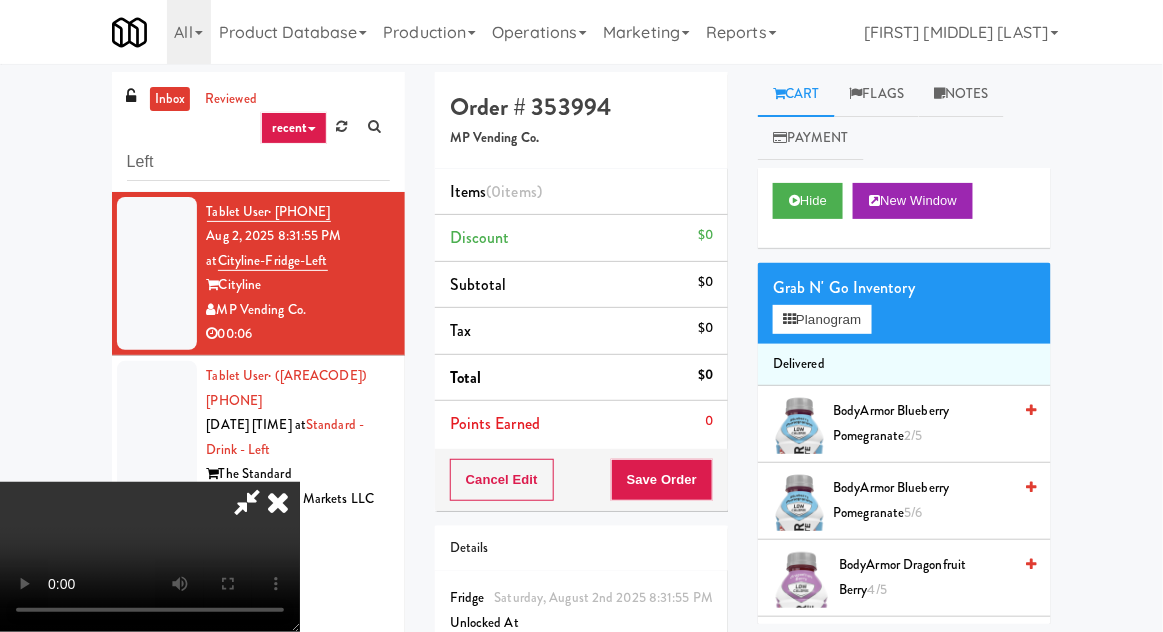 scroll, scrollTop: 9, scrollLeft: 0, axis: vertical 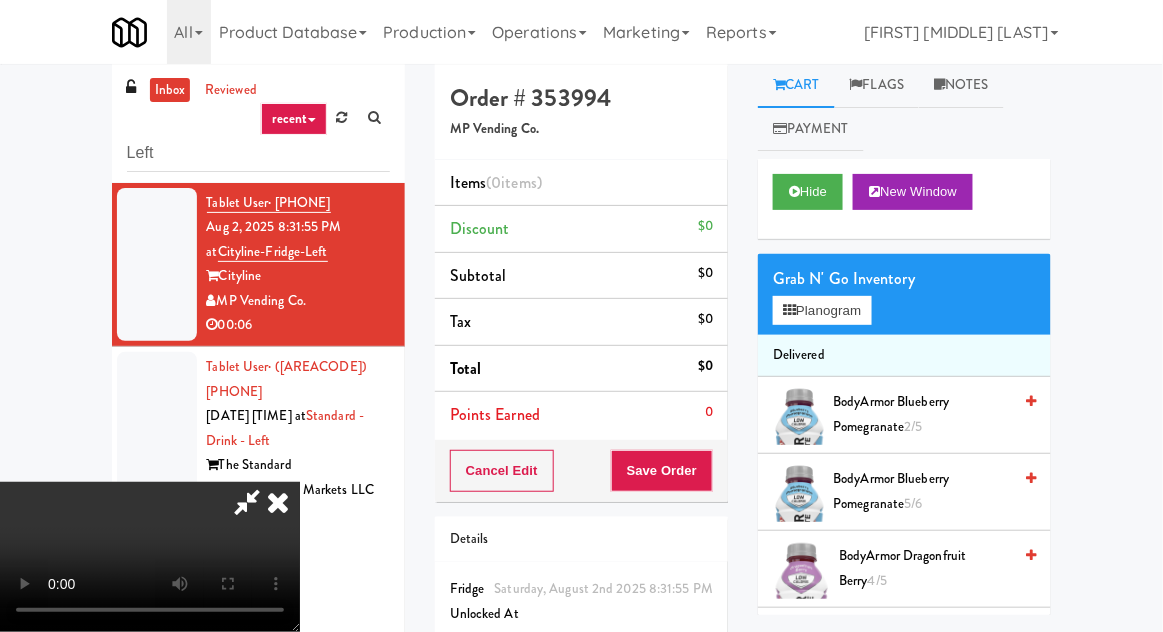 type 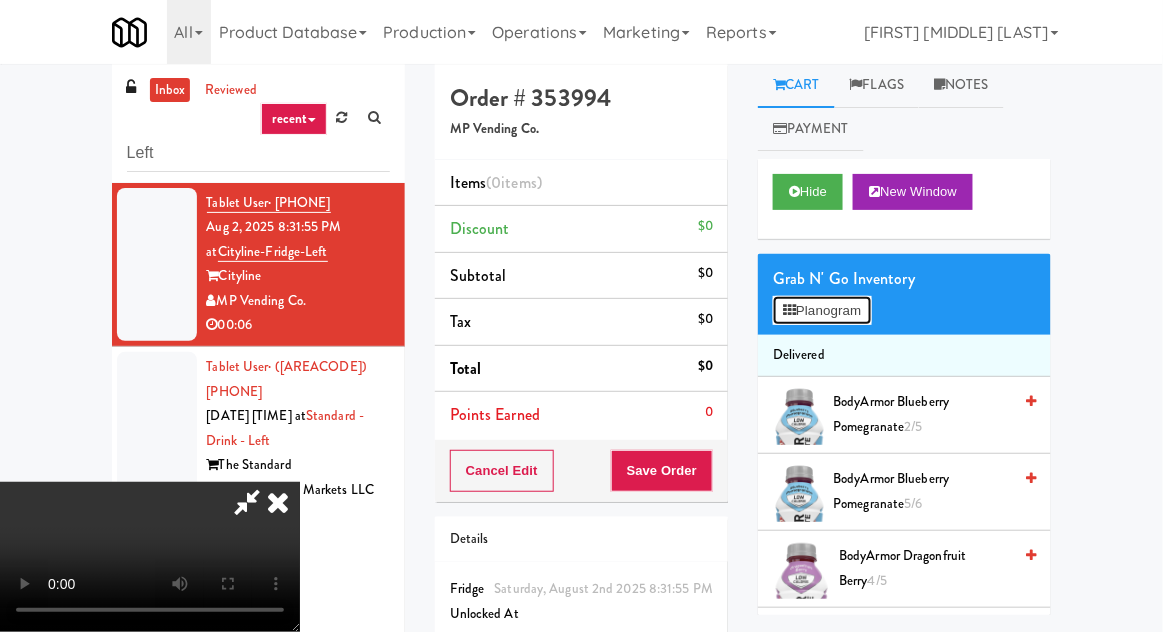 click on "Planogram" at bounding box center [822, 311] 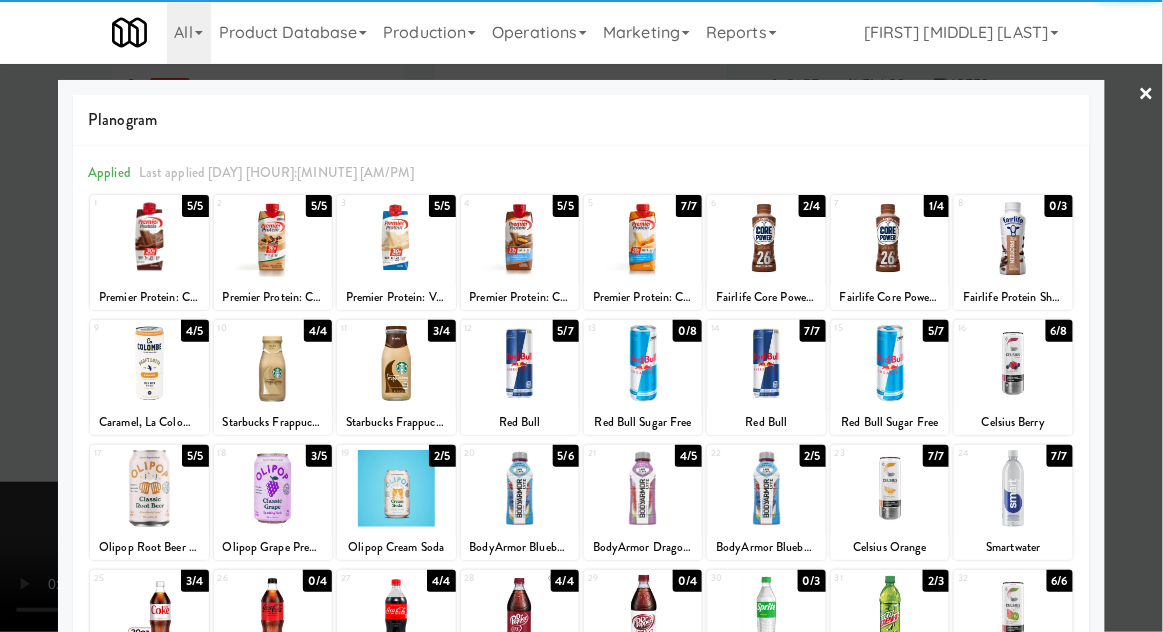 click at bounding box center [890, 363] 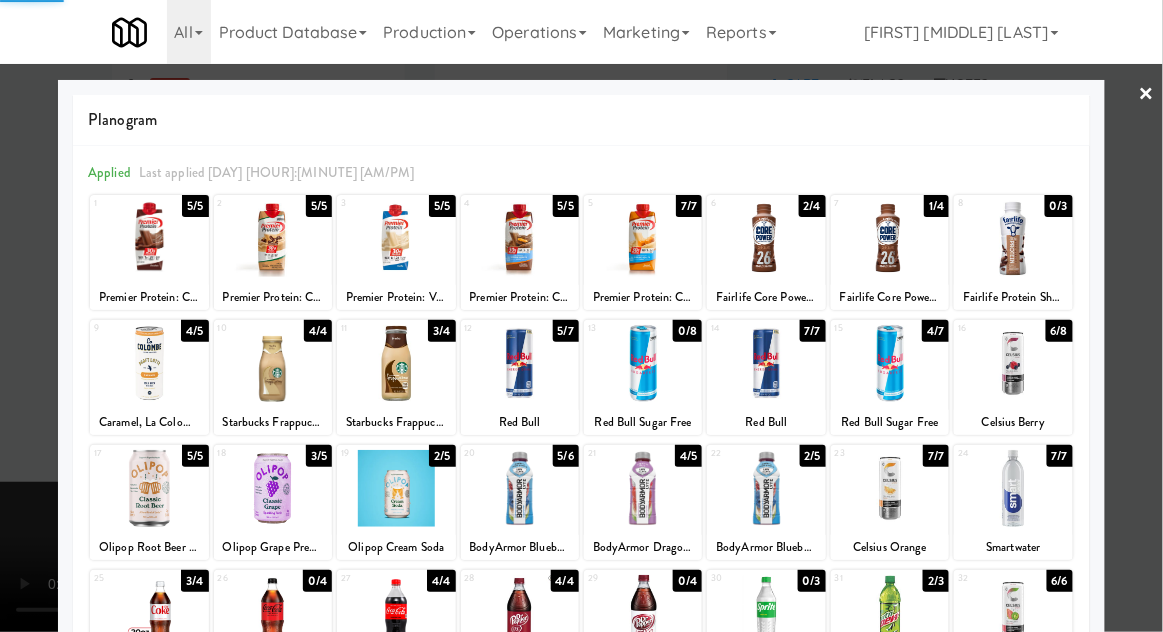 click at bounding box center [581, 316] 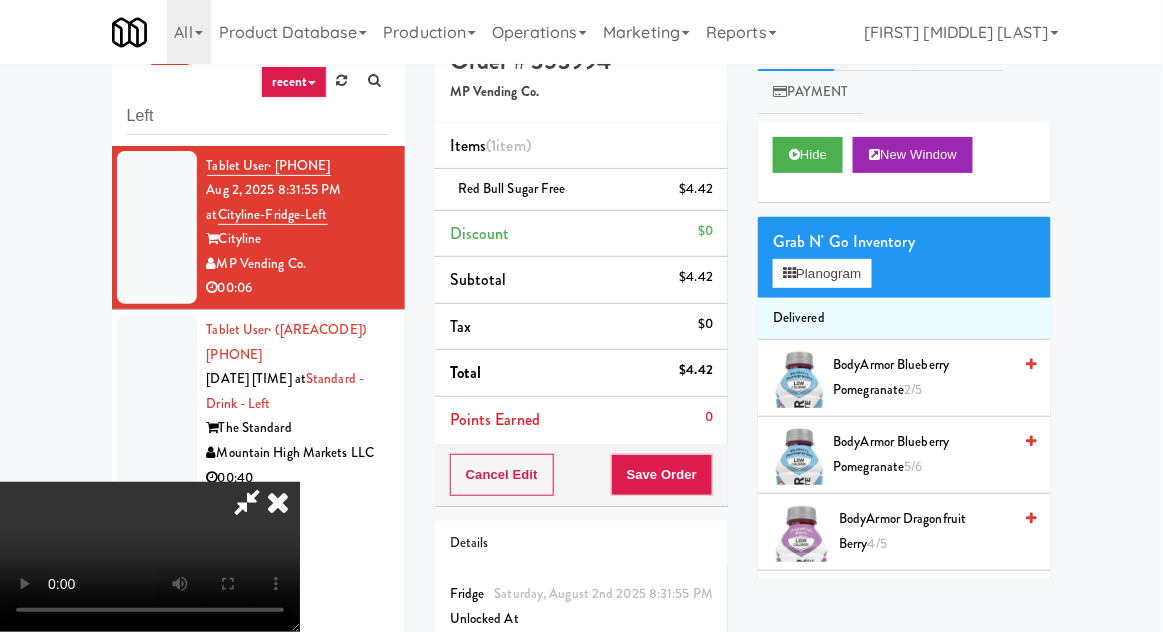 scroll, scrollTop: 50, scrollLeft: 0, axis: vertical 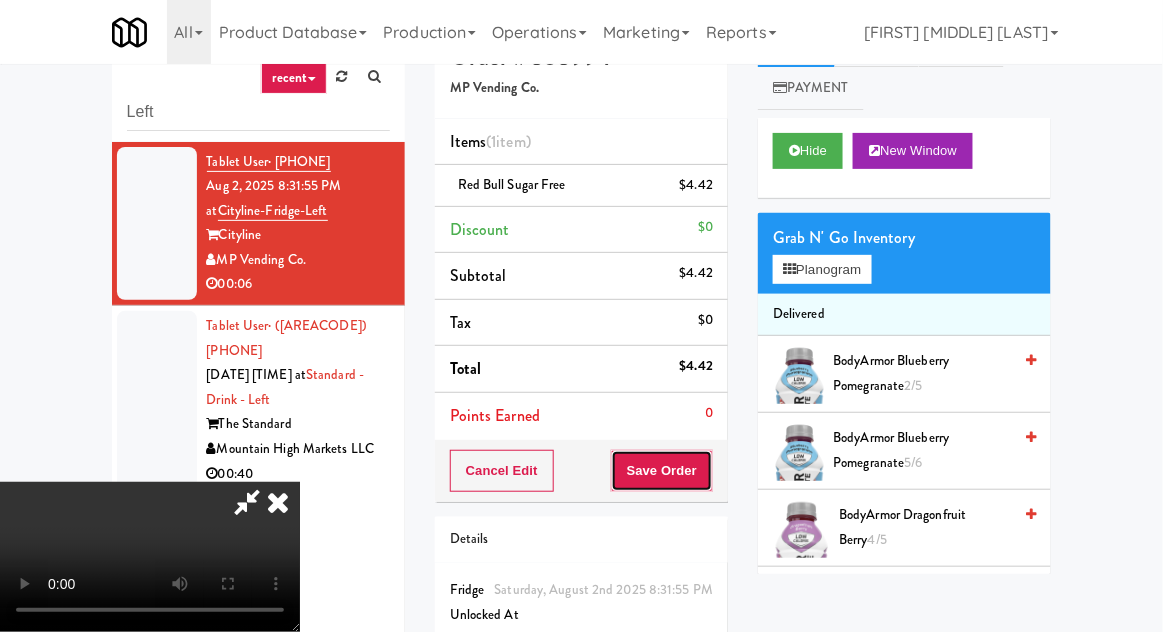 click on "Save Order" at bounding box center (662, 471) 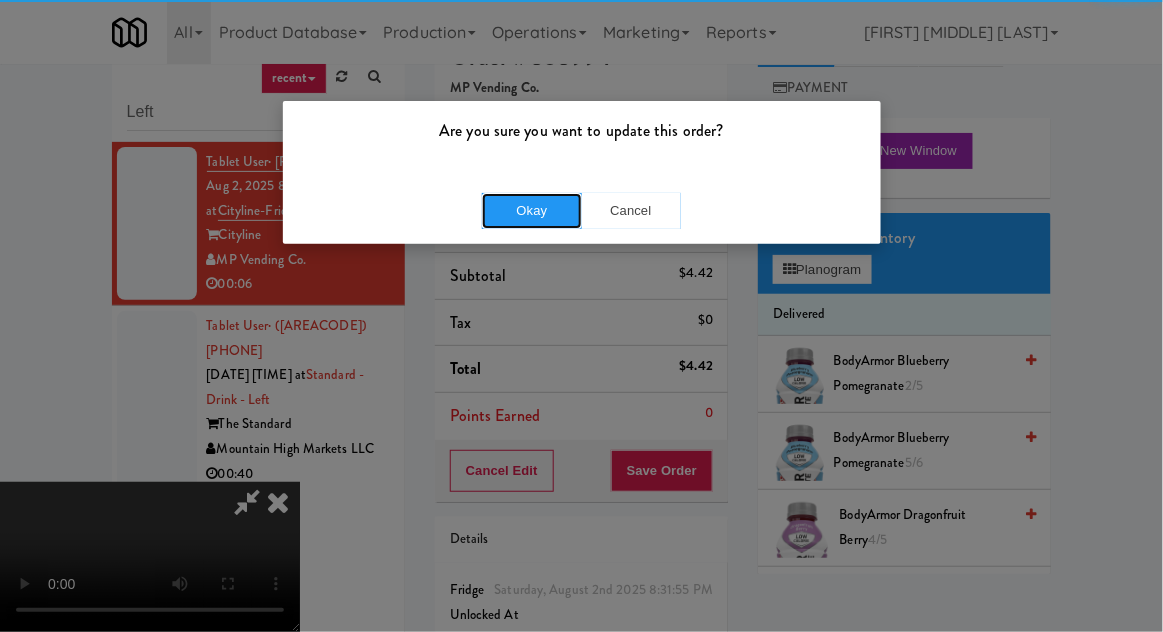 click on "Okay" at bounding box center (532, 211) 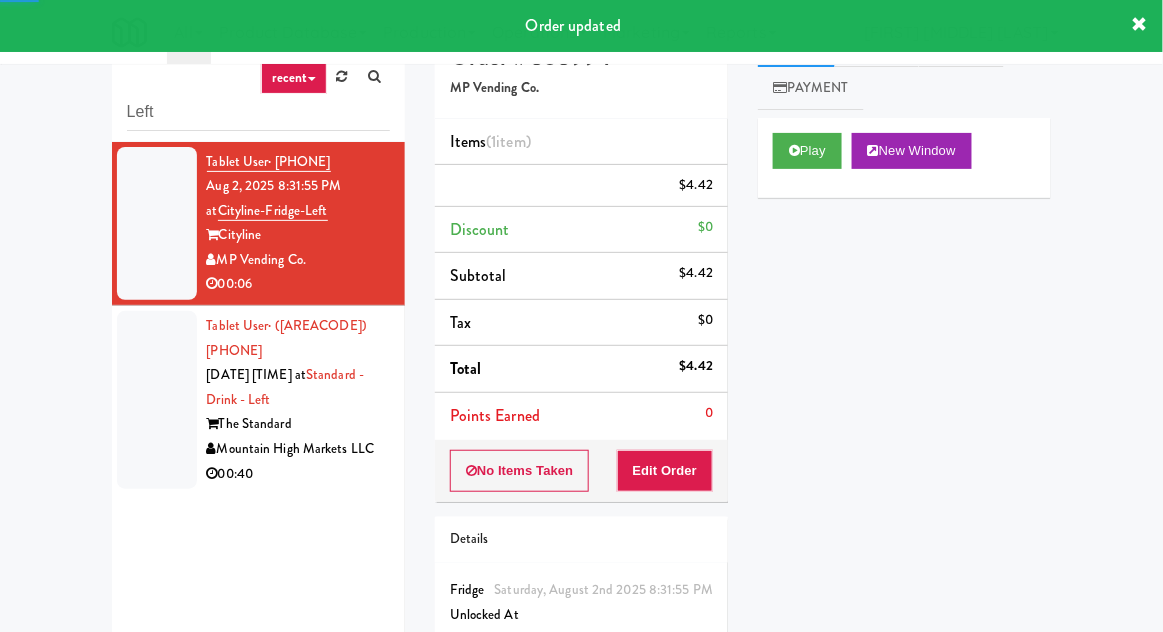 click at bounding box center (157, 400) 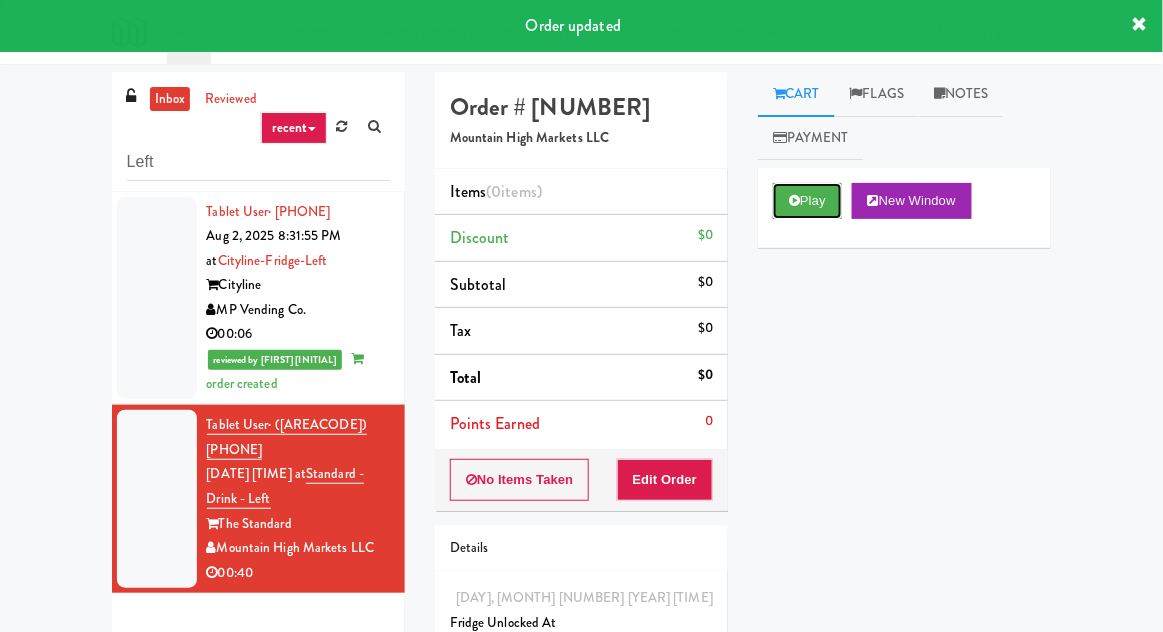 click on "Play" at bounding box center (807, 201) 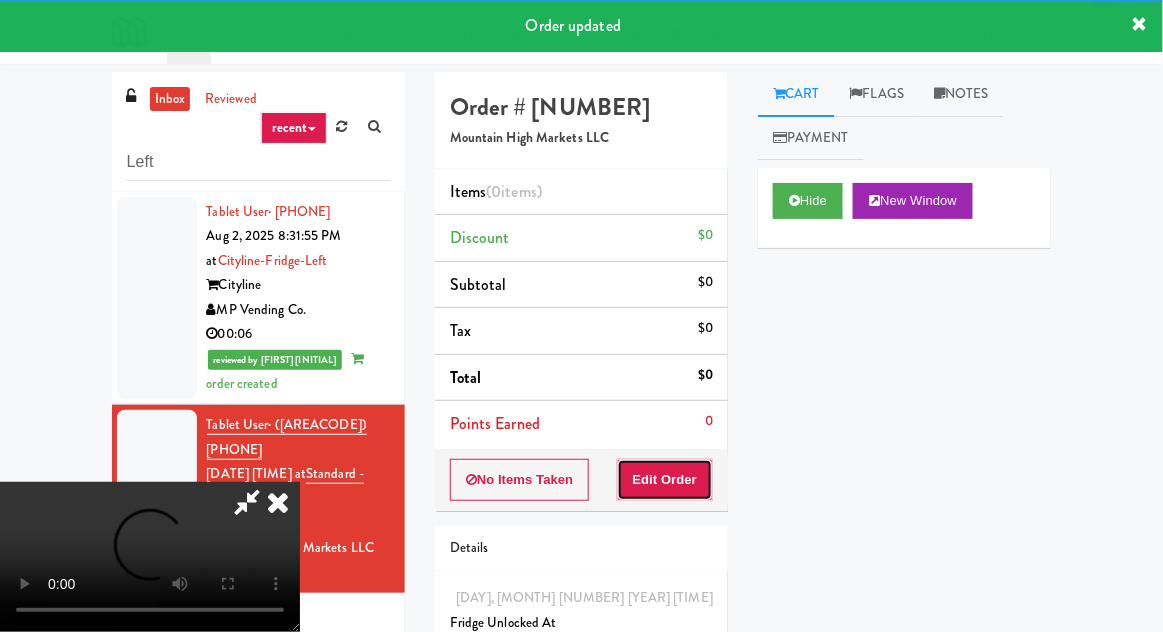 click on "Edit Order" at bounding box center [665, 480] 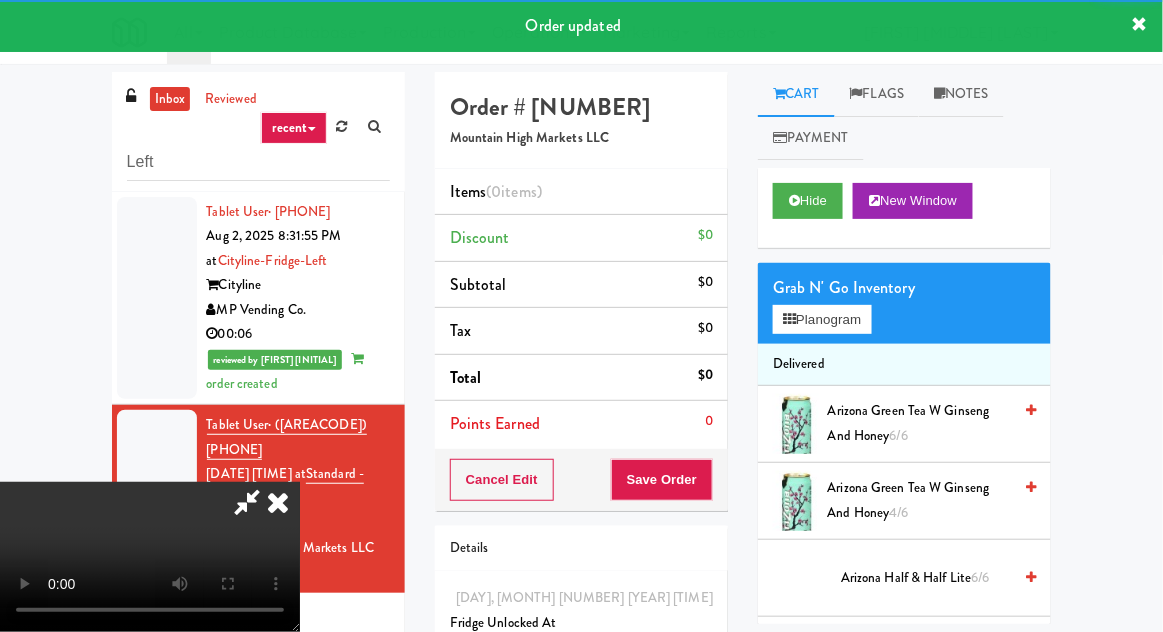scroll, scrollTop: 9, scrollLeft: 0, axis: vertical 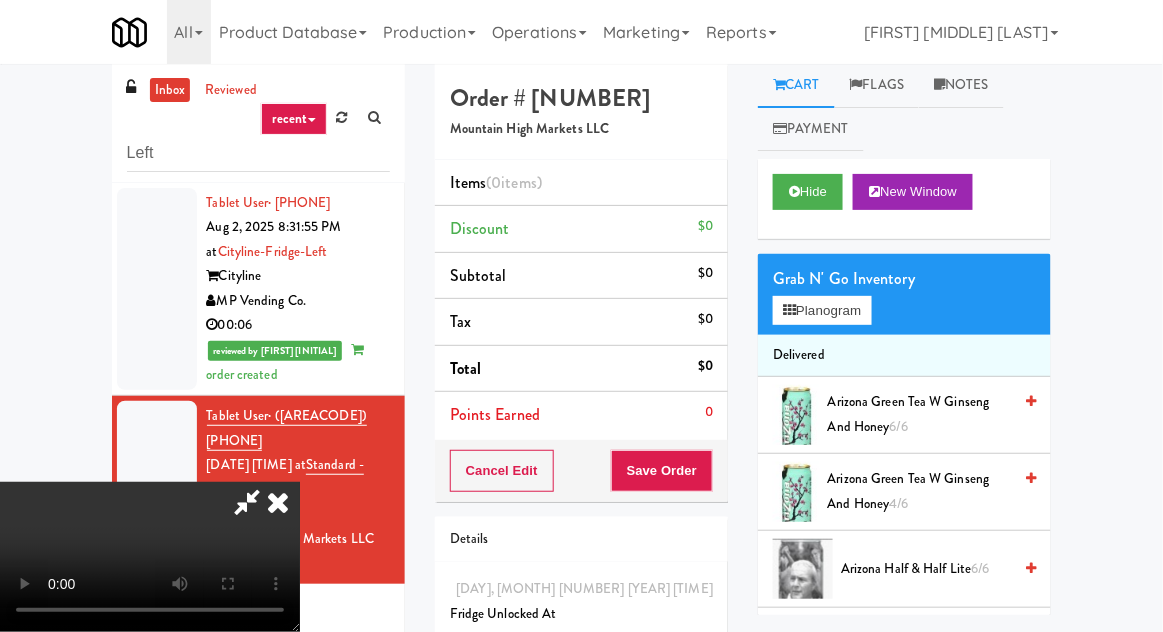 type 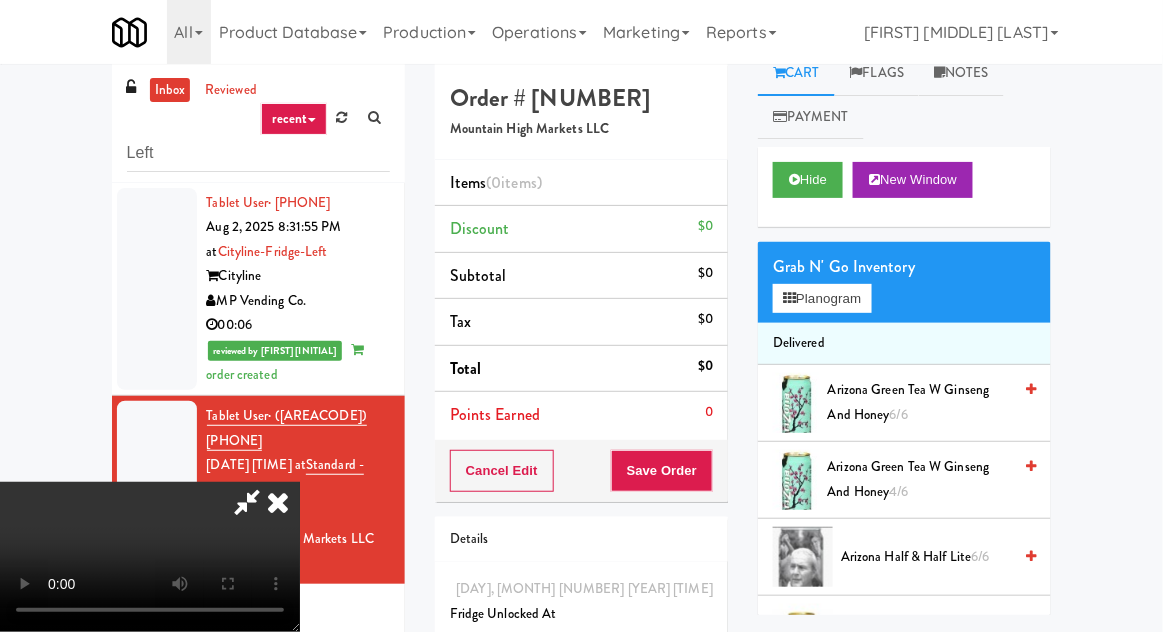 scroll, scrollTop: 0, scrollLeft: 0, axis: both 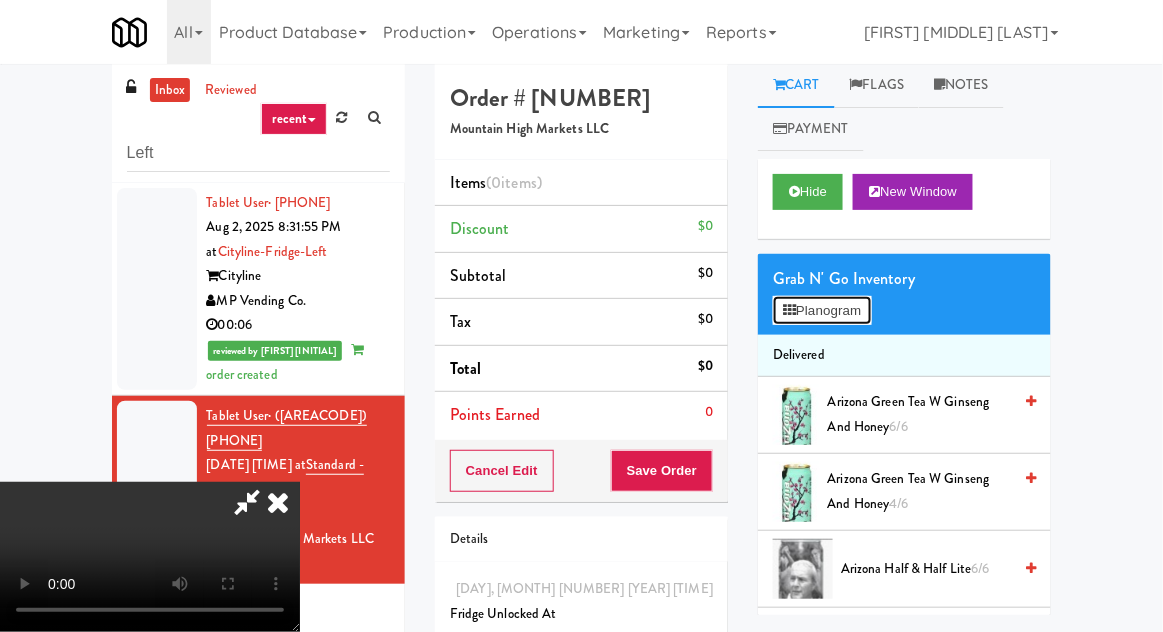 click on "Planogram" at bounding box center (822, 311) 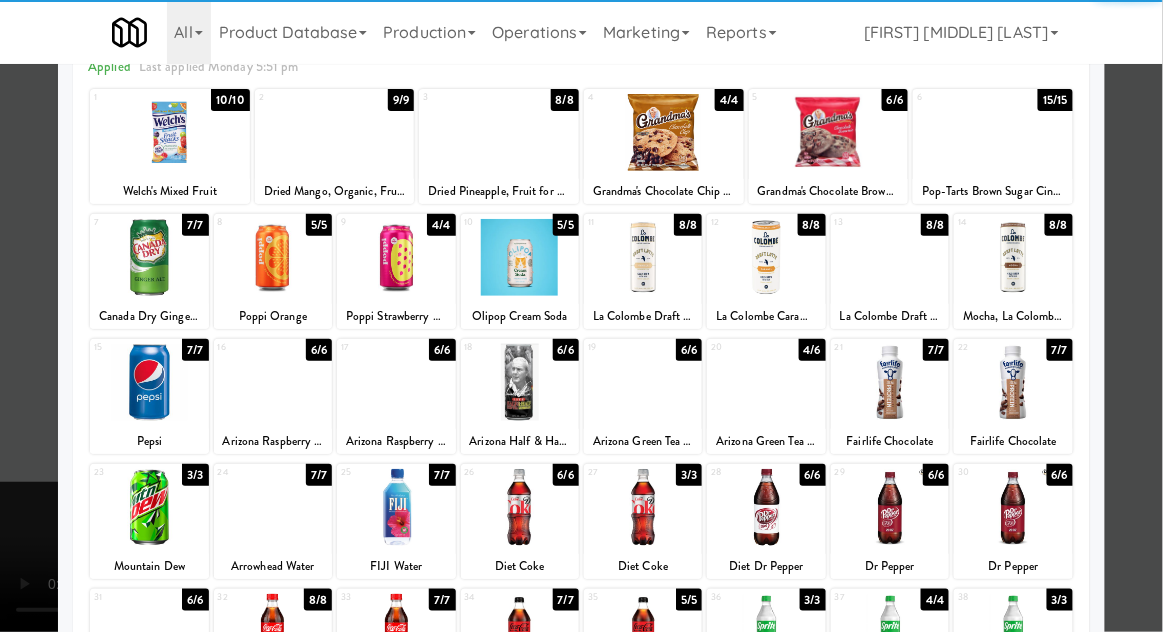 scroll, scrollTop: 107, scrollLeft: 0, axis: vertical 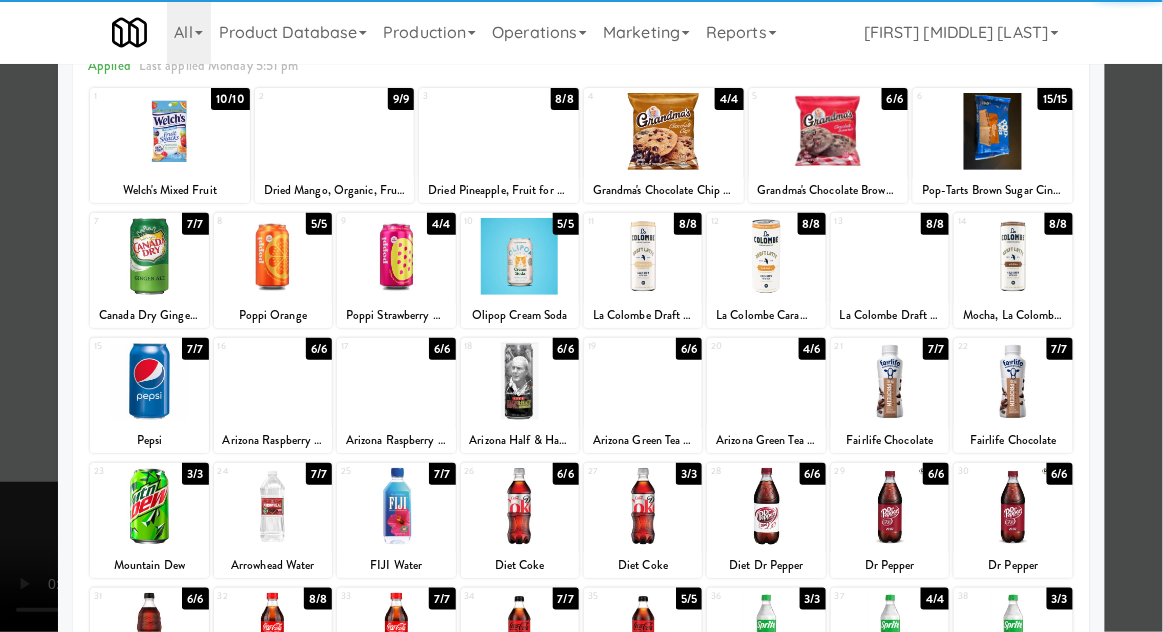 click at bounding box center (149, 506) 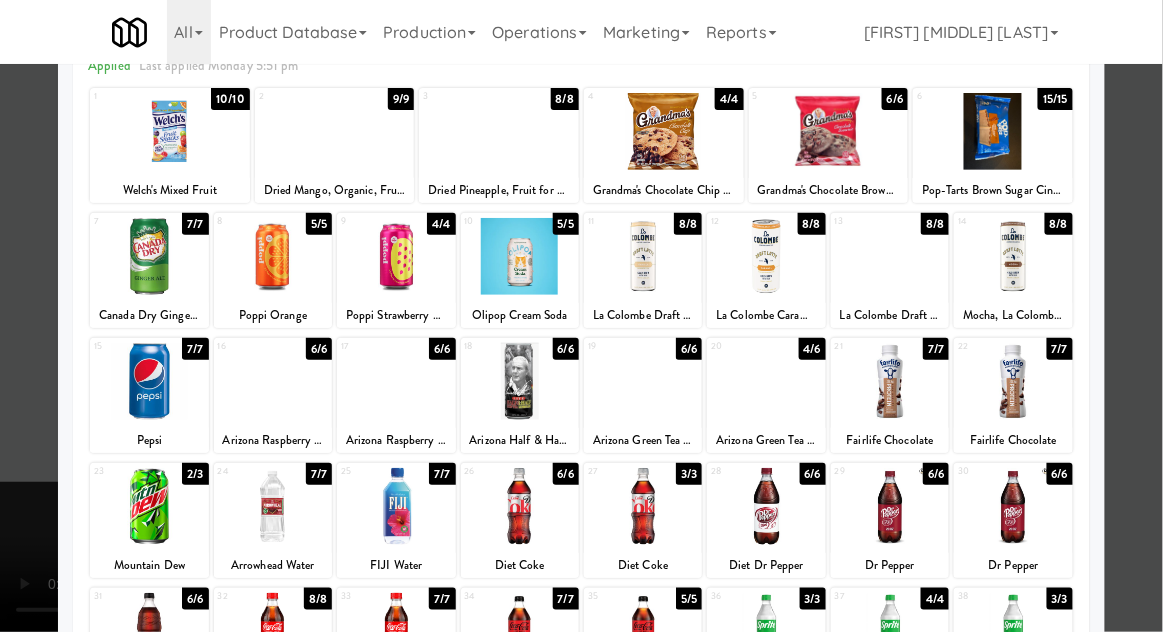 click at bounding box center [581, 316] 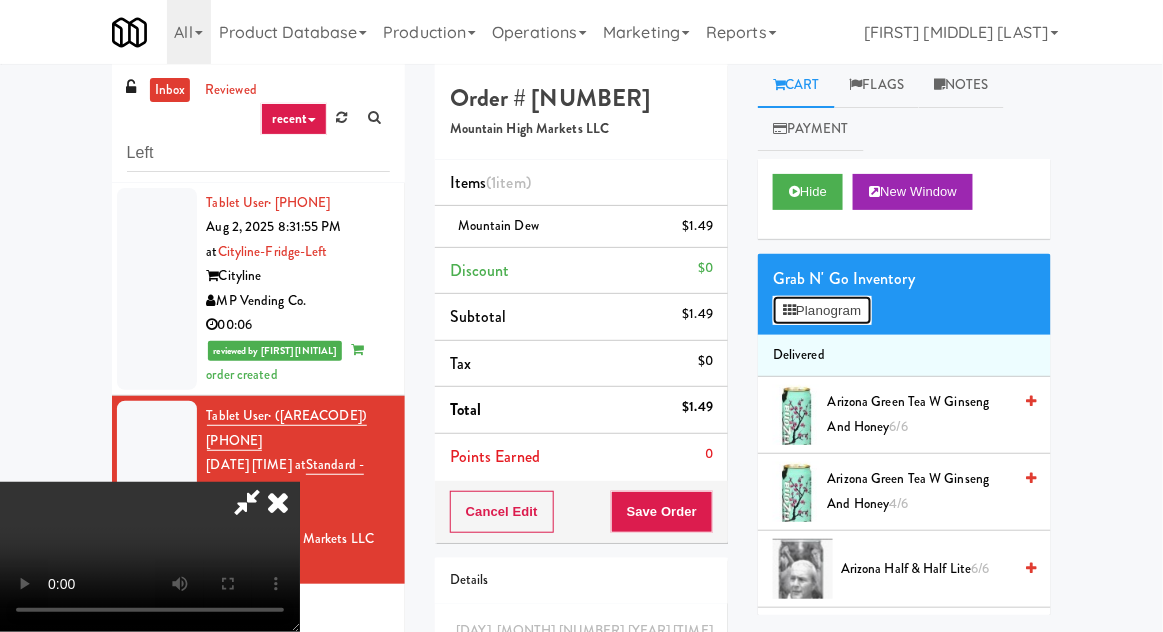 click on "Planogram" at bounding box center (822, 311) 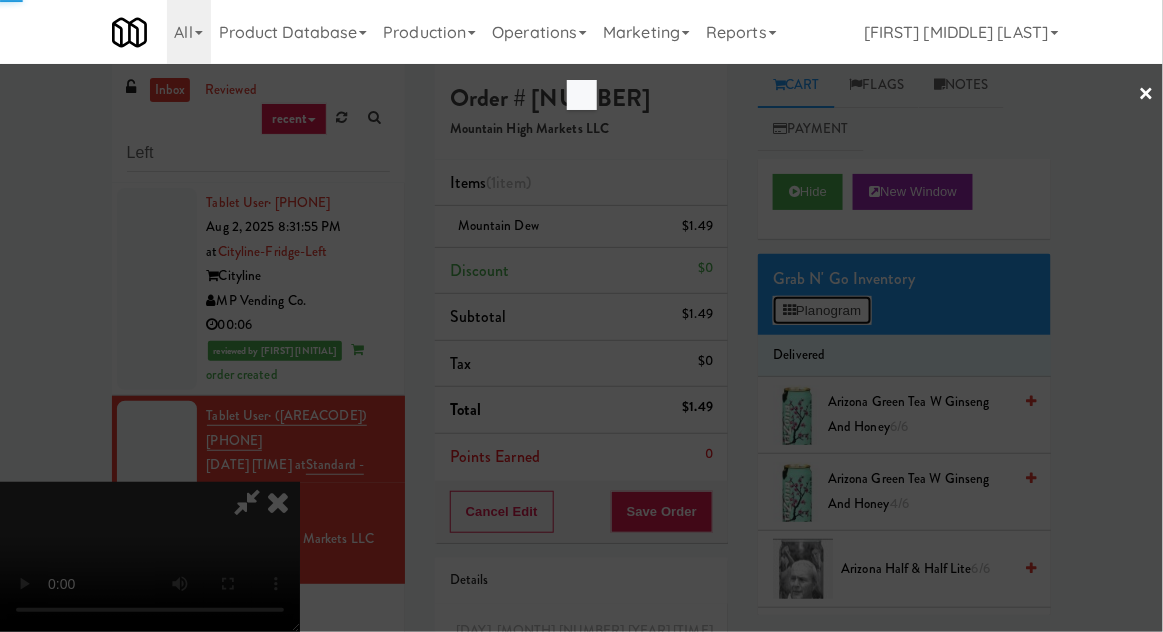 scroll, scrollTop: 0, scrollLeft: 0, axis: both 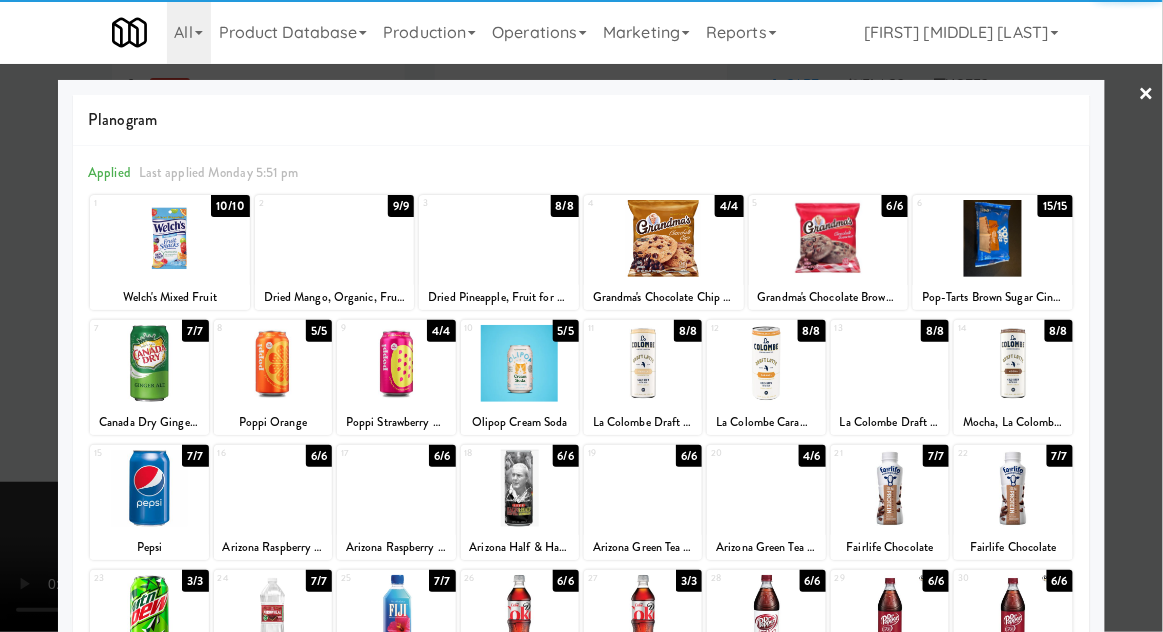 click at bounding box center [149, 488] 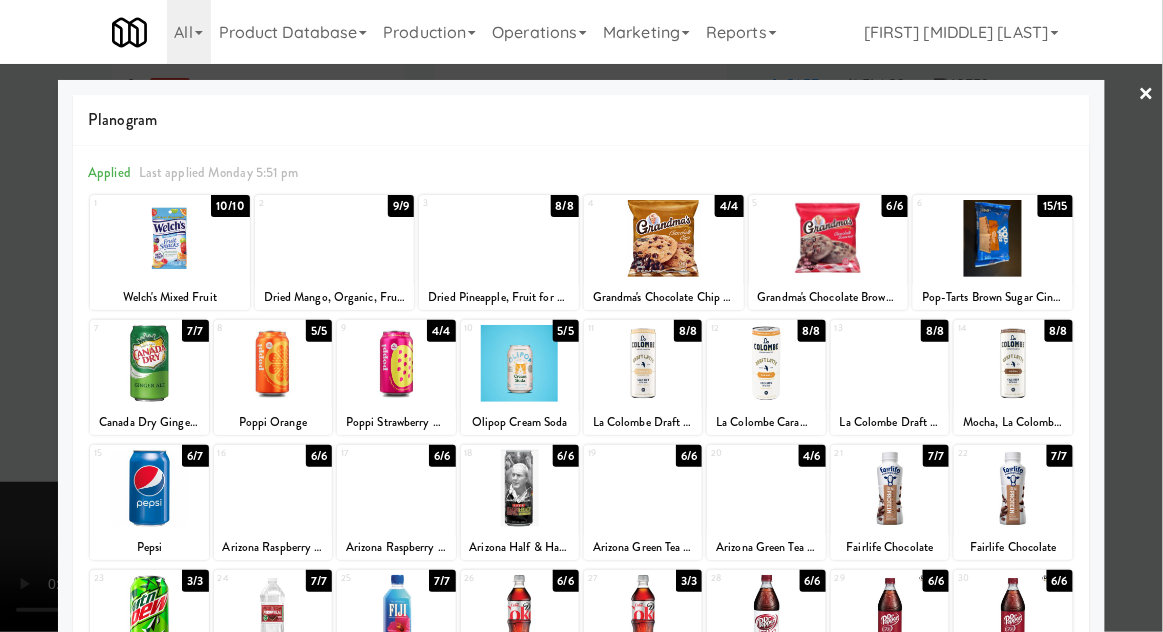 click at bounding box center [581, 316] 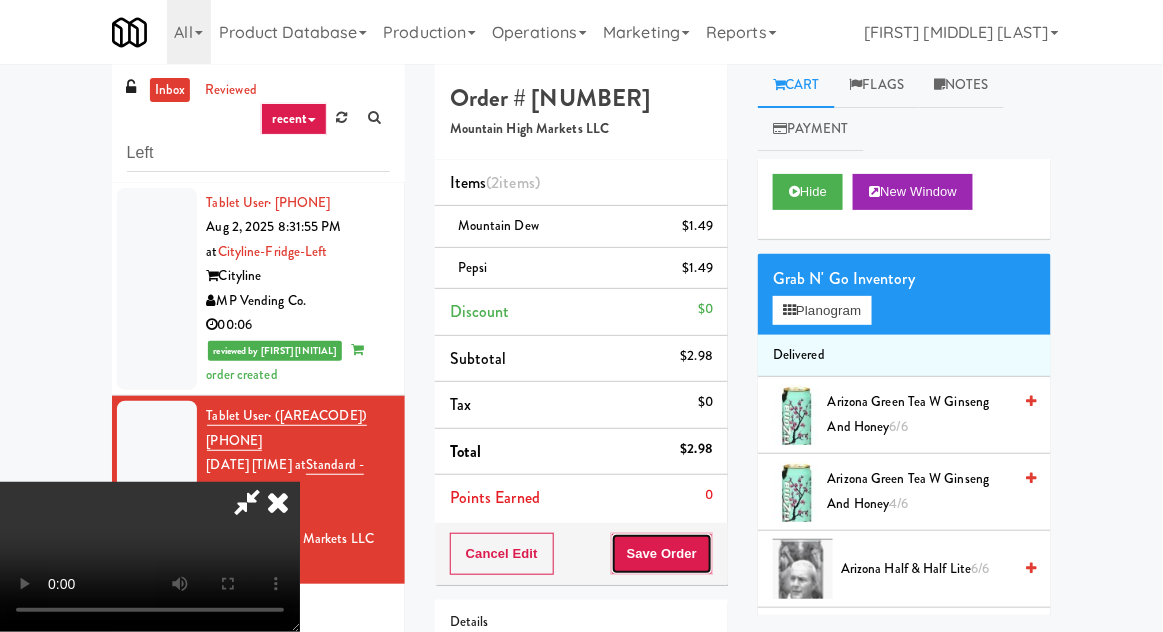 click on "Save Order" at bounding box center [662, 554] 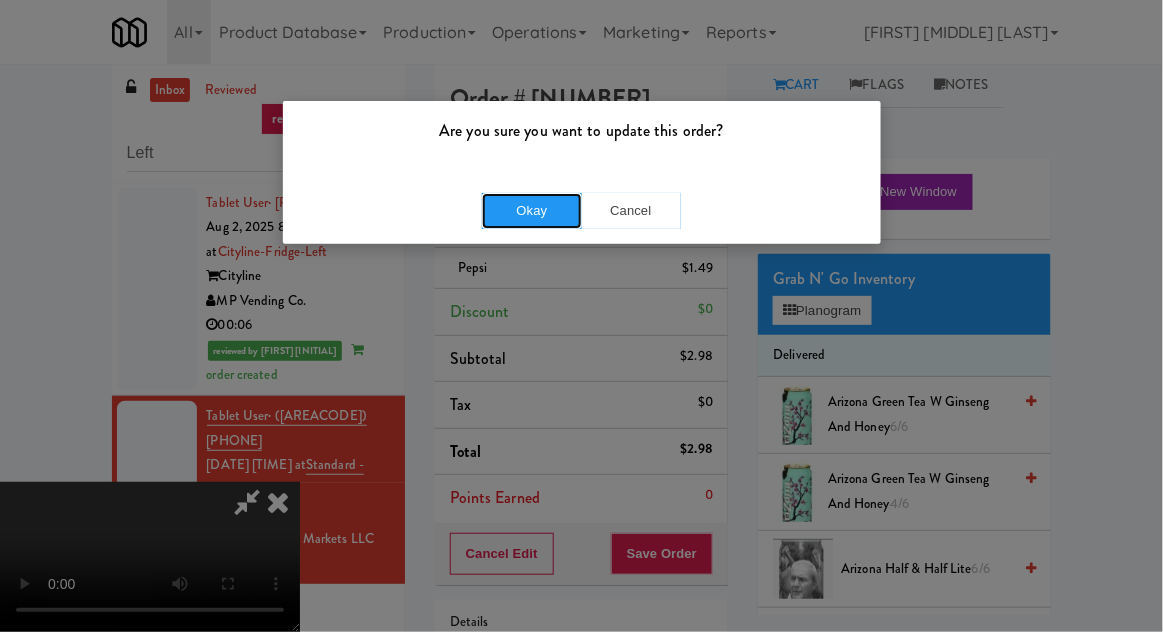 click on "Okay" at bounding box center [532, 211] 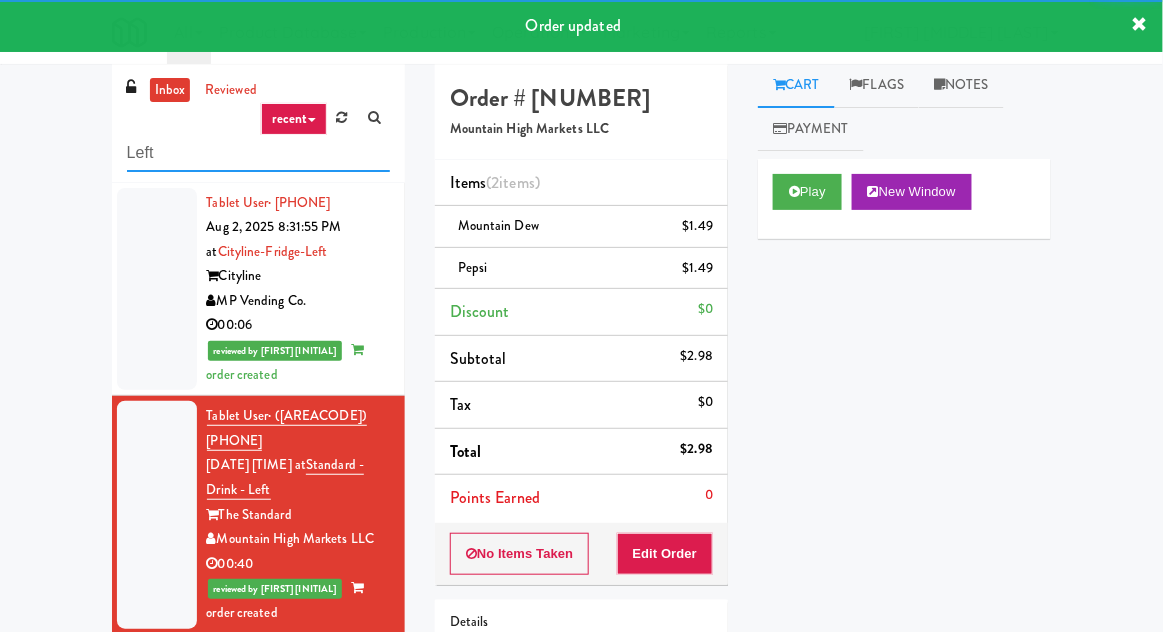 click on "Left" at bounding box center (258, 153) 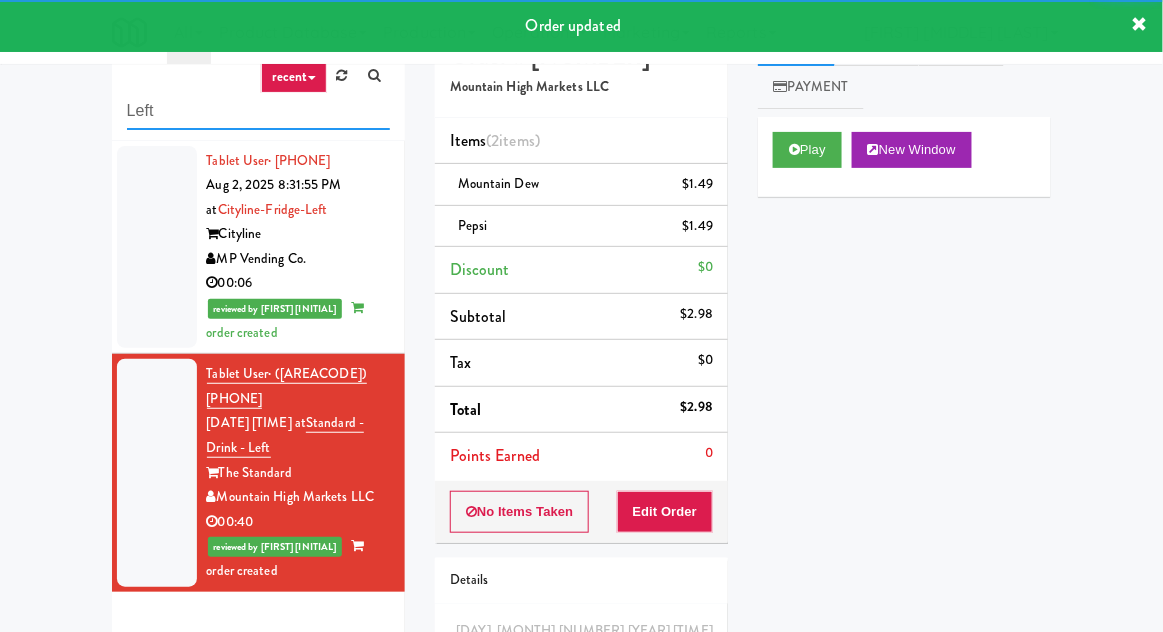 click on "Left" at bounding box center (258, 111) 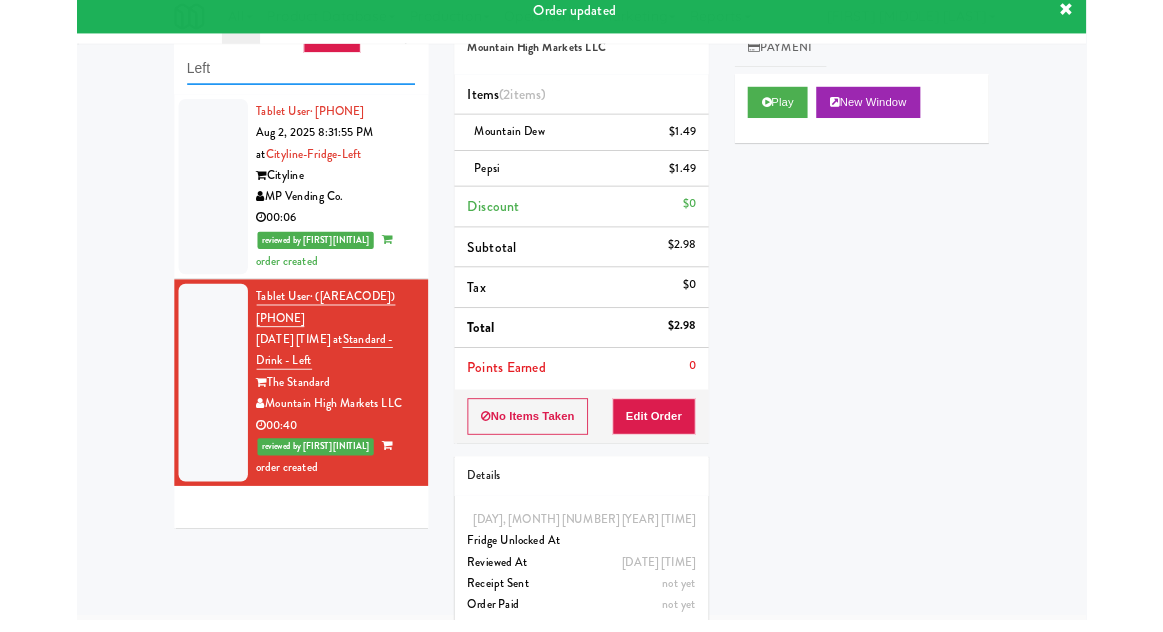 scroll, scrollTop: 70, scrollLeft: 0, axis: vertical 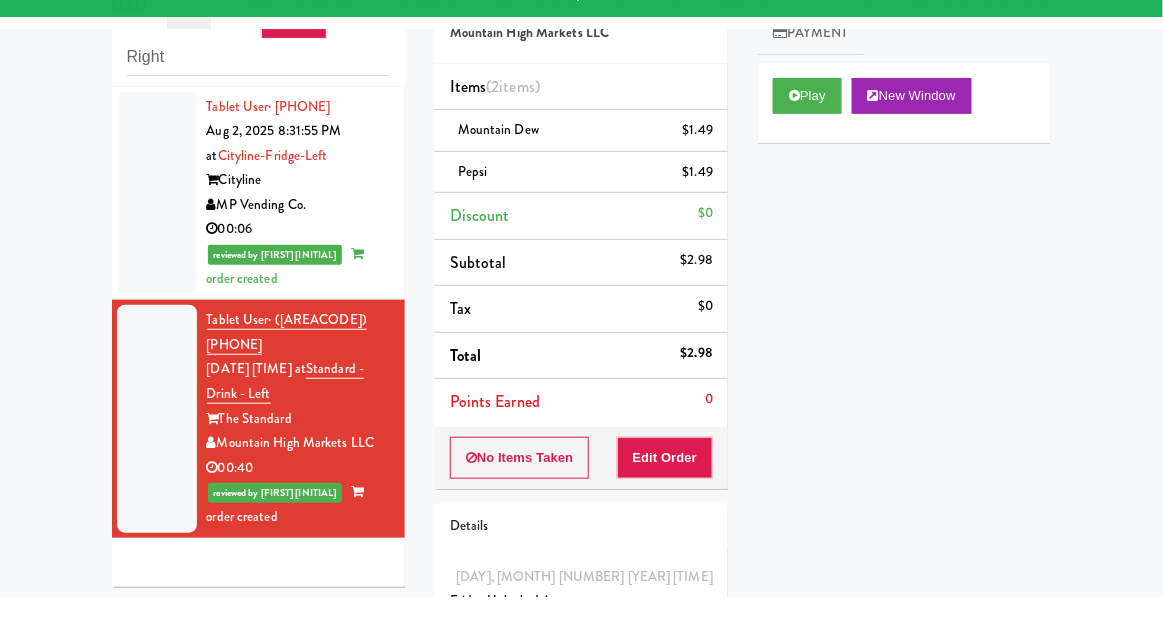 click on "inbox reviewed recent    all     unclear take     inventory issue     suspicious     failed     recent   Right Tablet User  · ([PHONE]) Aug 2, 2025 8:31:55 PM at  Cityline-Fridge-Left  Cityline  MP Vending Co.  00:06 reviewed by [NAME]  order created     Tablet User  · ([PHONE]) Aug 2, 2025 8:32:27 PM at  Standard - Drink - Left  The Standard  Mountain High Markets LLC  00:40 reviewed by [NAME]  order created     Order # 256740 Mountain High Markets LLC Items  (2  items ) Mountain Dew  $1.49 Pepsi  $1.49 Discount  $0 Subtotal $2.98 Tax $0 Total $2.98 Points Earned  0  No Items Taken Edit Order Details Saturday, August 2nd 2025 8:32:27 PM Fridge Unlocked At Aug 2, 2025 8:42:58 PM Reviewed At not yet Receipt Sent not yet Order Paid  Cart  Flags  Notes  Payment  Play  New Window  Primary Flag  Clear     Flag if unable to determine what was taken or order not processable due to inventory issues Unclear Take - No Video Unclear Take - Short or Cut Off Unclear Take - Obstructed  Clear" at bounding box center (581, 377) 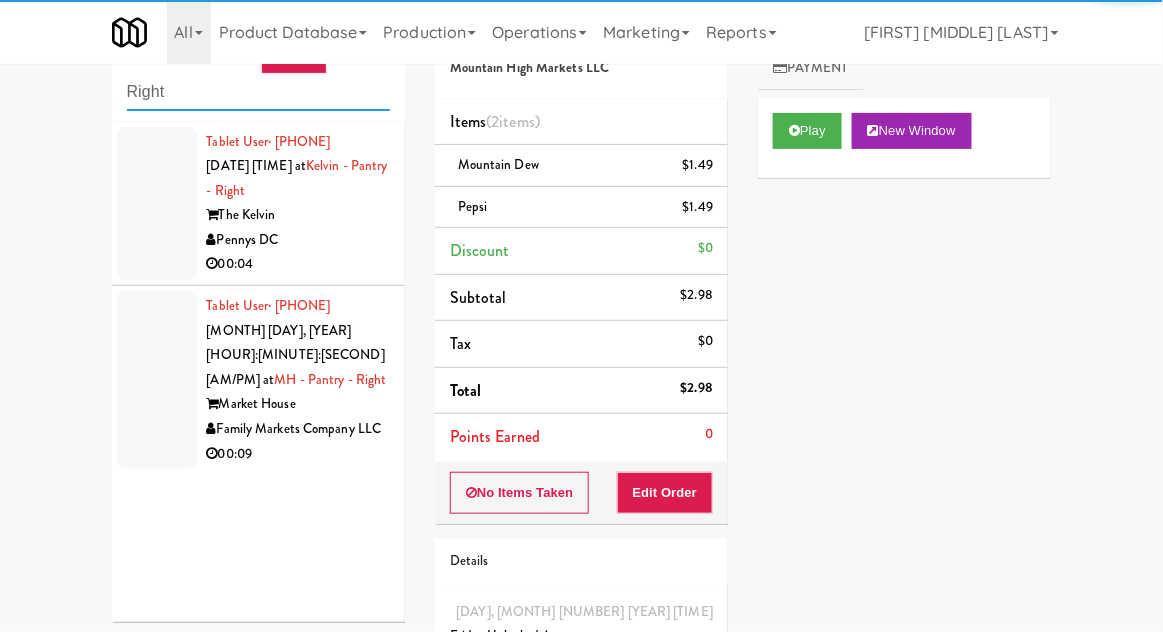 click on "Right" at bounding box center [258, 92] 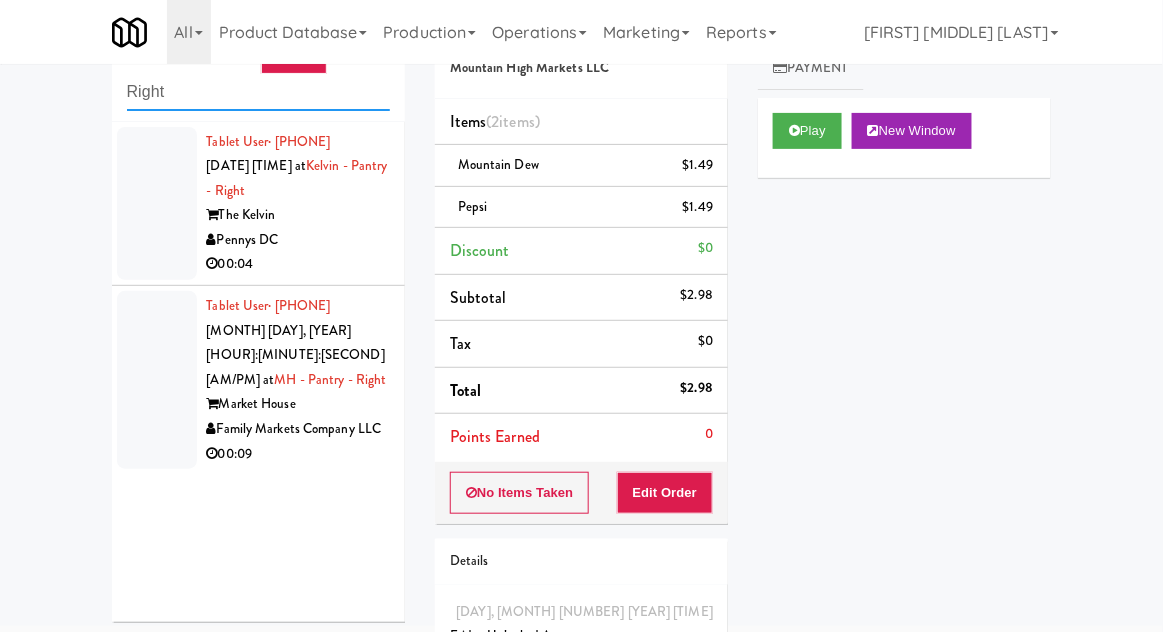 type on "Right" 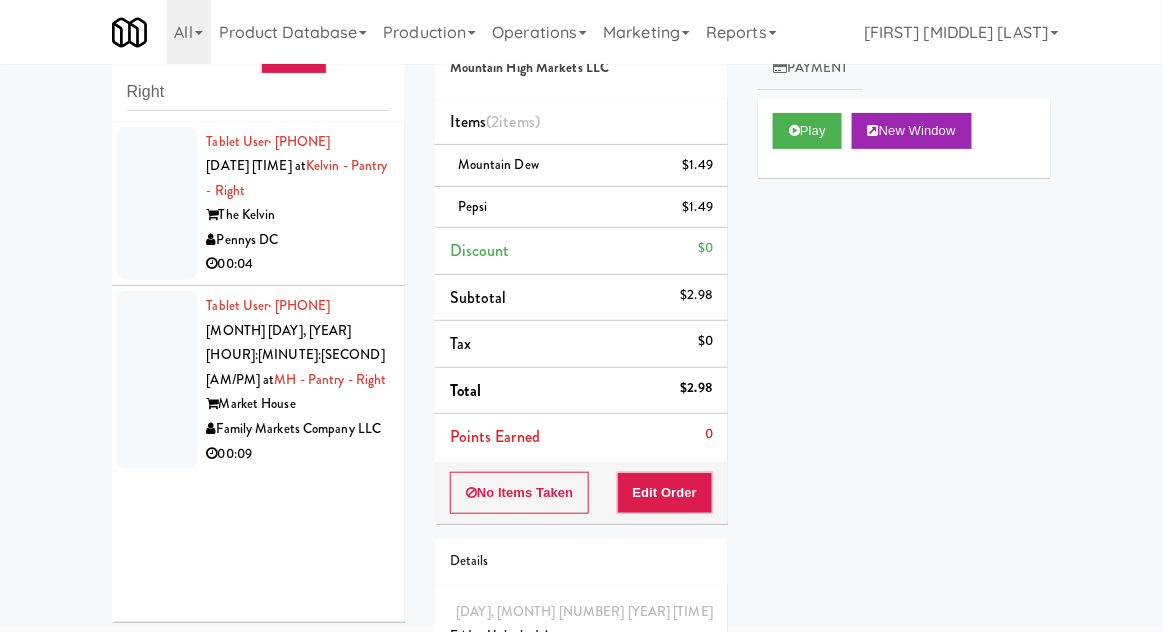 click on "inbox reviewed recent    all     unclear take     inventory issue     suspicious     failed     recent   Right Tablet User  · [PHONE] [MONTH] [DAY], [YEAR] [HOUR]:[MINUTE]:[SECOND] [AM/PM] at  Kelvin - Pantry - Right  The Kelvin  Pennys DC  00:04     Tablet User  · [PHONE] [MONTH] [DAY], [YEAR] [HOUR]:[MINUTE]:[SECOND] [AM/PM] at  MH - Pantry - Right  Market House  Family Markets Company LLC  00:09     Order # [NUMBER] Mountain High Markets LLC Items  (2  items )  Mountain Dew  $[PRICE]  Pepsi  $[PRICE]  Discount  $[PRICE]  Subtotal $[PRICE]  Tax $[PRICE]  Total $[PRICE]  Points Earned  0  No Items Taken Edit Order Details Saturday, [MONTH] [DAY] [YEAR] [HOUR]:[MINUTE]:[SECOND] [AM/PM] Fridge Unlocked At [MONTH] [DAY], [YEAR] [HOUR]:[MINUTE]:[SECOND] [AM/PM] Reviewed At not yet Receipt Sent not yet Order Paid  Cart  Flags  Notes  Payment  Play  New Window  Primary Flag  Clear     Flag if unable to determine what was taken or order not processable due to inventory issues Unclear Take - No Video Unclear Take - Short or Cut Off Unclear Take - Obstructed Inventory Issue - Product Not in Inventory Inventory Issue - Product prices as $[PRICE]" at bounding box center (581, 377) 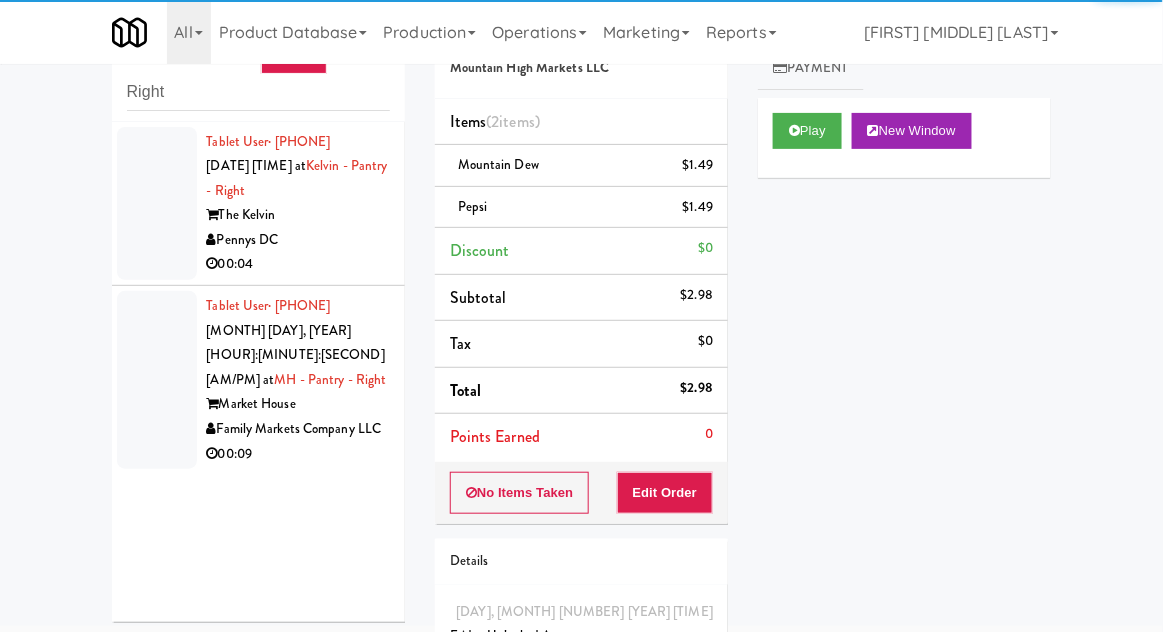 click at bounding box center [157, 204] 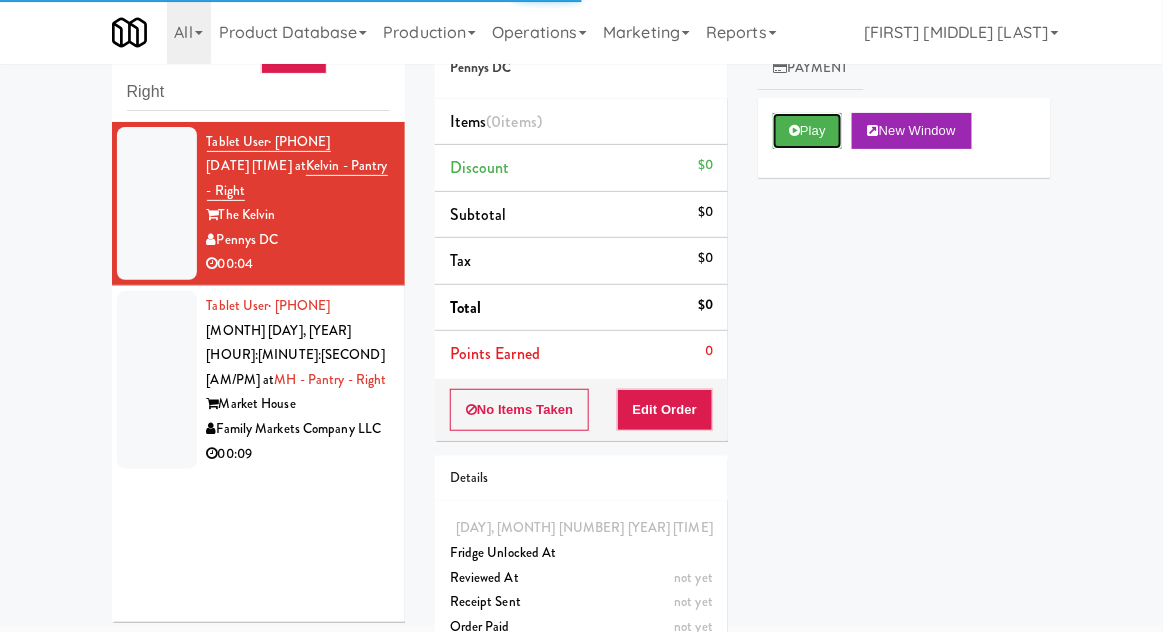 click on "Play" at bounding box center [807, 131] 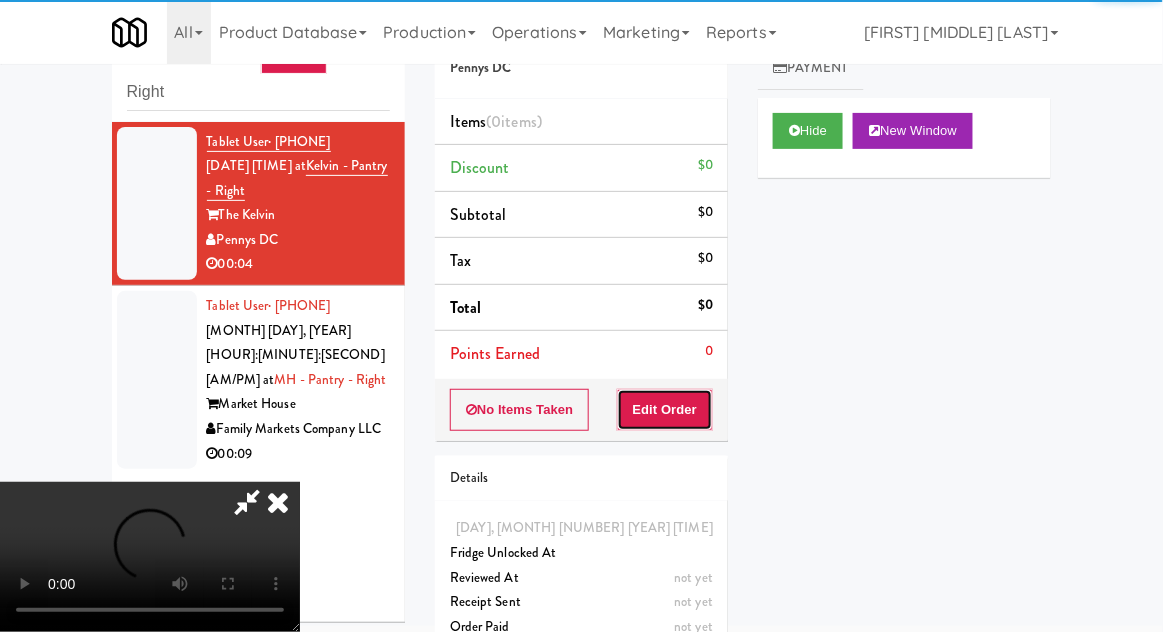 click on "Edit Order" at bounding box center [665, 410] 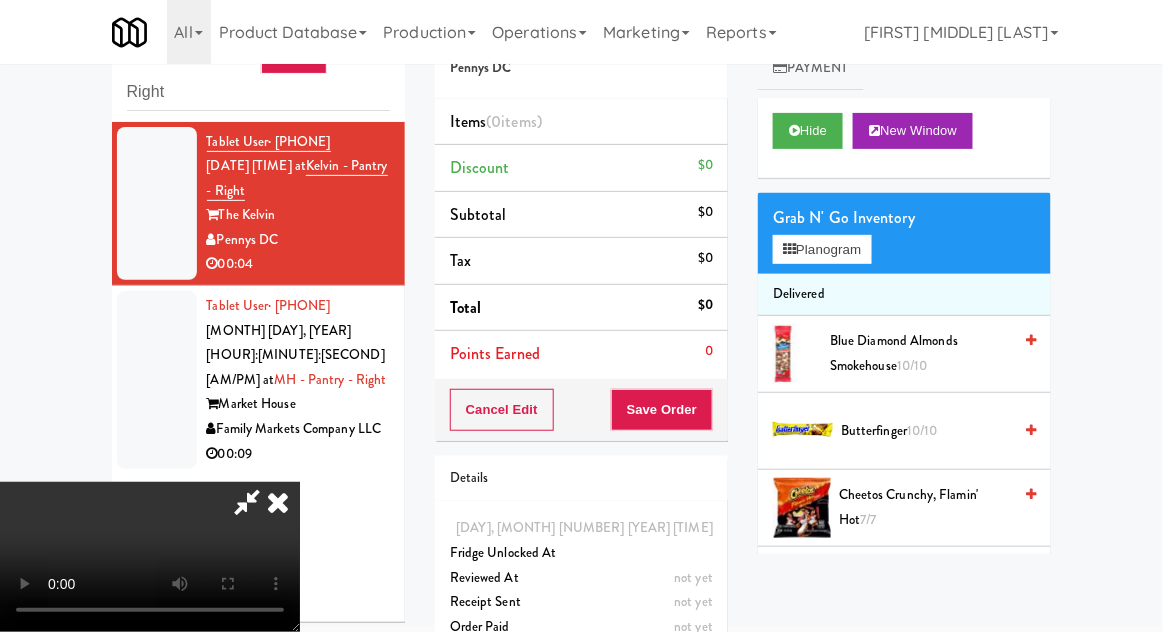 scroll, scrollTop: 105, scrollLeft: 0, axis: vertical 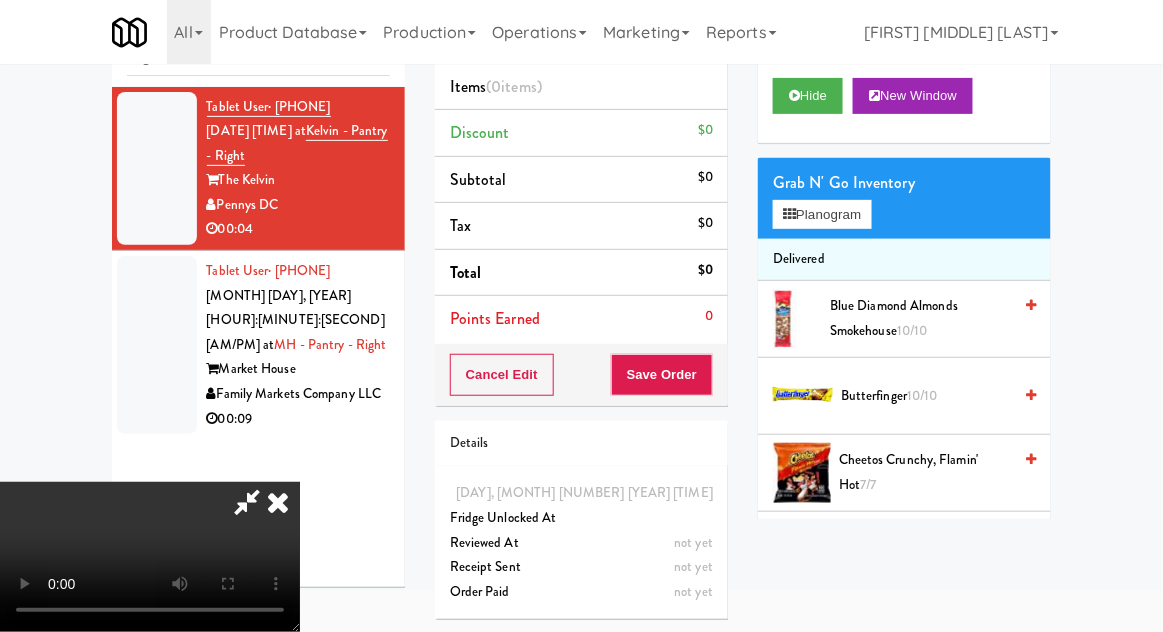 type 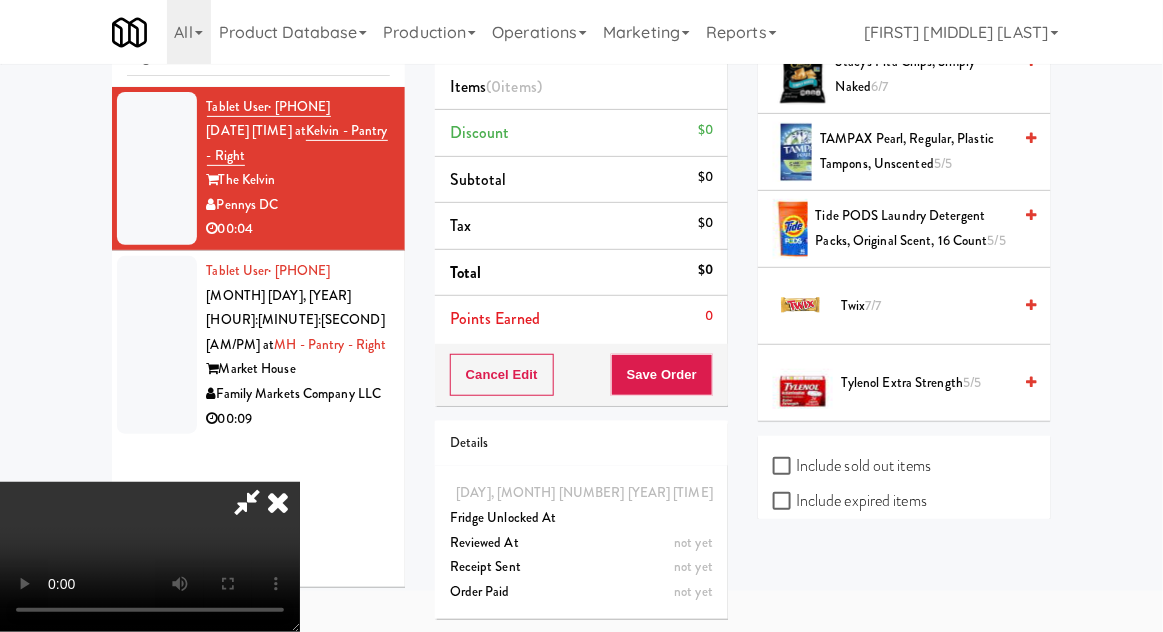 scroll, scrollTop: 2429, scrollLeft: 0, axis: vertical 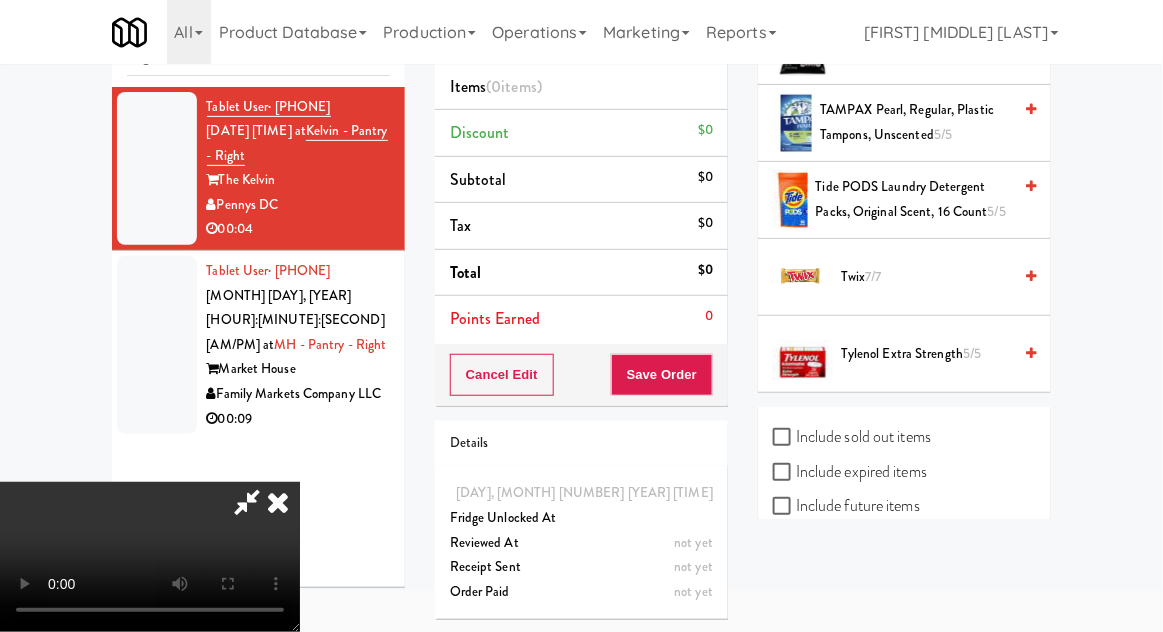 click on "Include sold out items" at bounding box center (852, 437) 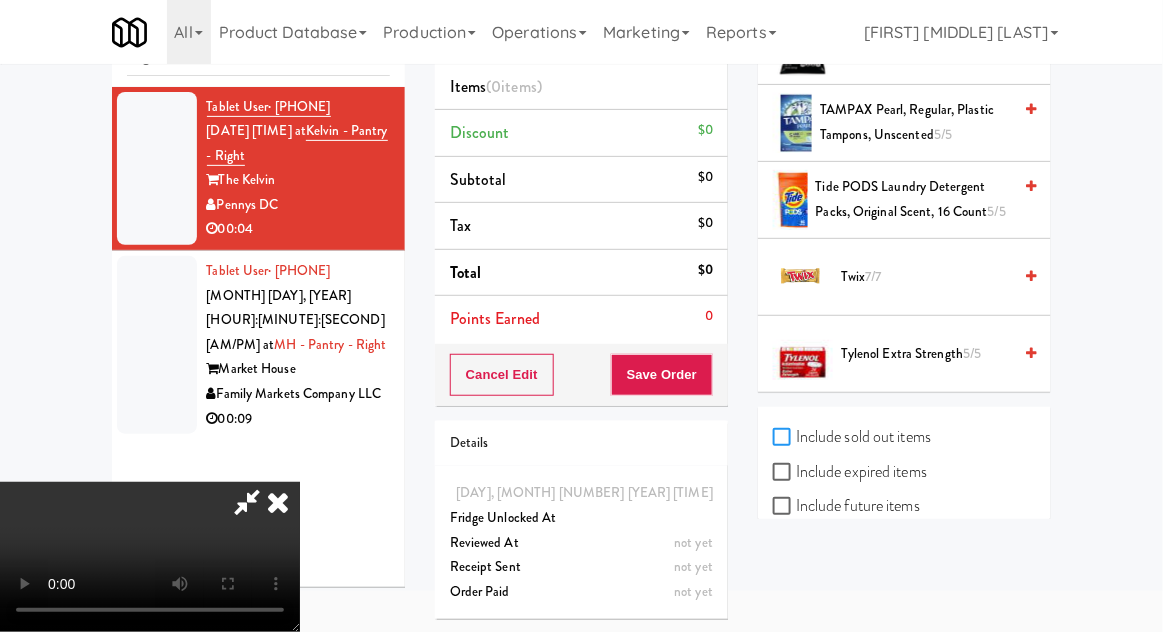 click on "Include sold out items" at bounding box center [784, 438] 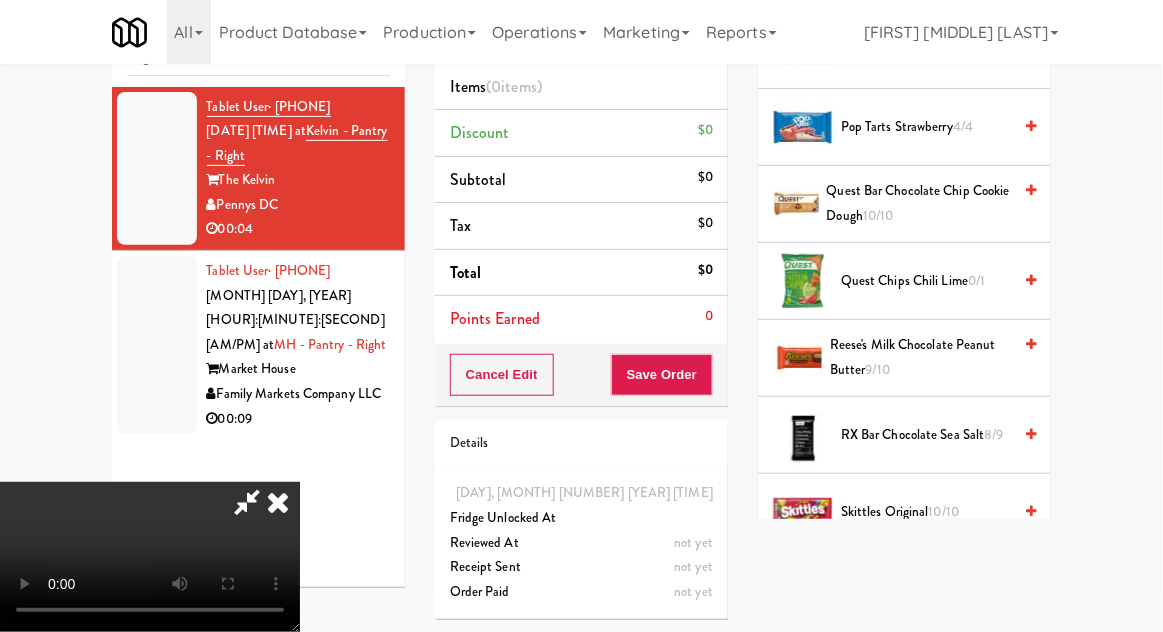 scroll, scrollTop: 1809, scrollLeft: 0, axis: vertical 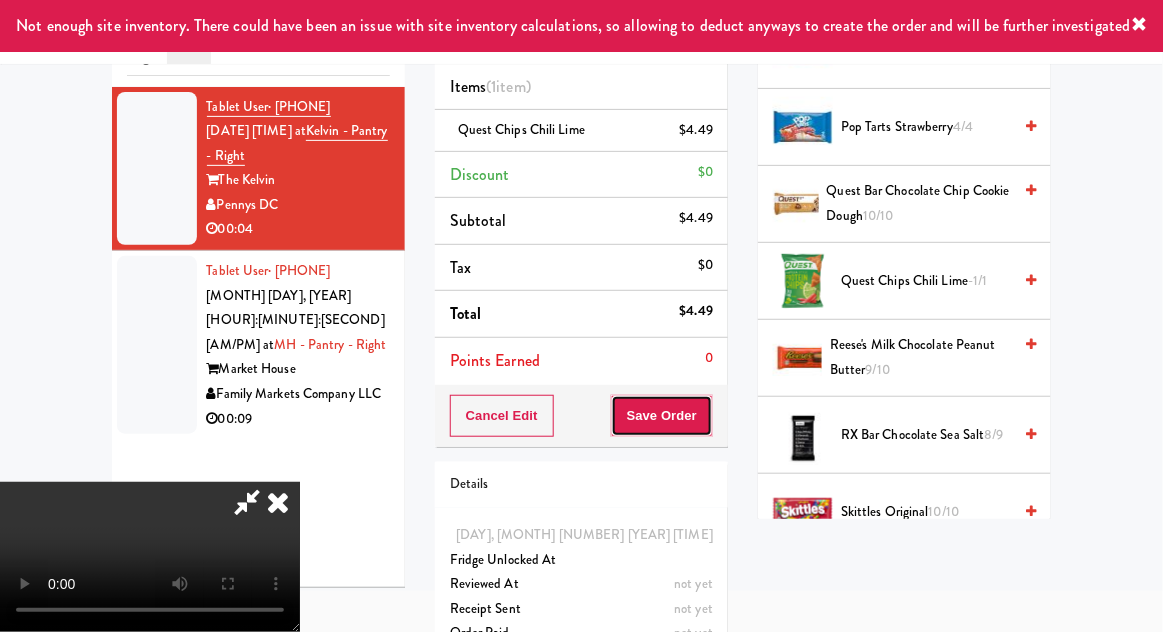 click on "Save Order" at bounding box center [662, 416] 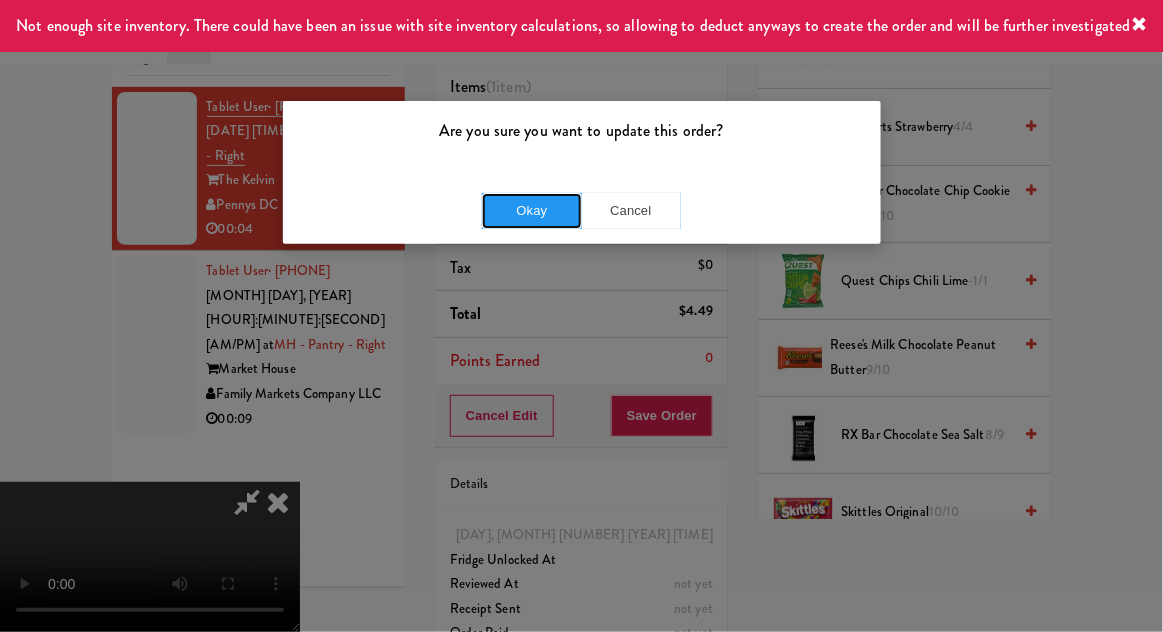 click on "Okay" at bounding box center (532, 211) 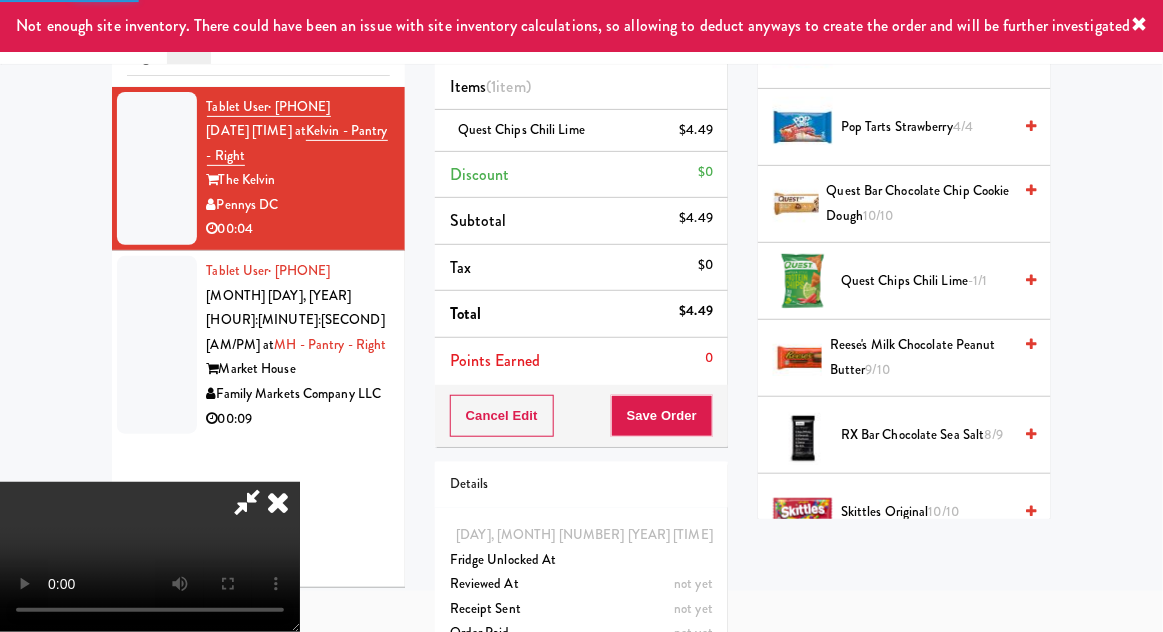 scroll, scrollTop: 197, scrollLeft: 0, axis: vertical 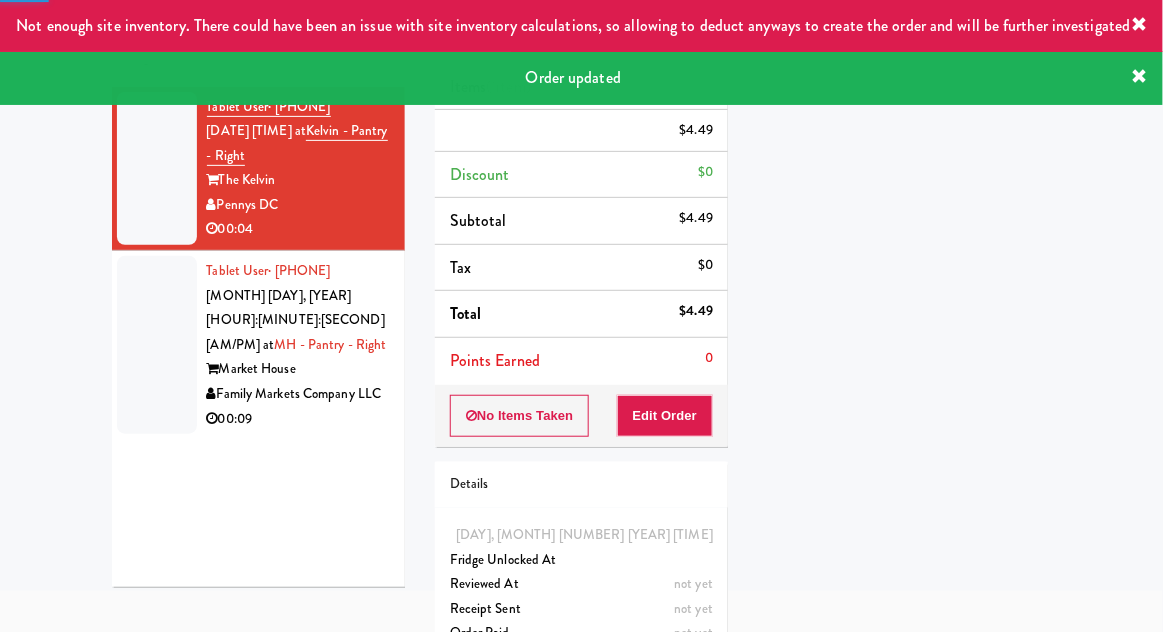 click at bounding box center (157, 345) 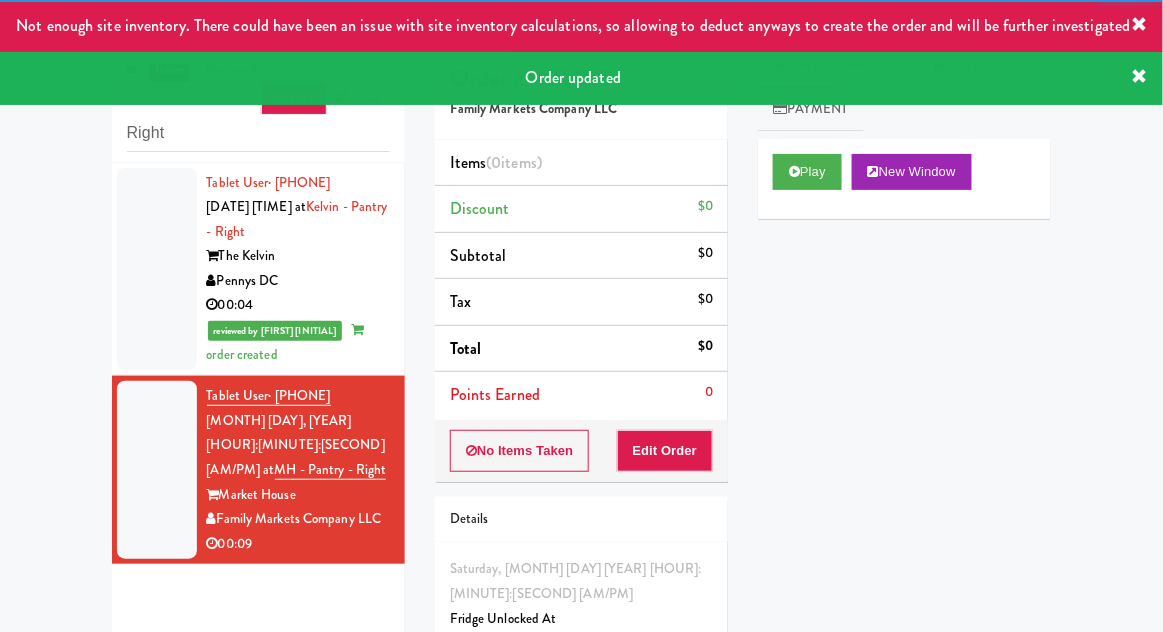 scroll, scrollTop: 0, scrollLeft: 0, axis: both 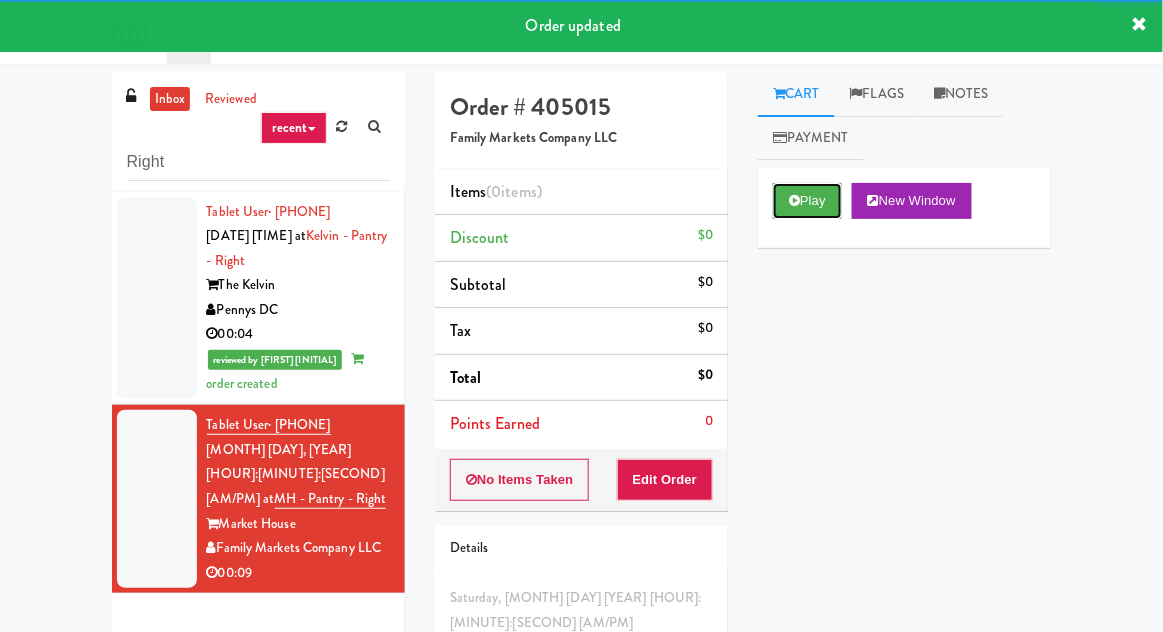 click on "Play" at bounding box center [807, 201] 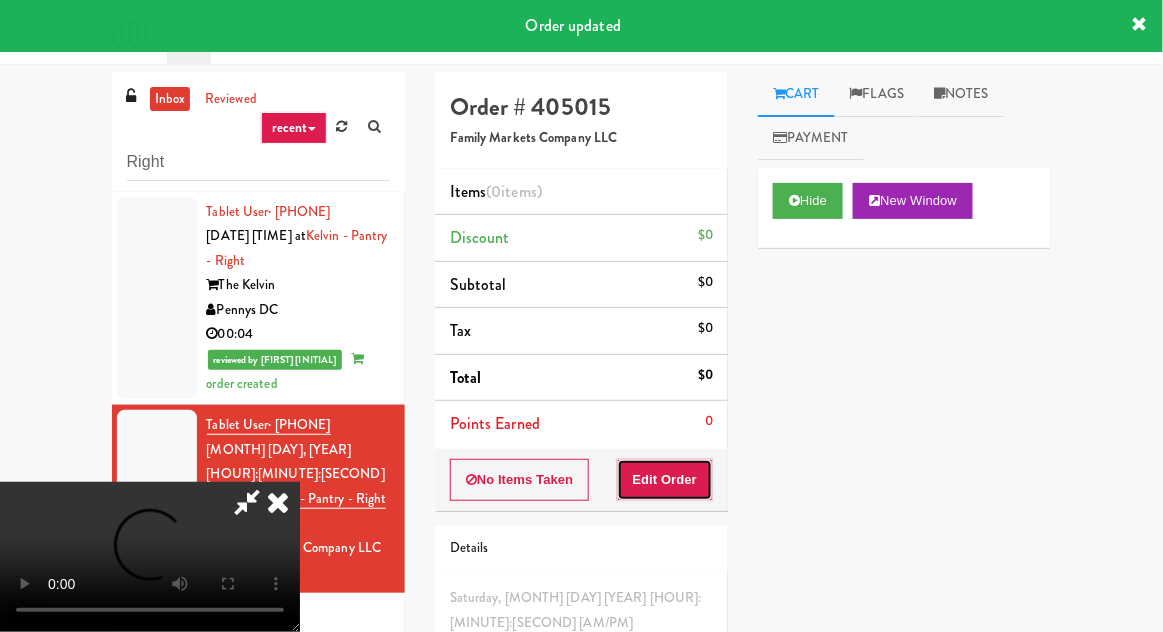 click on "Edit Order" at bounding box center [665, 480] 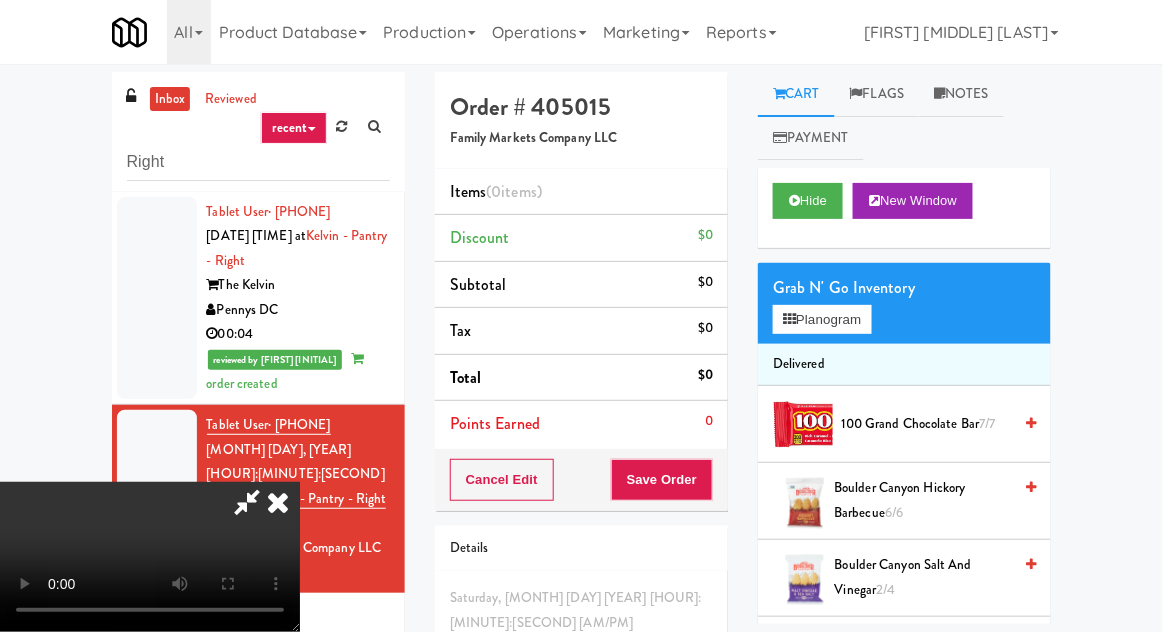 type 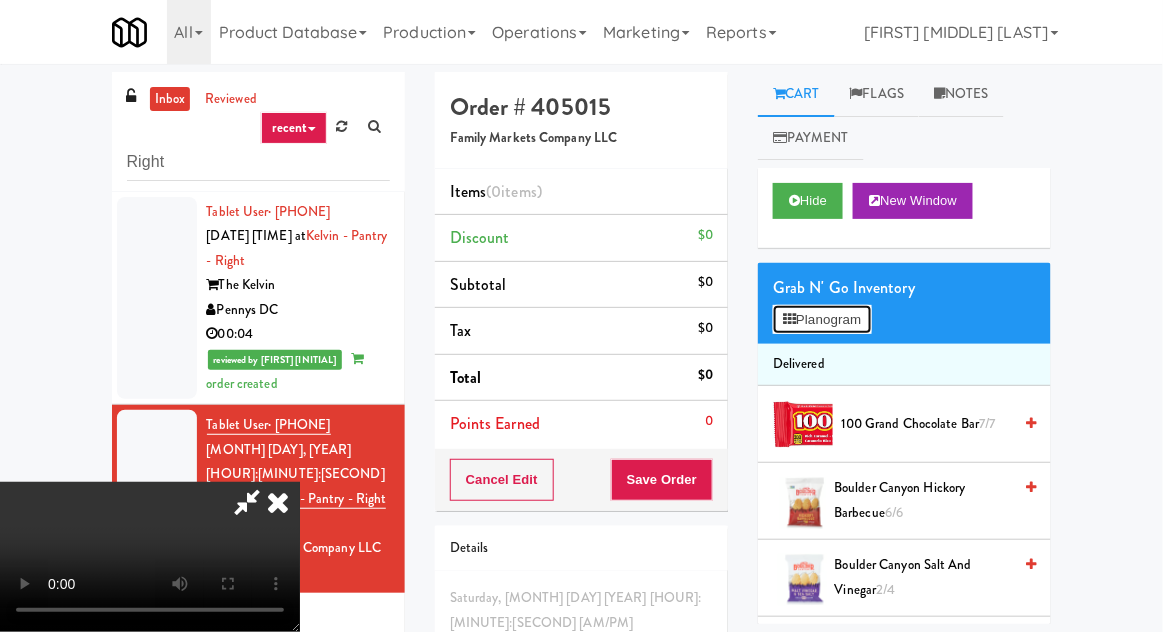 click on "Planogram" at bounding box center [822, 320] 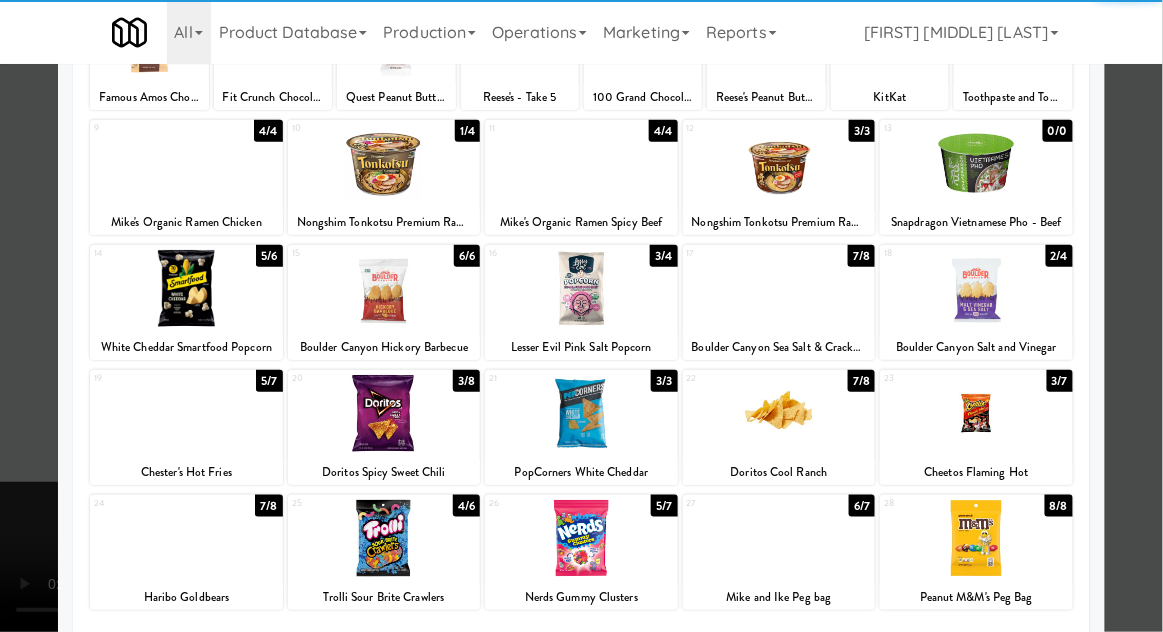 scroll, scrollTop: 202, scrollLeft: 0, axis: vertical 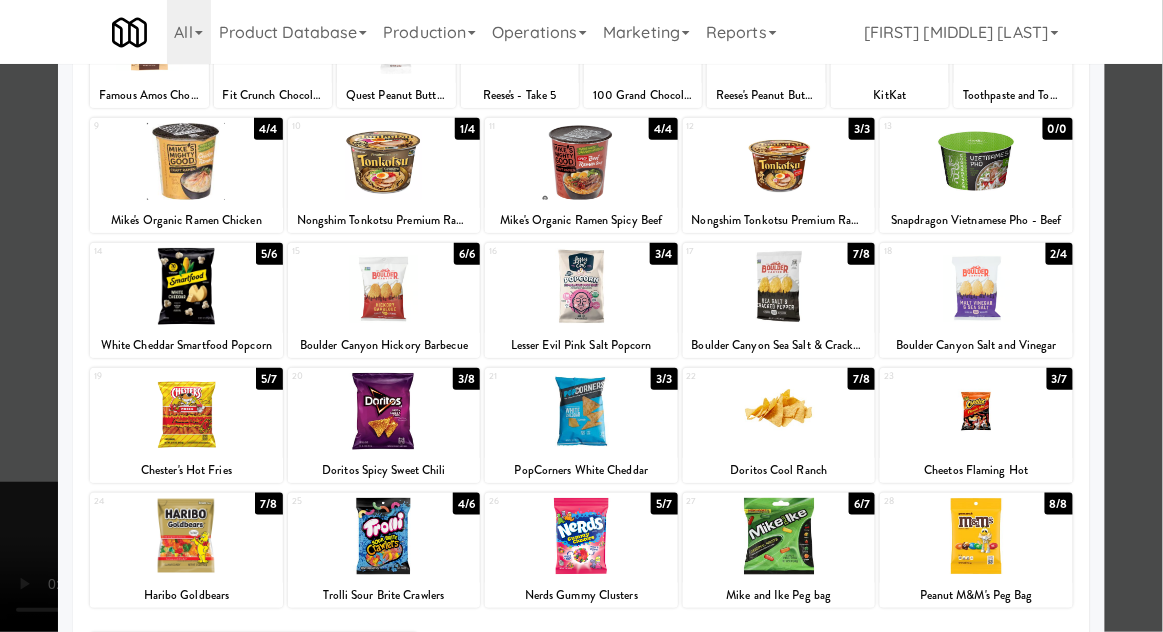click at bounding box center (779, 536) 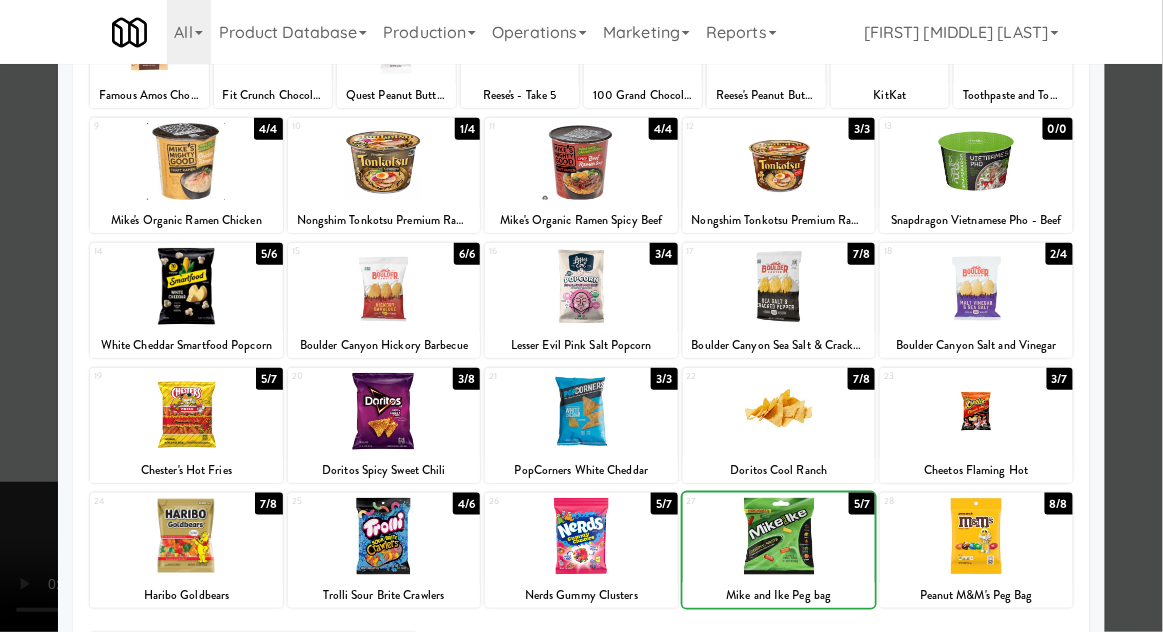 click at bounding box center (581, 316) 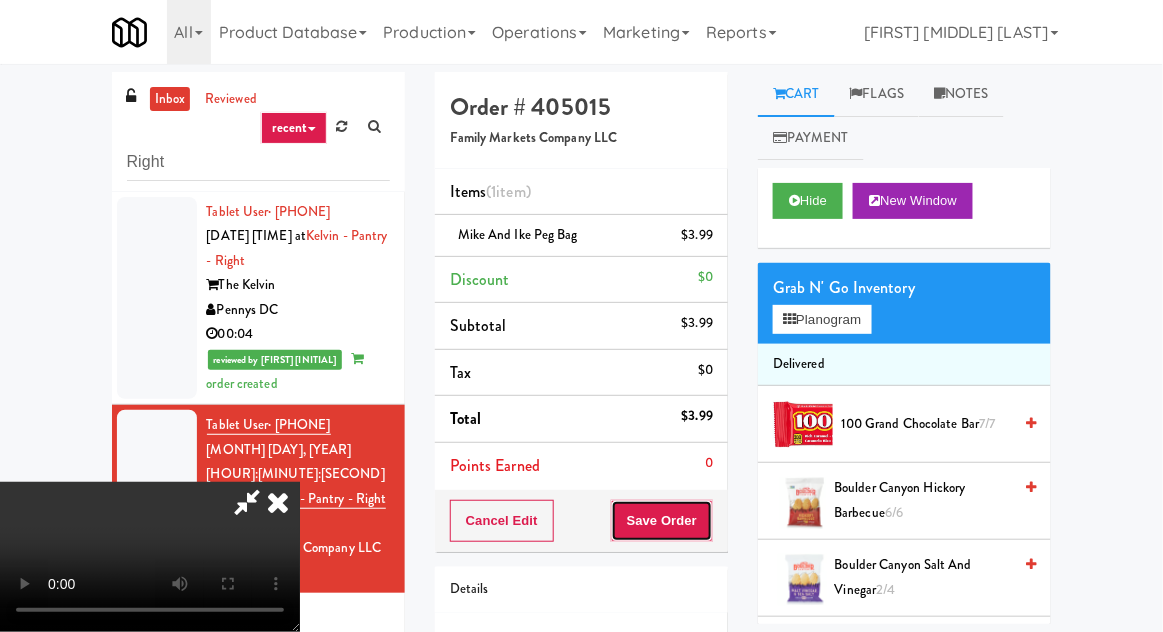 click on "Save Order" at bounding box center [662, 521] 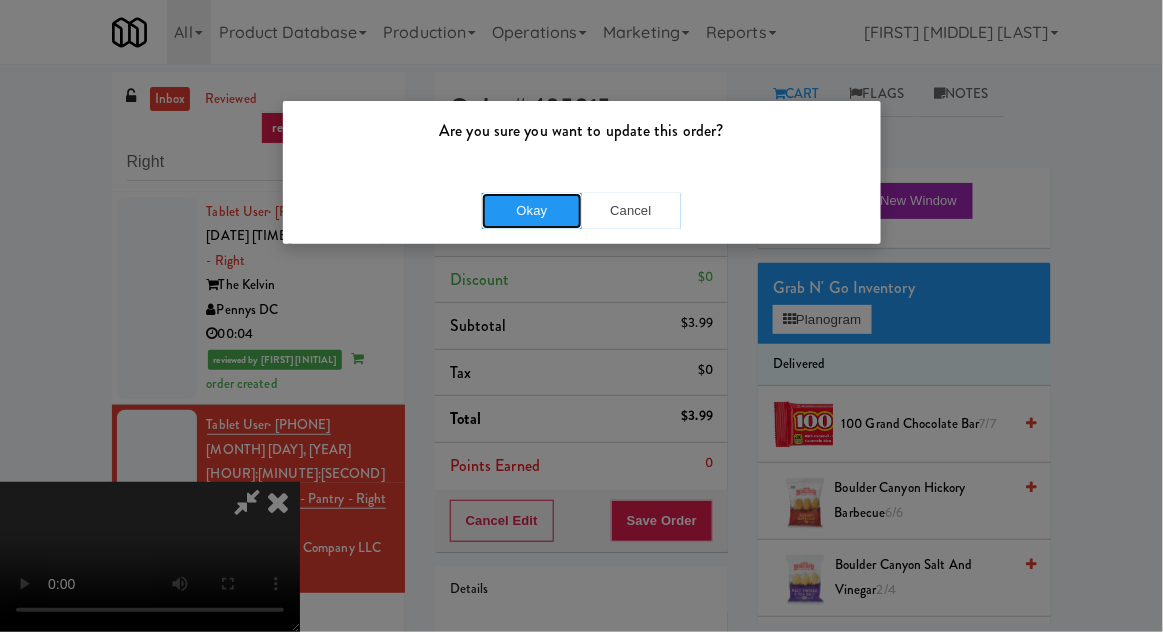 click on "Okay" at bounding box center (532, 211) 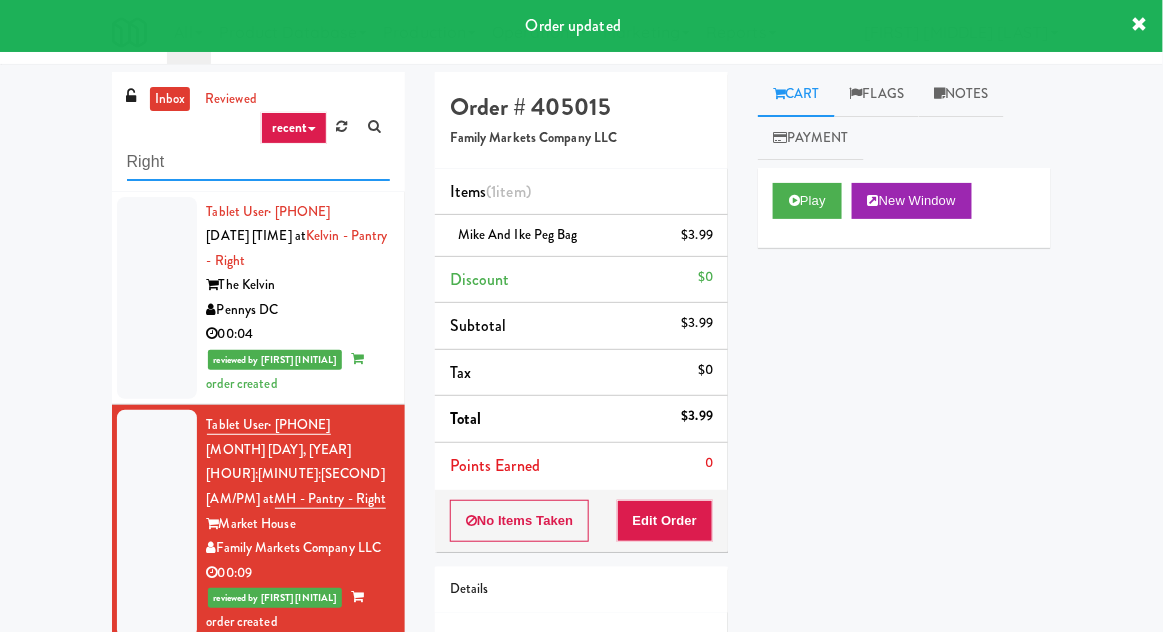 click on "Right" at bounding box center [258, 162] 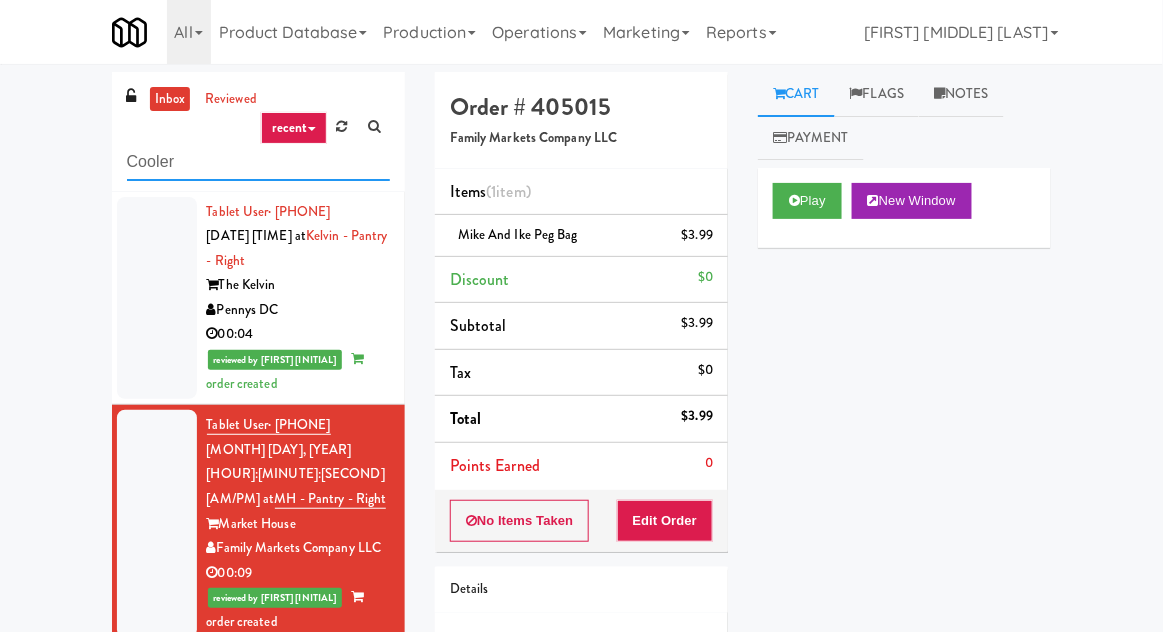 type on "Cooler" 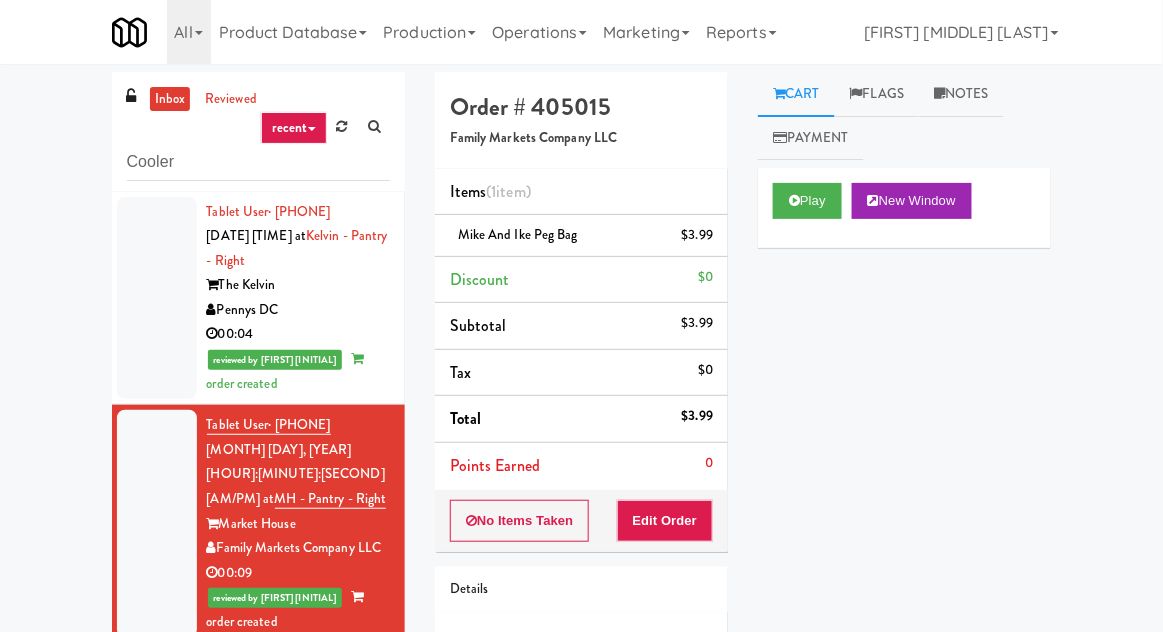 click on "inbox reviewed recent    all     unclear take     inventory issue     suspicious     failed     recent   Cooler Tablet User  · [PHONE] [DATE] [TIME] at  [CITY]  [STREET]  [CITY]  [NUMBER] reviewed by [FIRST] [INITIAL]  order created     Tablet User  · [PHONE] [DATE] [TIME] at  [CITY]  [STREET]  [CITY]  [NUMBER] reviewed by [FIRST] [INITIAL]  order created     Order # 405015 Family Markets Company LLC Items  (1  item ) Mike and Ike Peg bag  $3.99 Discount  $0 Subtotal $3.99 Tax $0 Total $3.99 Points Earned  0  No Items Taken Edit Order Details [DAY], [MONTH] [NUMBER] [YEAR] [TIME] Fridge Unlocked At [DATE] [TIME] Reviewed At not yet Receipt Sent not yet Order Paid  Cart  Flags  Notes  Payment  Play  New Window  Primary Flag  Clear     Flag if unable to determine what was taken or order not processable due to inventory issues Unclear Take - No Video Unclear Take - Short or Cut Off Unclear Take - Obstructed  Clear" at bounding box center (581, 463) 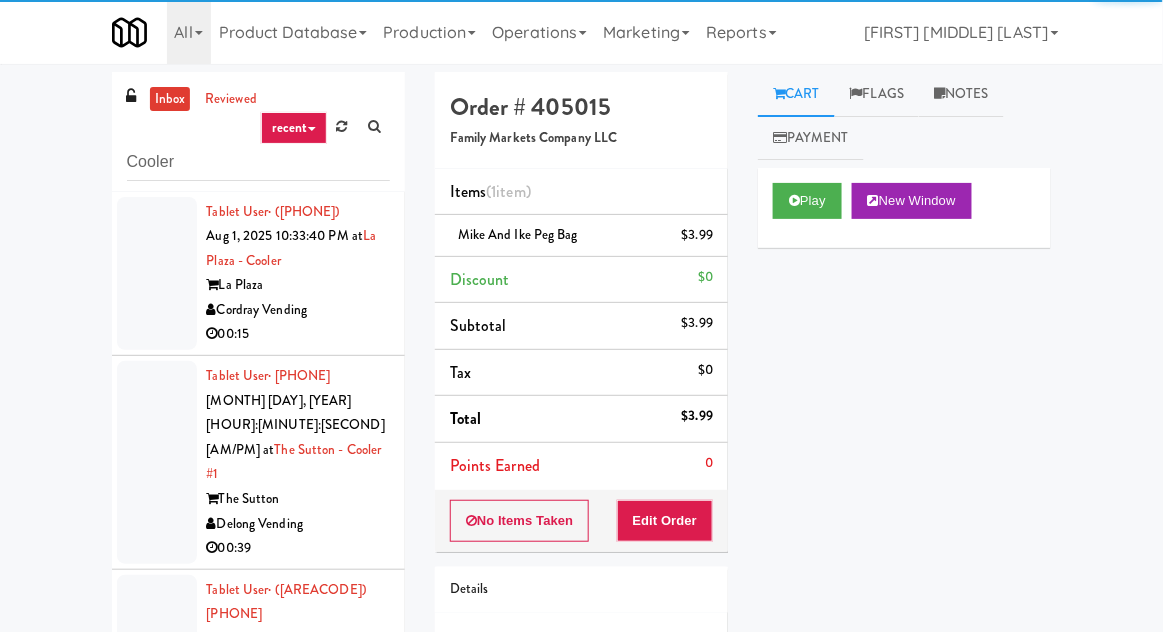 scroll, scrollTop: 173, scrollLeft: 0, axis: vertical 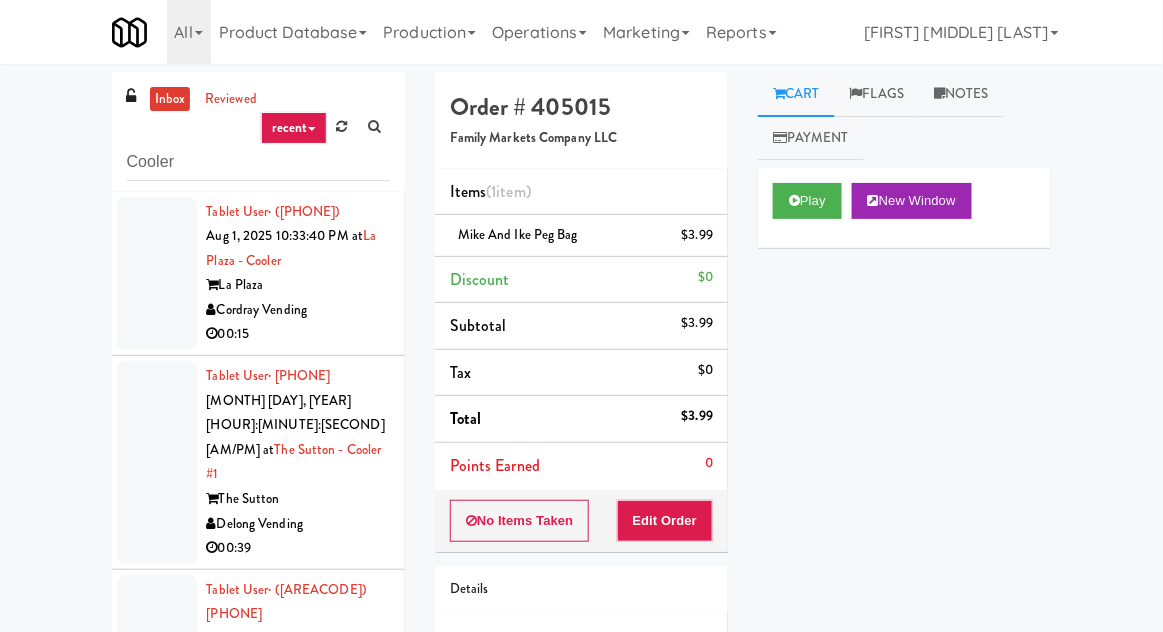 click at bounding box center [157, 274] 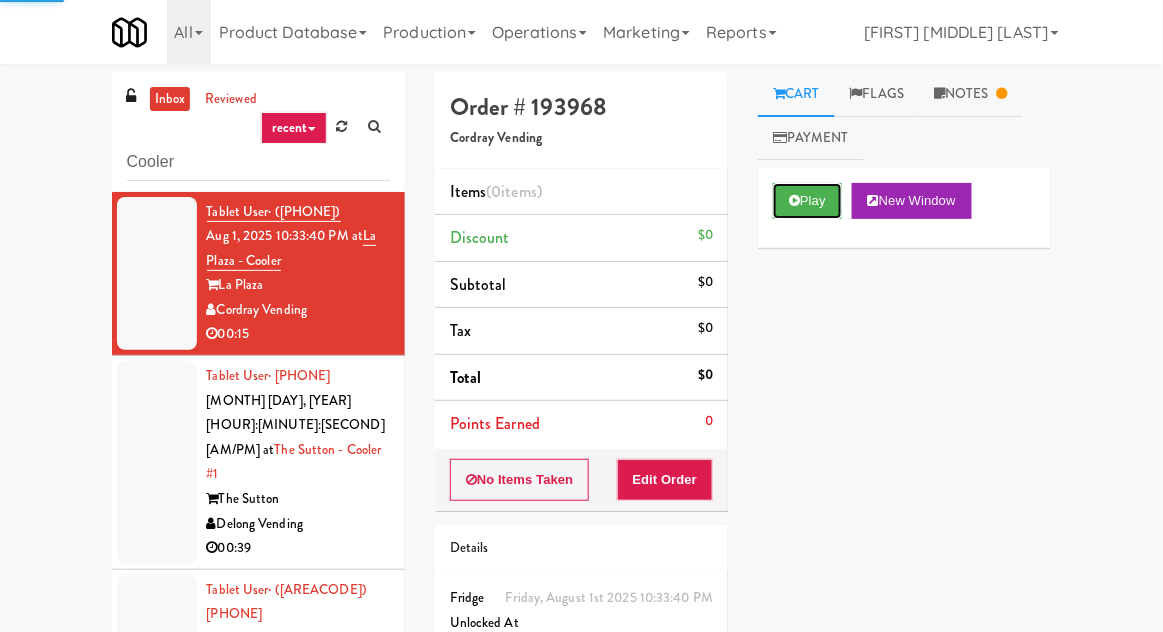 click on "Play" at bounding box center [807, 201] 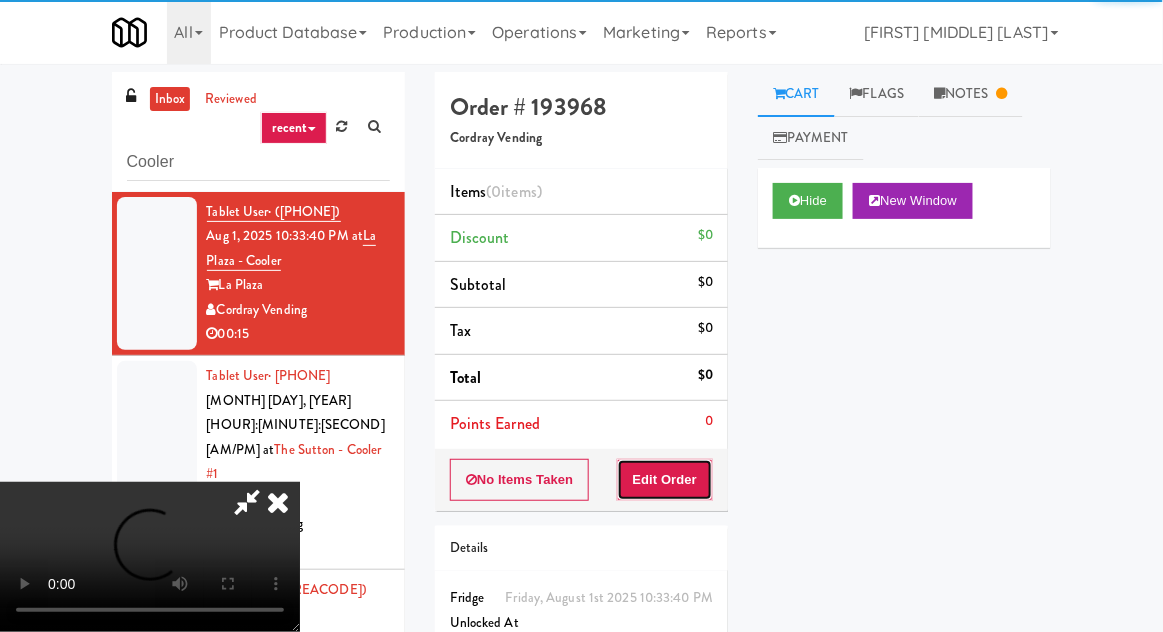 click on "Edit Order" at bounding box center (665, 480) 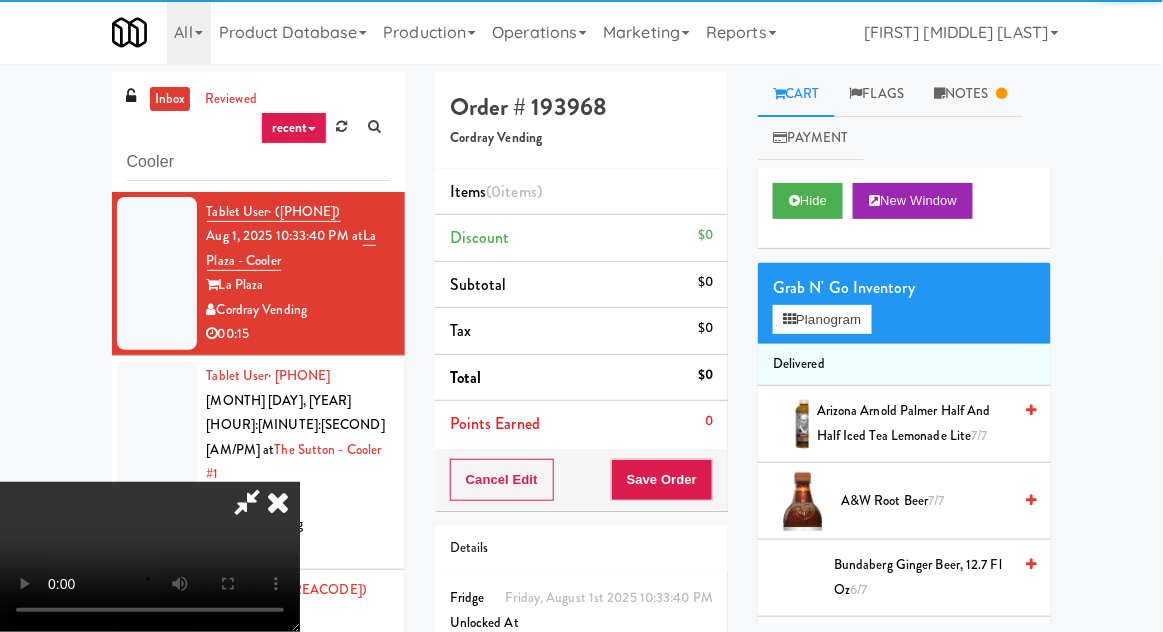click at bounding box center [1002, 93] 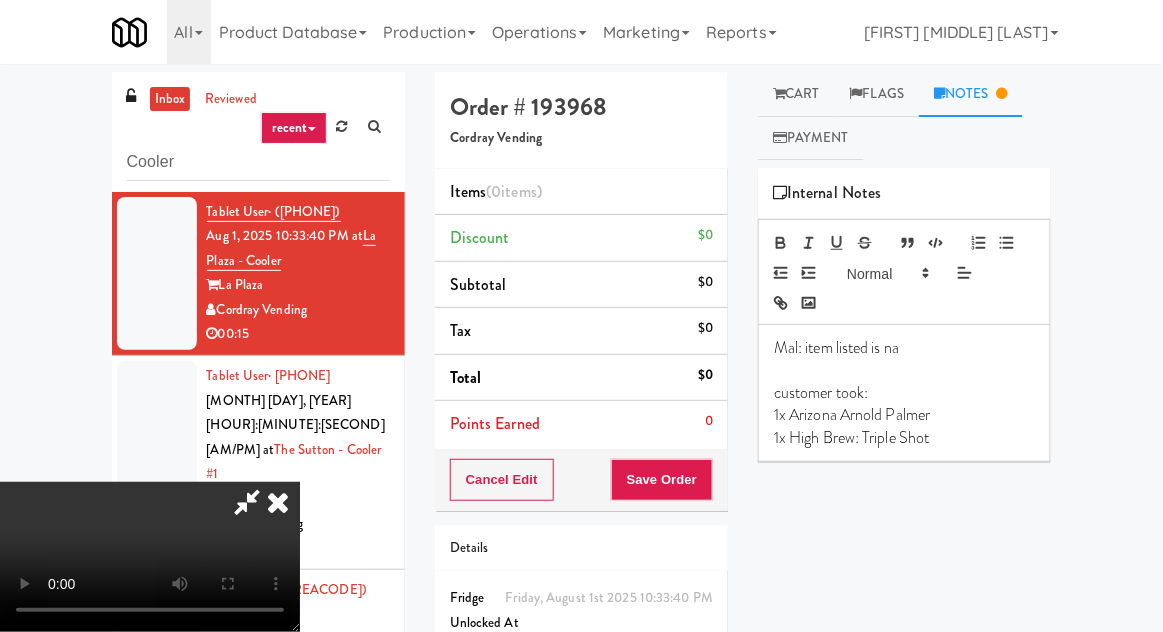 scroll, scrollTop: 73, scrollLeft: 0, axis: vertical 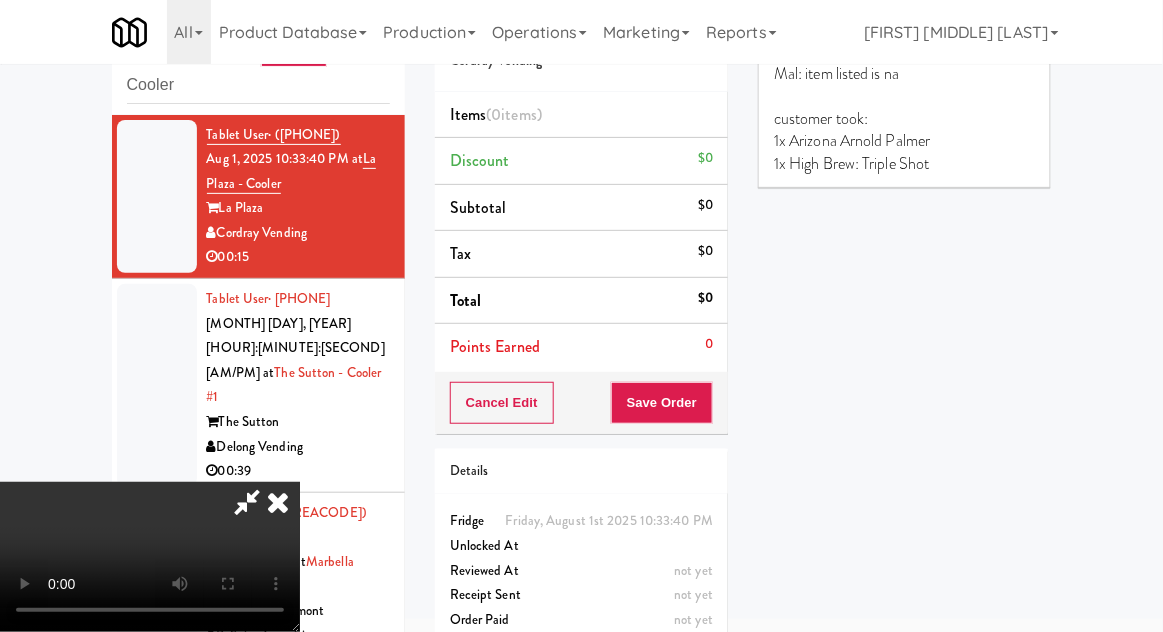 click at bounding box center [278, 502] 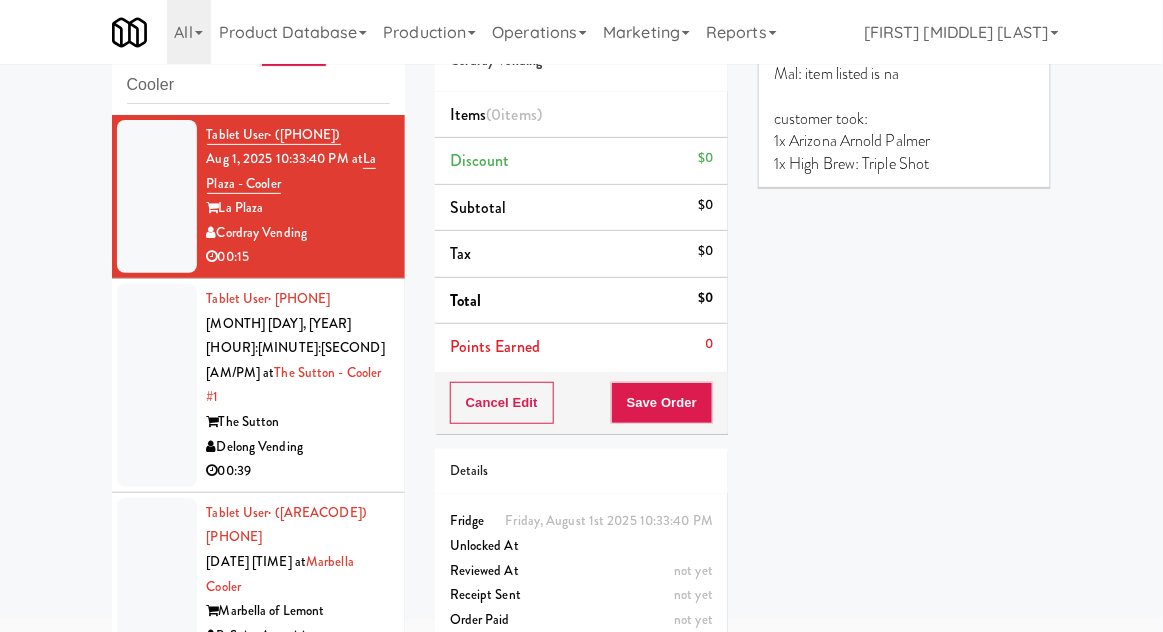 click at bounding box center (157, 385) 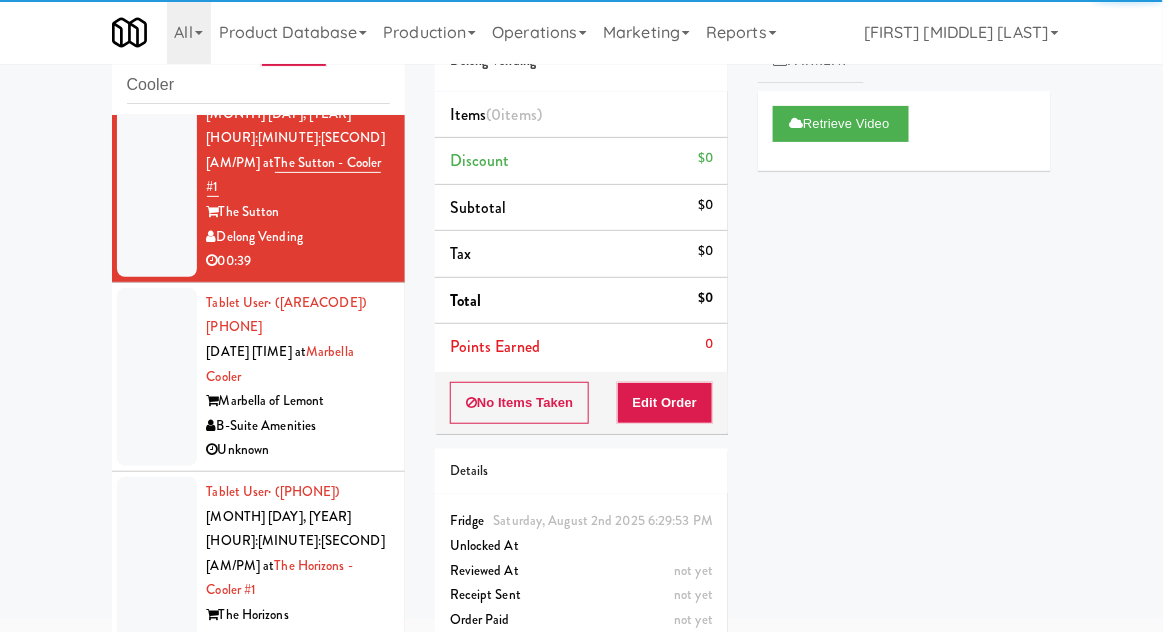 scroll, scrollTop: 385, scrollLeft: 0, axis: vertical 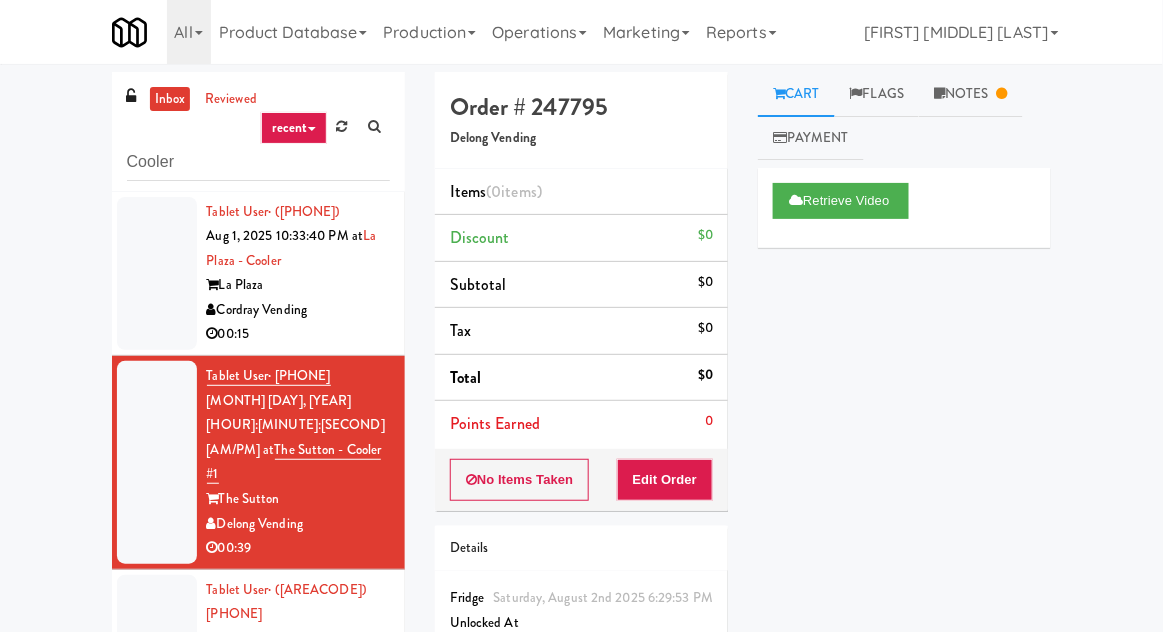 click on "Notes" at bounding box center (971, 94) 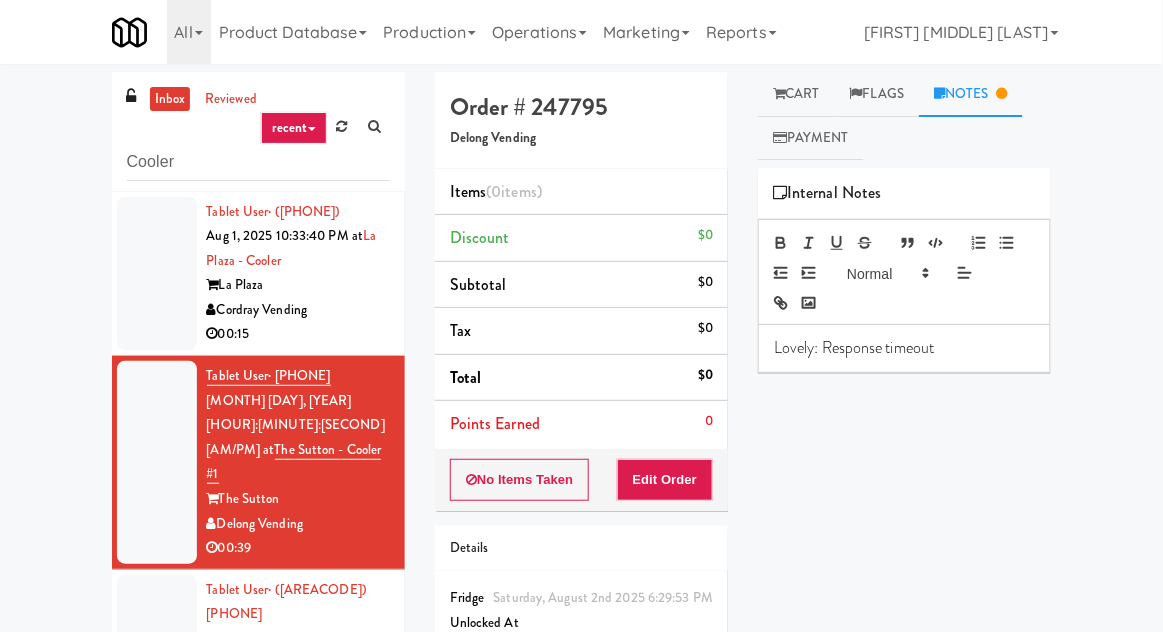 click on "Cart" at bounding box center [796, 94] 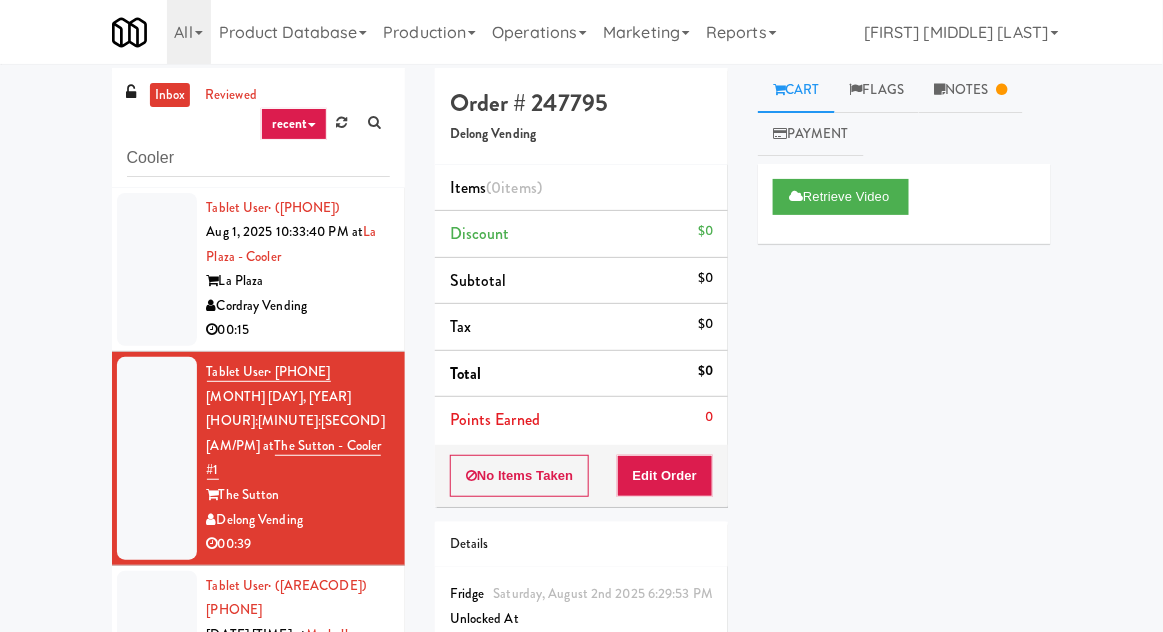scroll, scrollTop: 77, scrollLeft: 0, axis: vertical 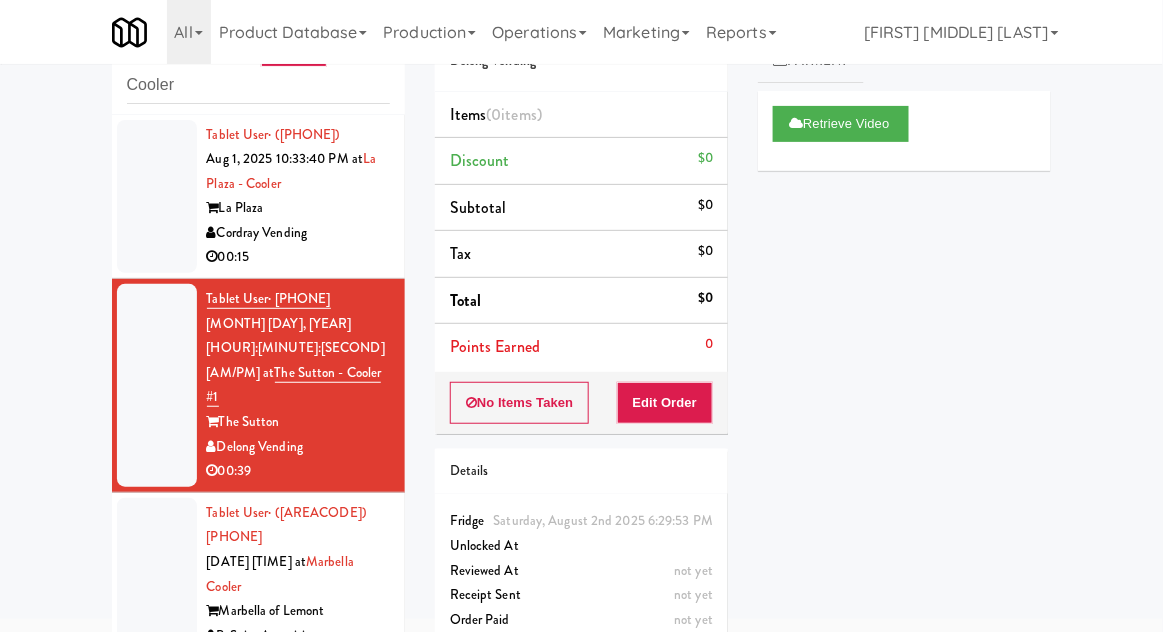 click at bounding box center (157, 587) 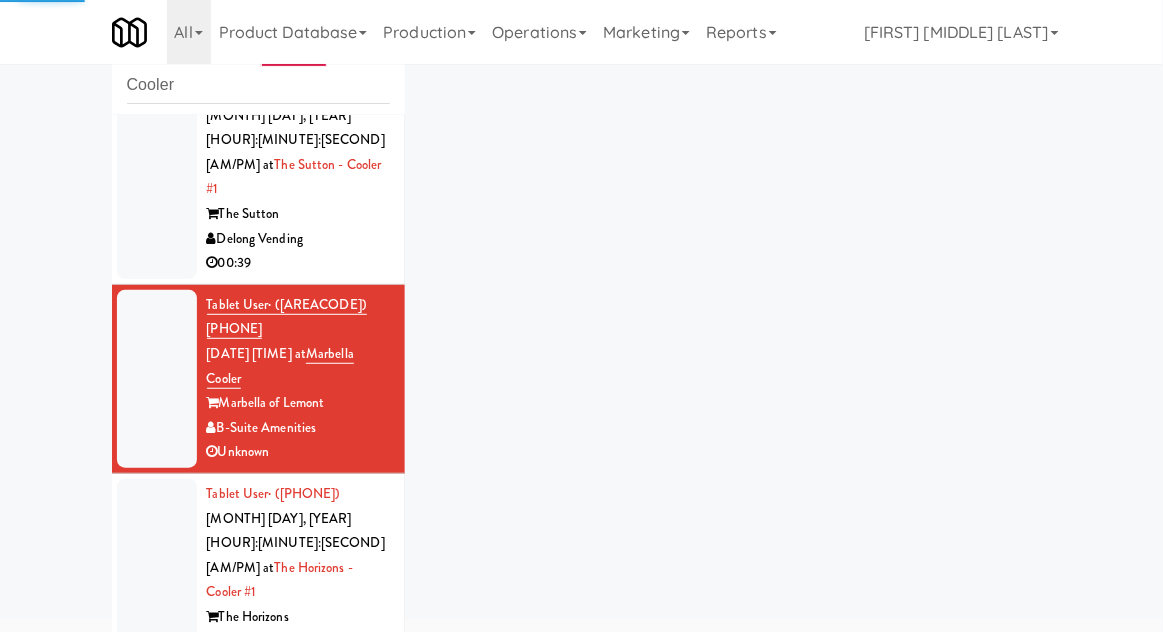 scroll, scrollTop: 385, scrollLeft: 0, axis: vertical 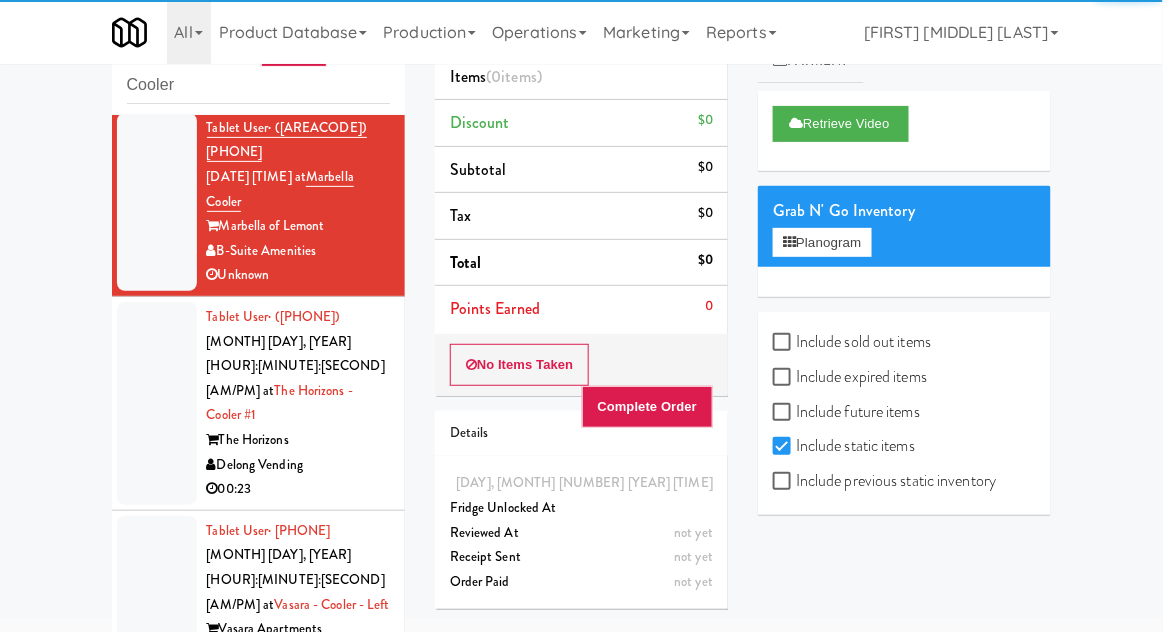 click at bounding box center (157, 605) 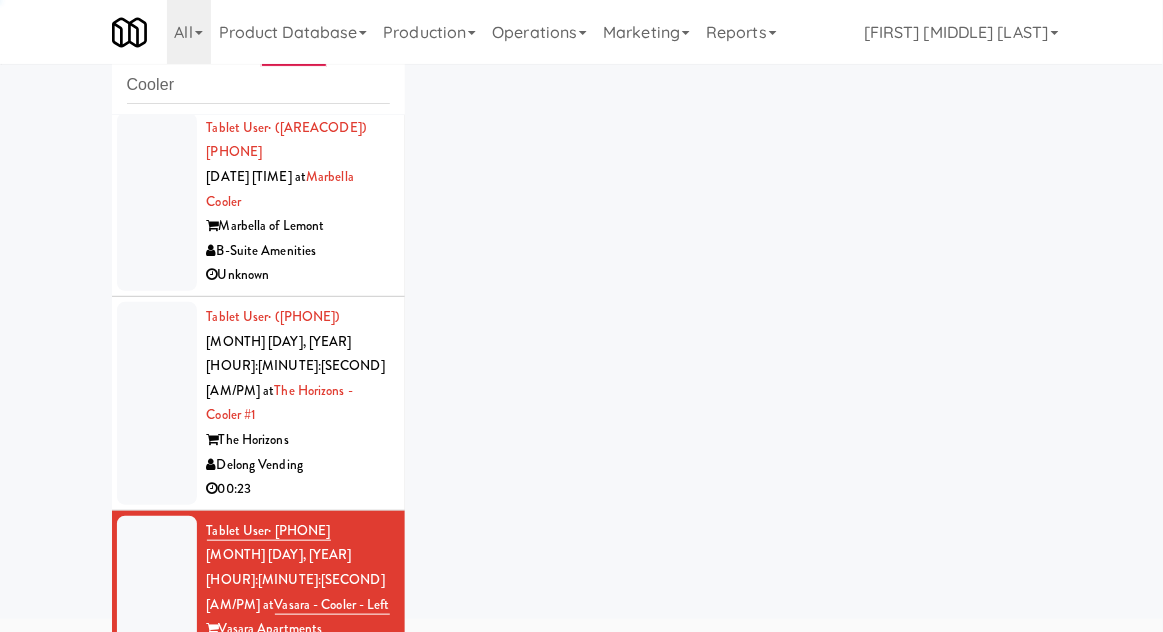 click at bounding box center [157, 403] 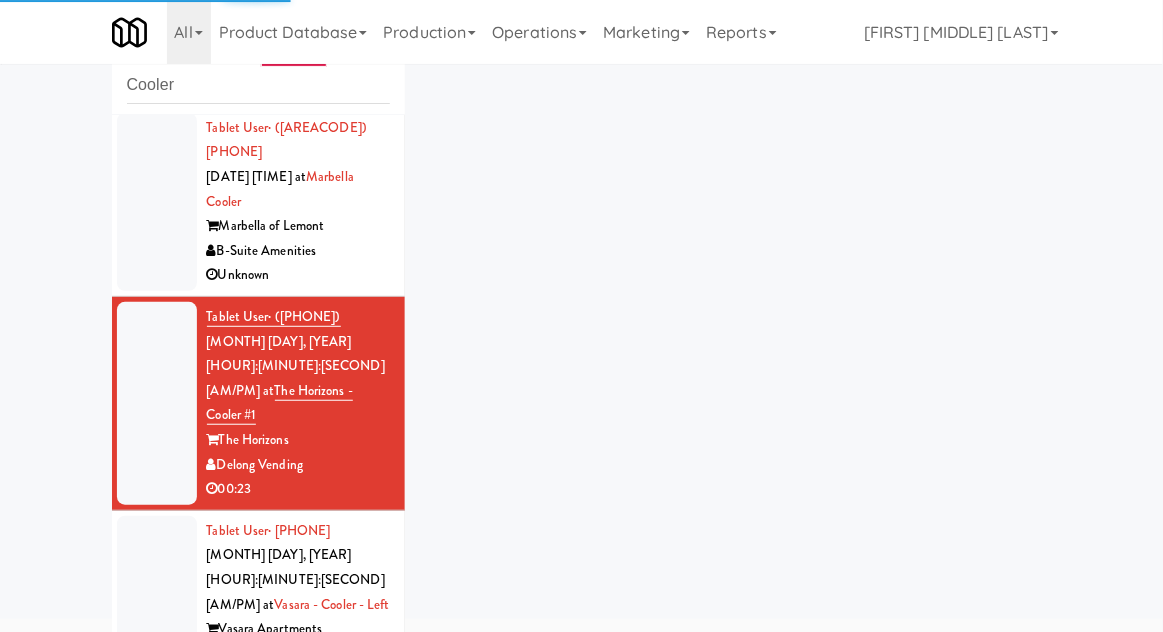 click at bounding box center (157, 202) 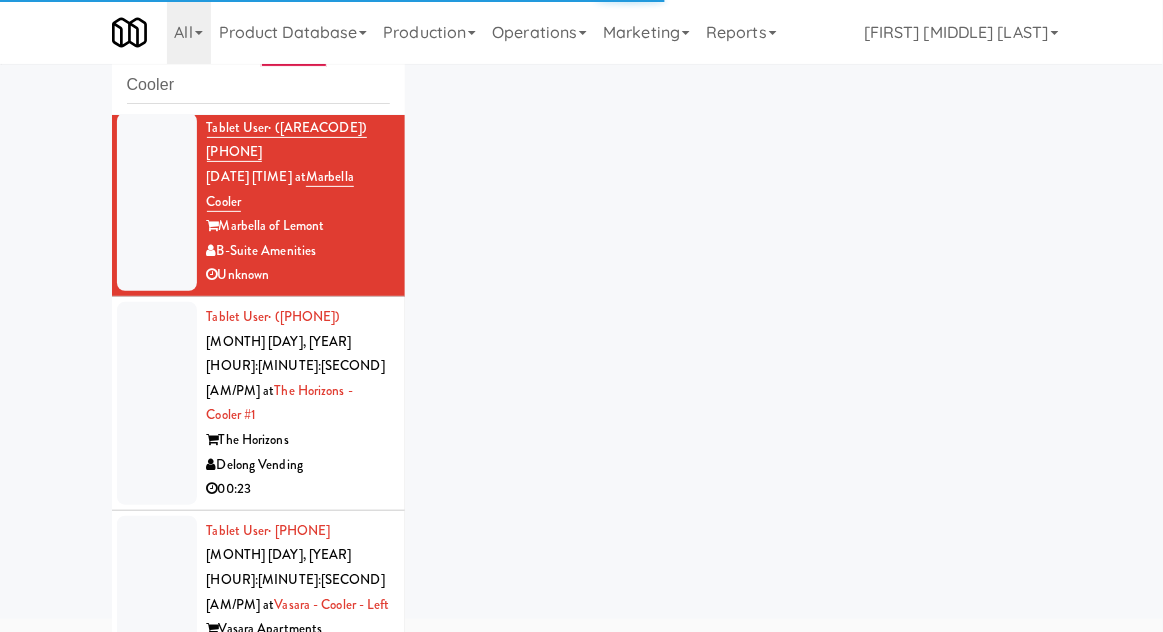 scroll, scrollTop: 0, scrollLeft: 0, axis: both 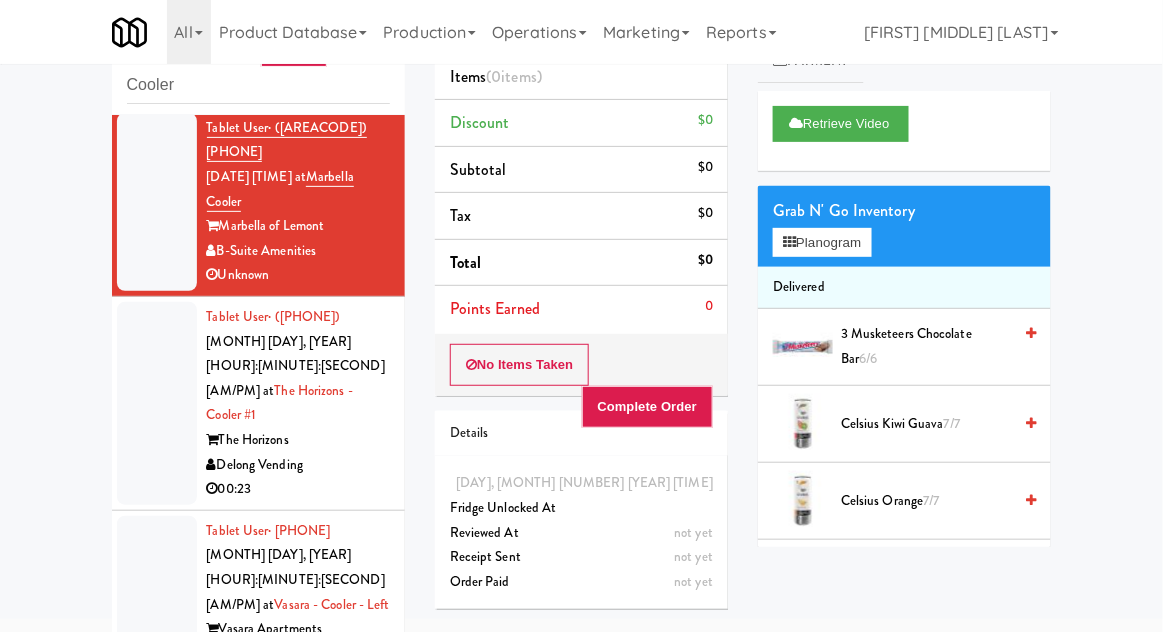 click on "Tablet User  · [PHONE] [DATE] [TIME] at  [CITY]  [STREET]   [CITY]  [NUMBER]" at bounding box center (258, 404) 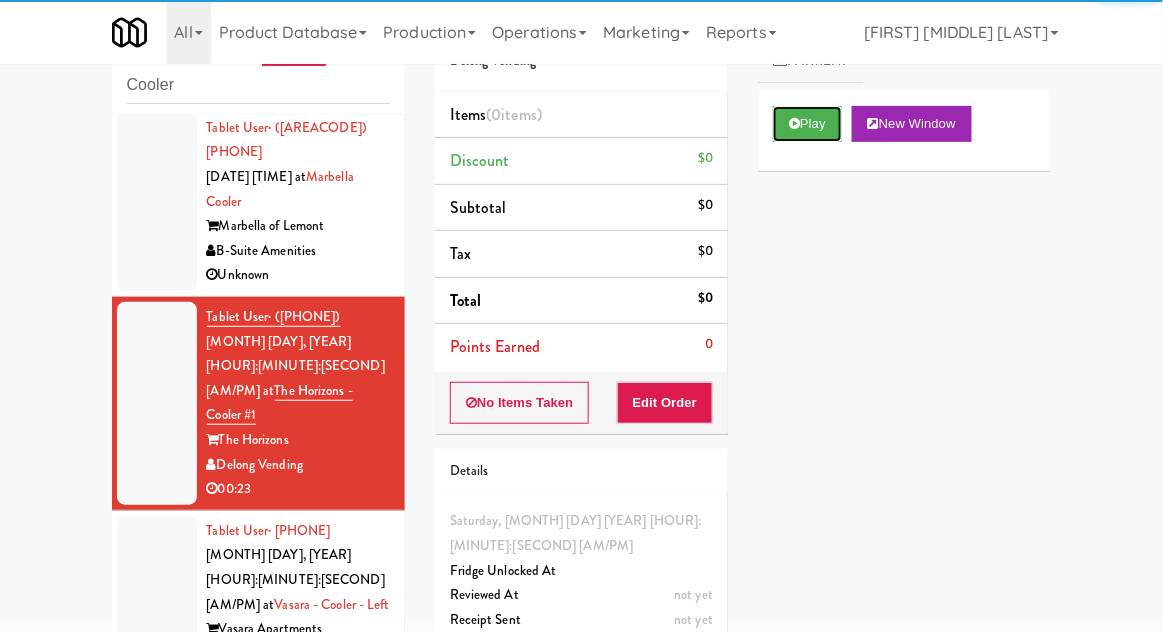 click on "Play" at bounding box center (807, 124) 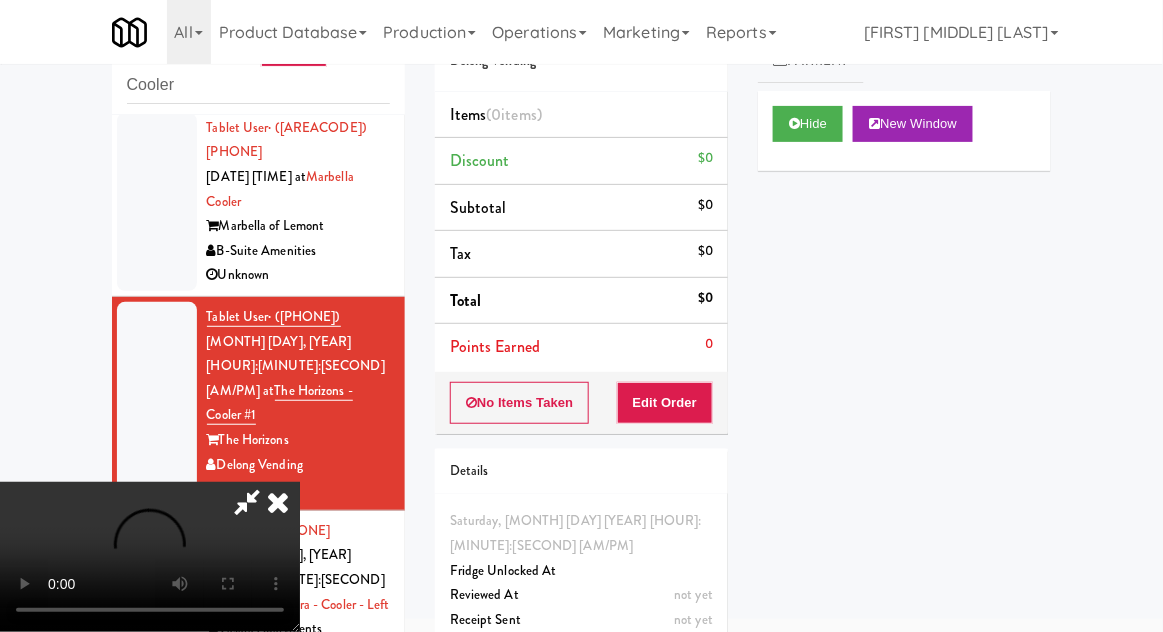 type 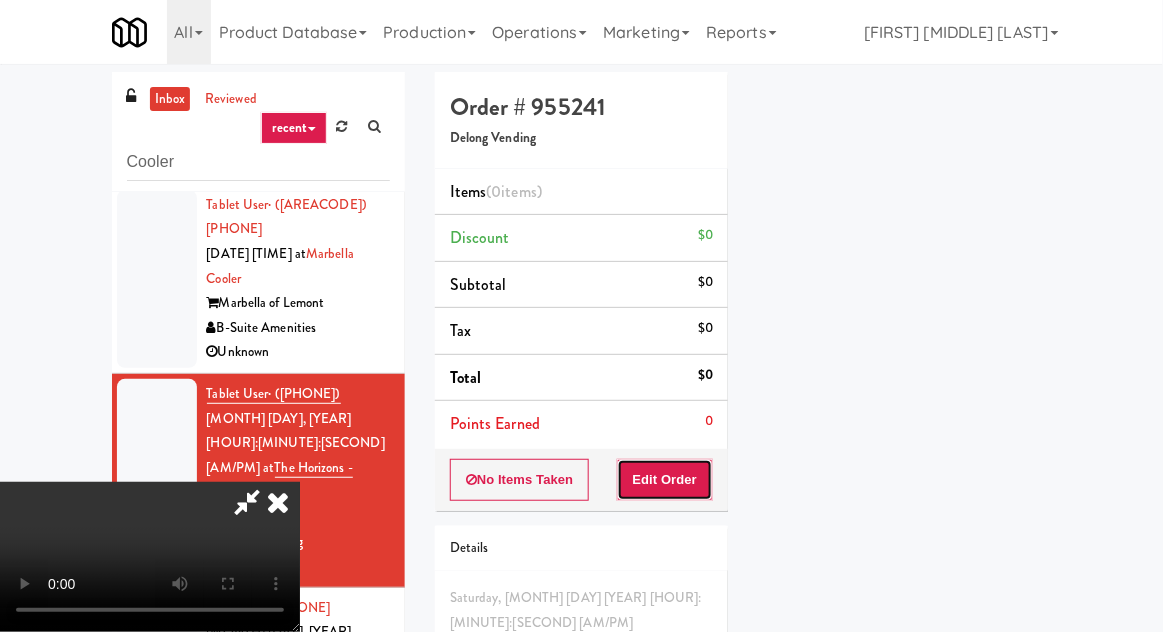 click on "Edit Order" at bounding box center (665, 480) 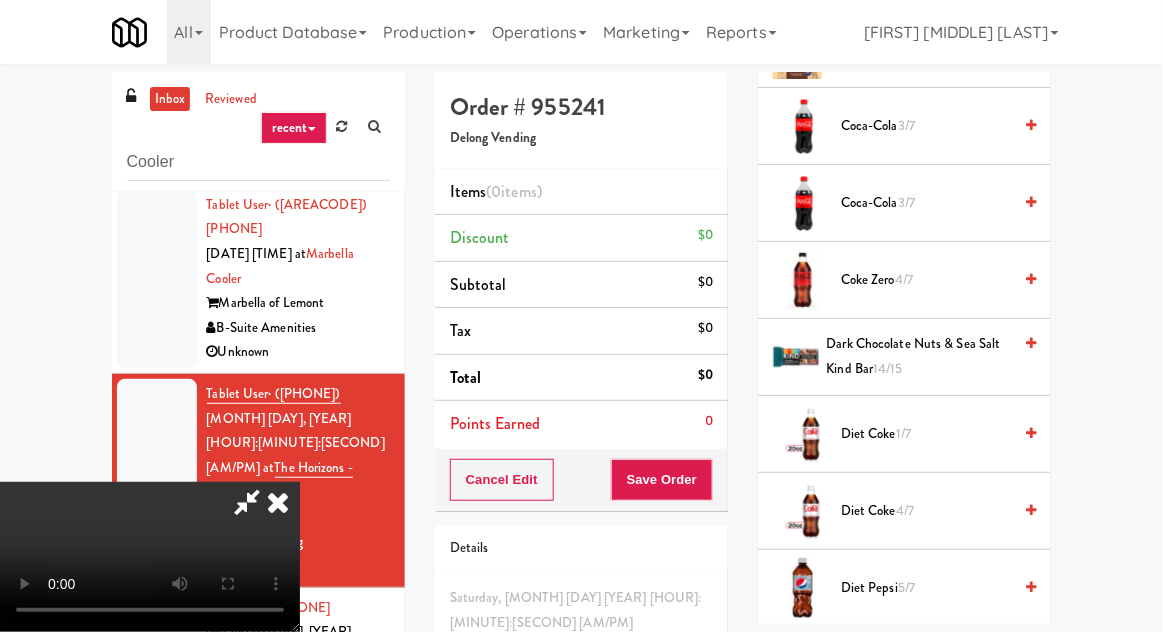 click on "4/7" at bounding box center (905, 510) 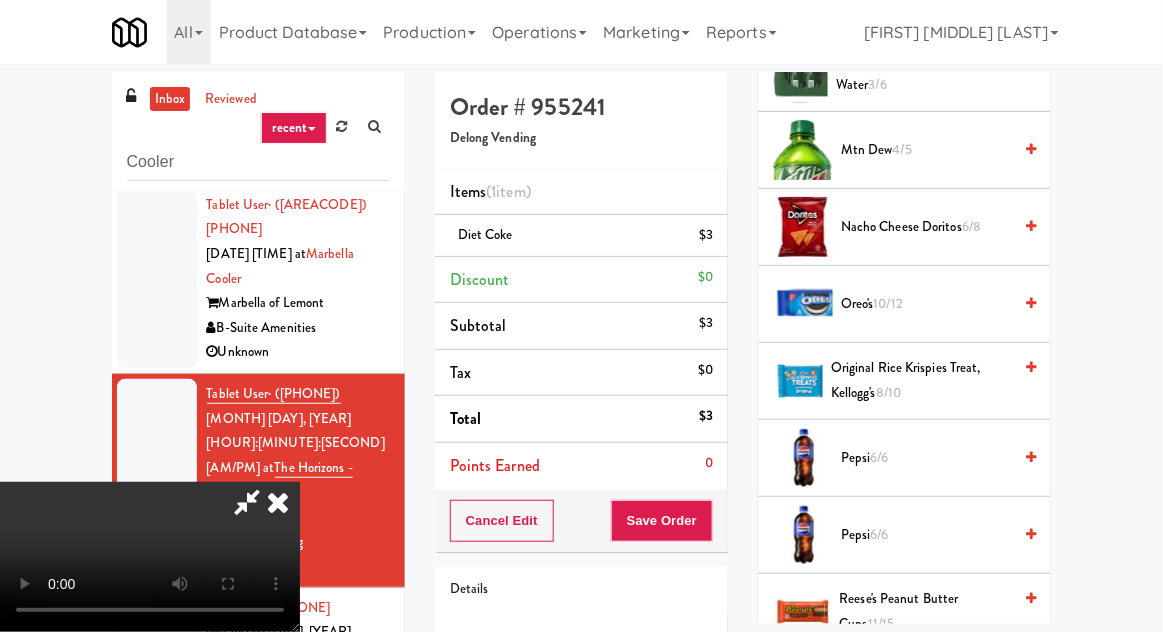 click on "Original Rice Krispies Treat, Kellogg's  8/10" at bounding box center (921, 380) 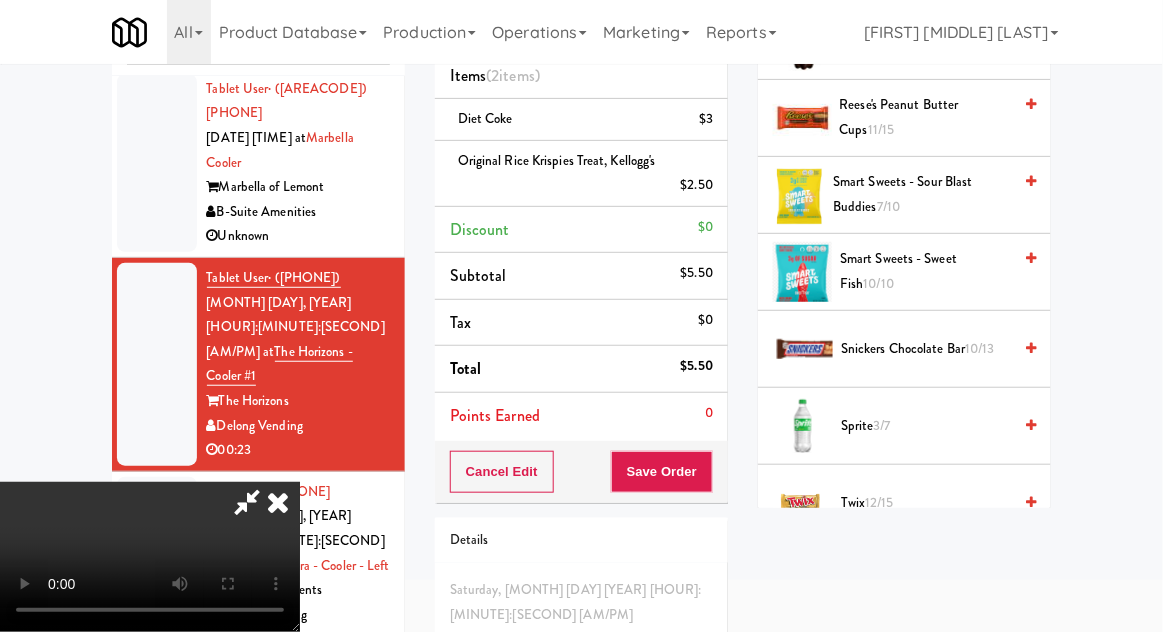 click on "12/15" at bounding box center (880, 502) 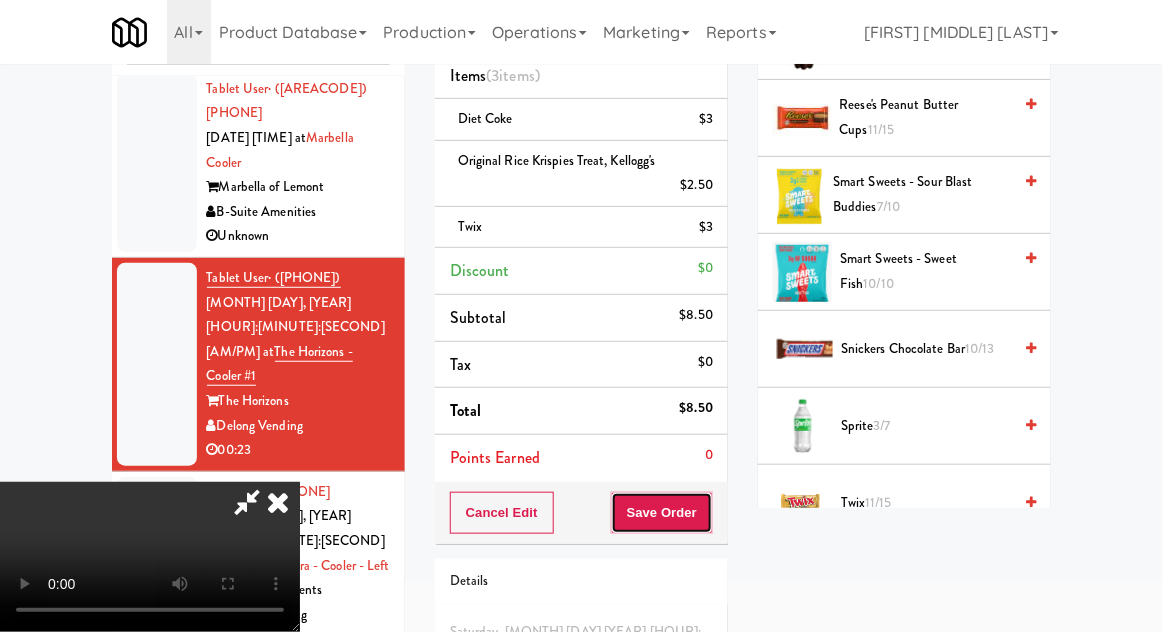 click on "Save Order" at bounding box center [662, 513] 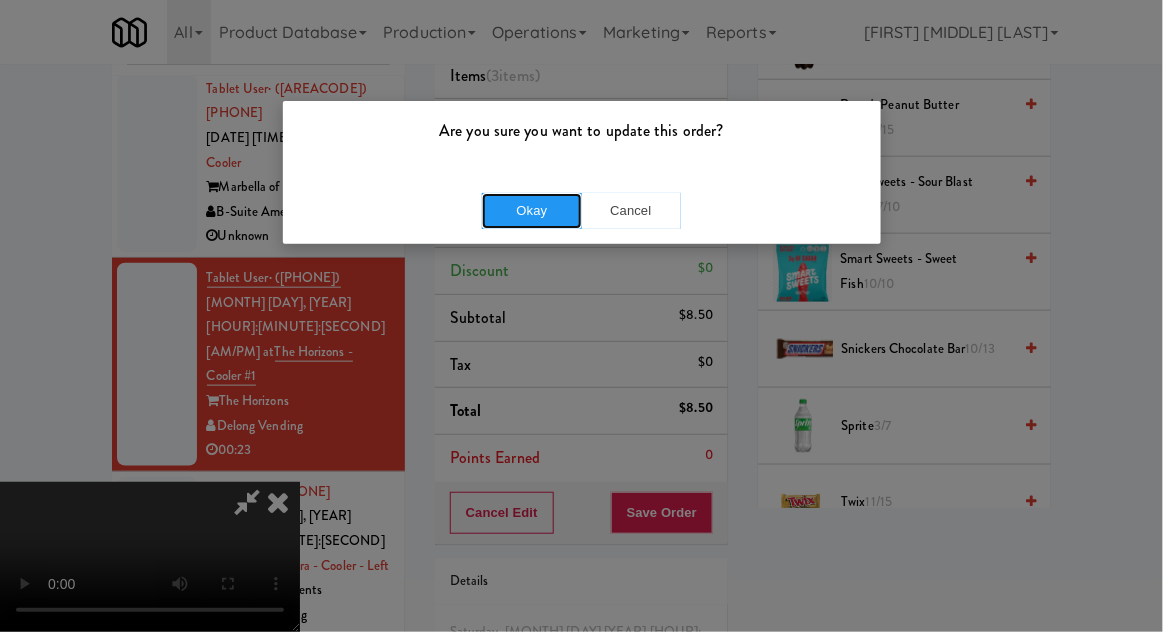 click on "Okay" at bounding box center (532, 211) 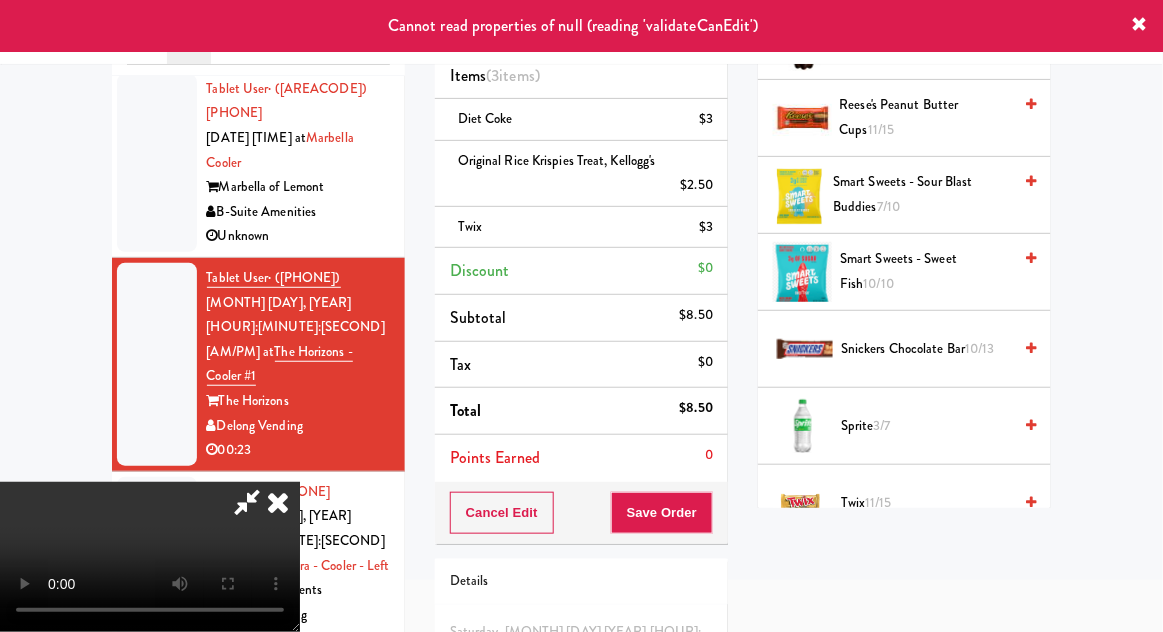 click at bounding box center (278, 502) 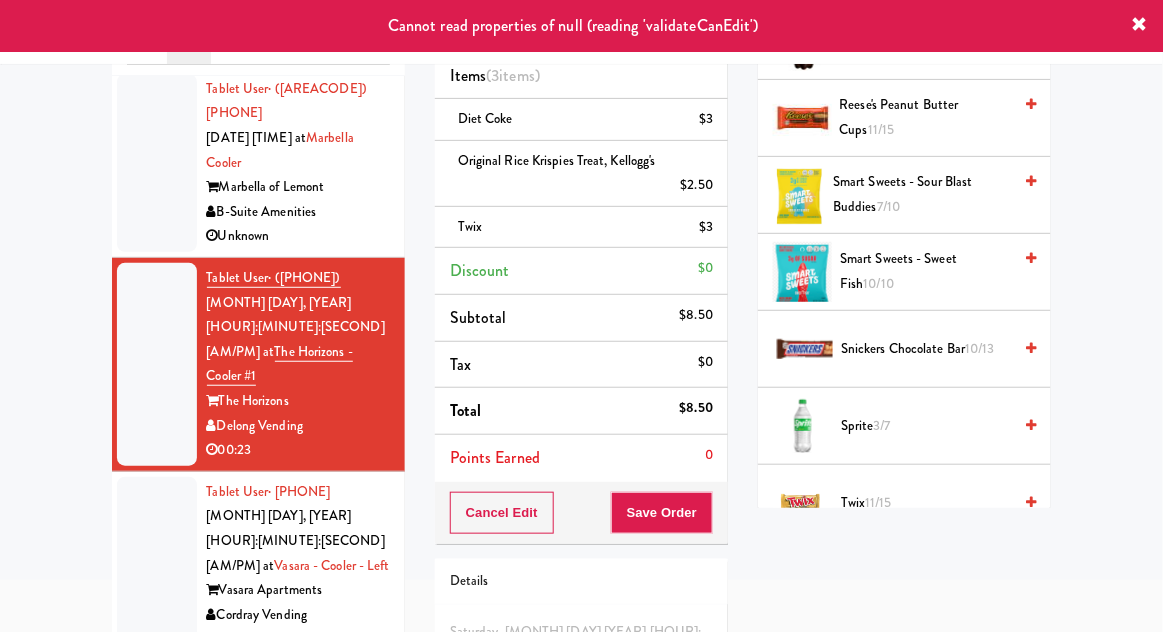 click at bounding box center (157, 566) 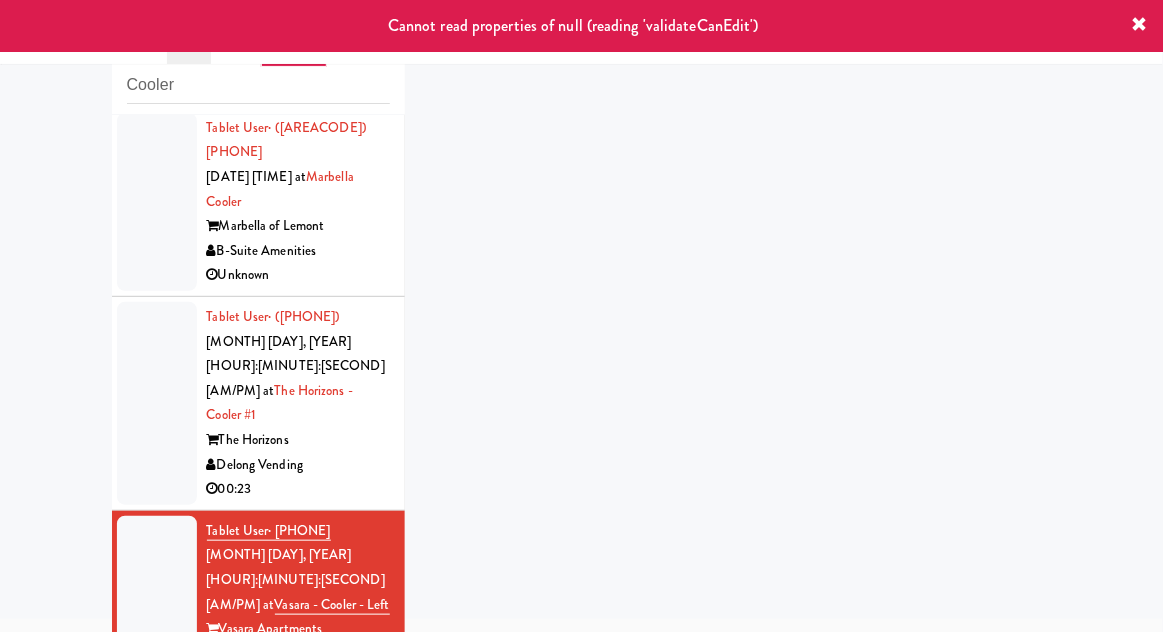 click at bounding box center (157, 403) 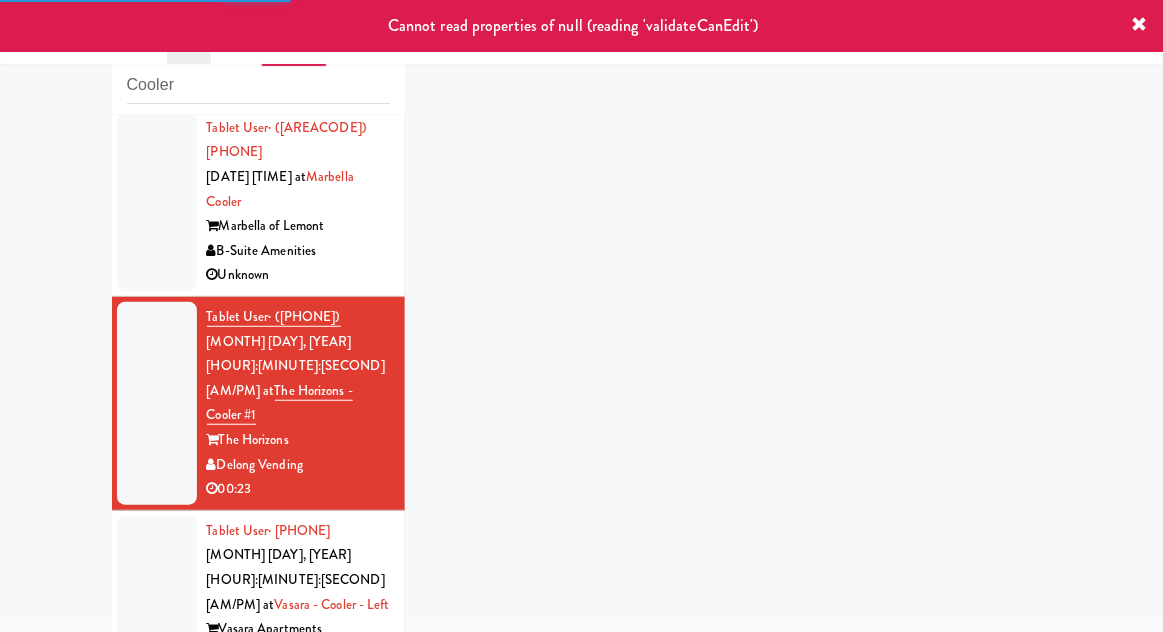 click at bounding box center (157, 605) 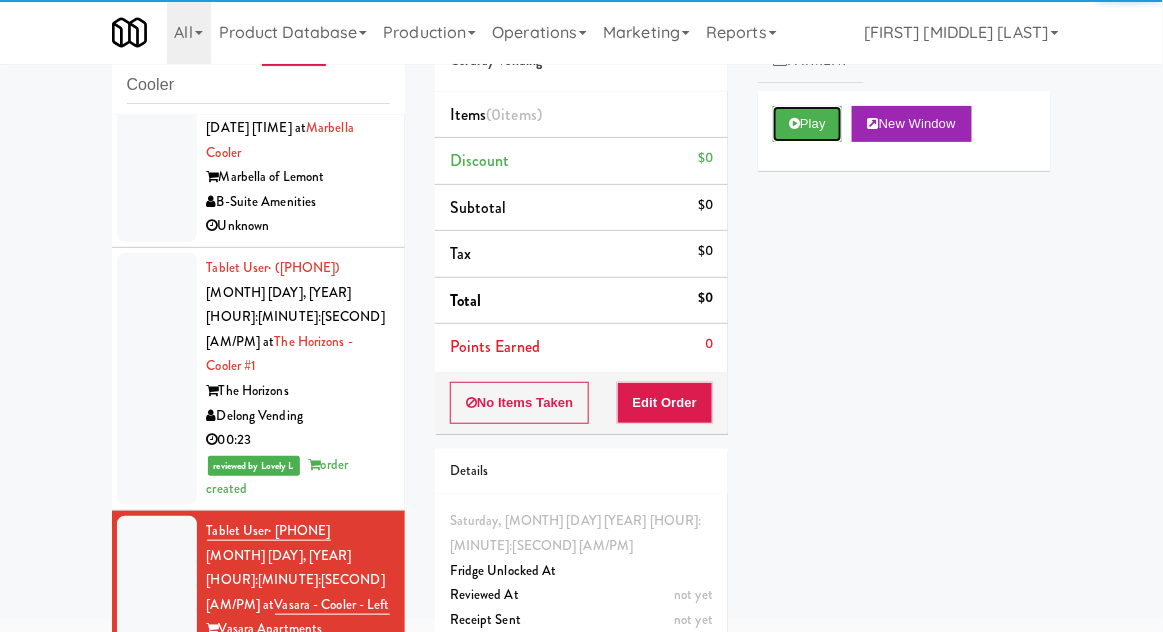 click on "Play" at bounding box center (807, 124) 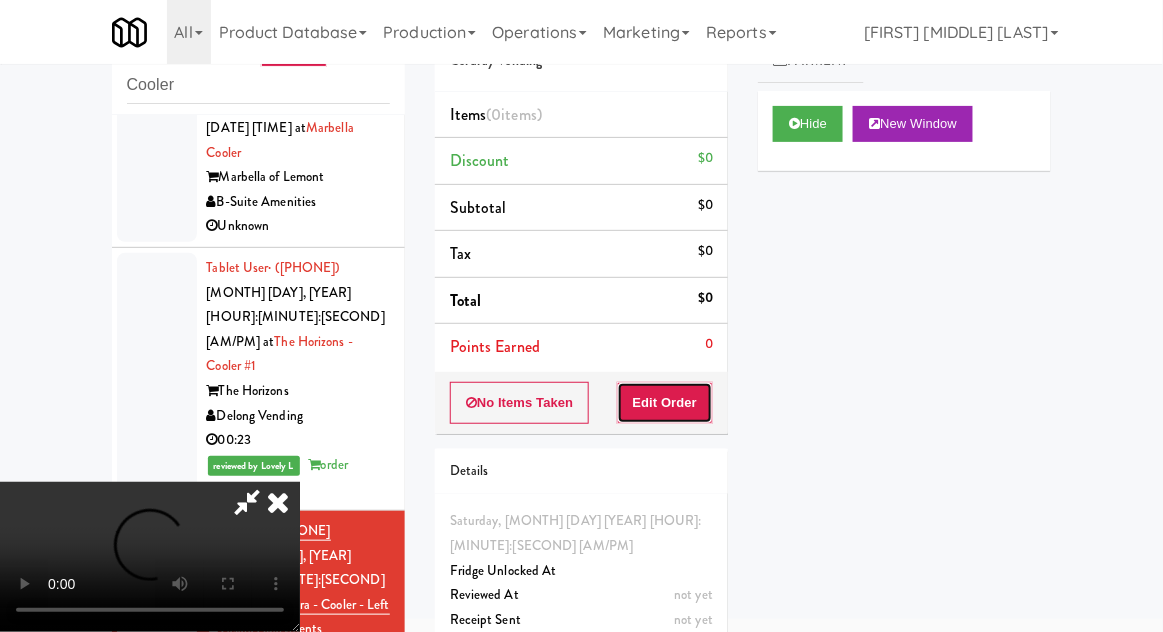 click on "Edit Order" at bounding box center (665, 403) 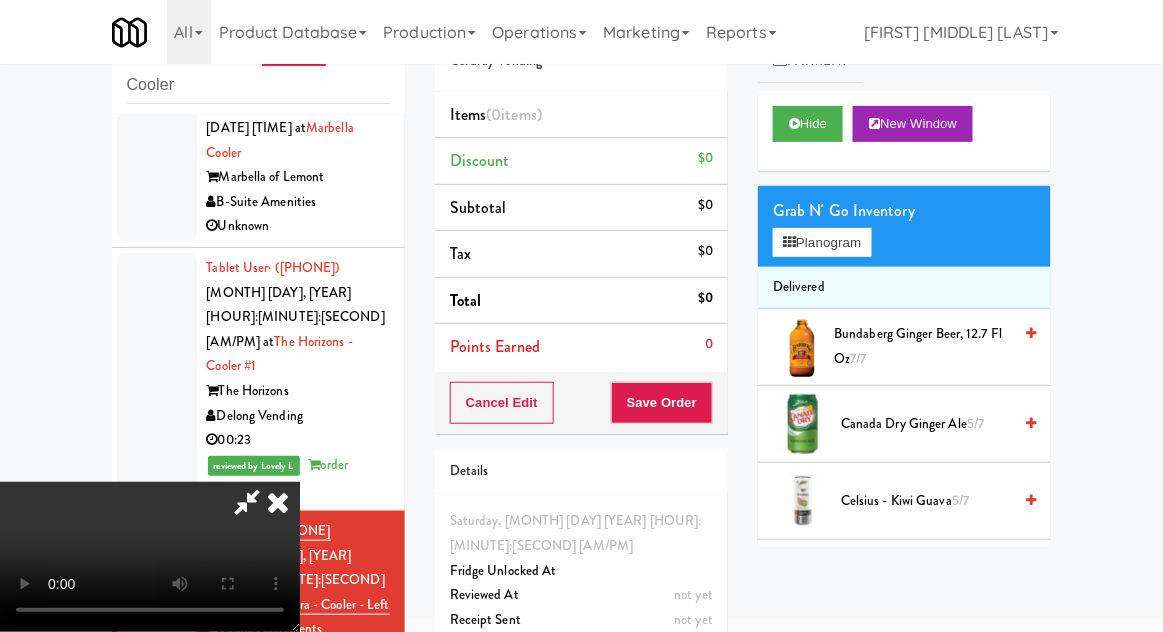 type 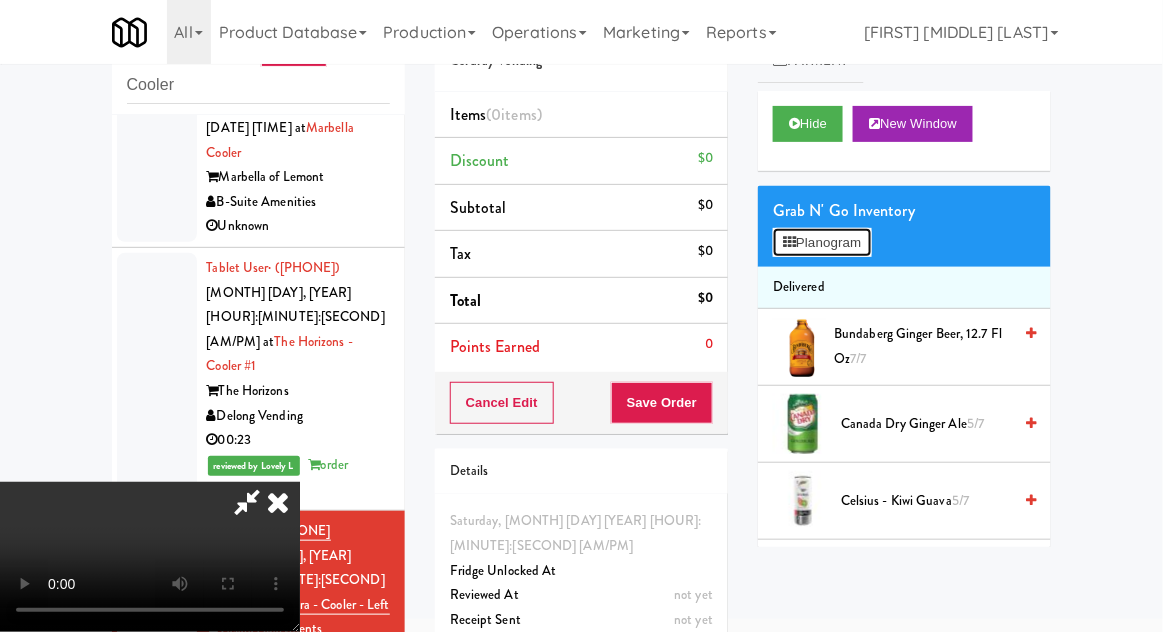 click on "Planogram" at bounding box center [822, 243] 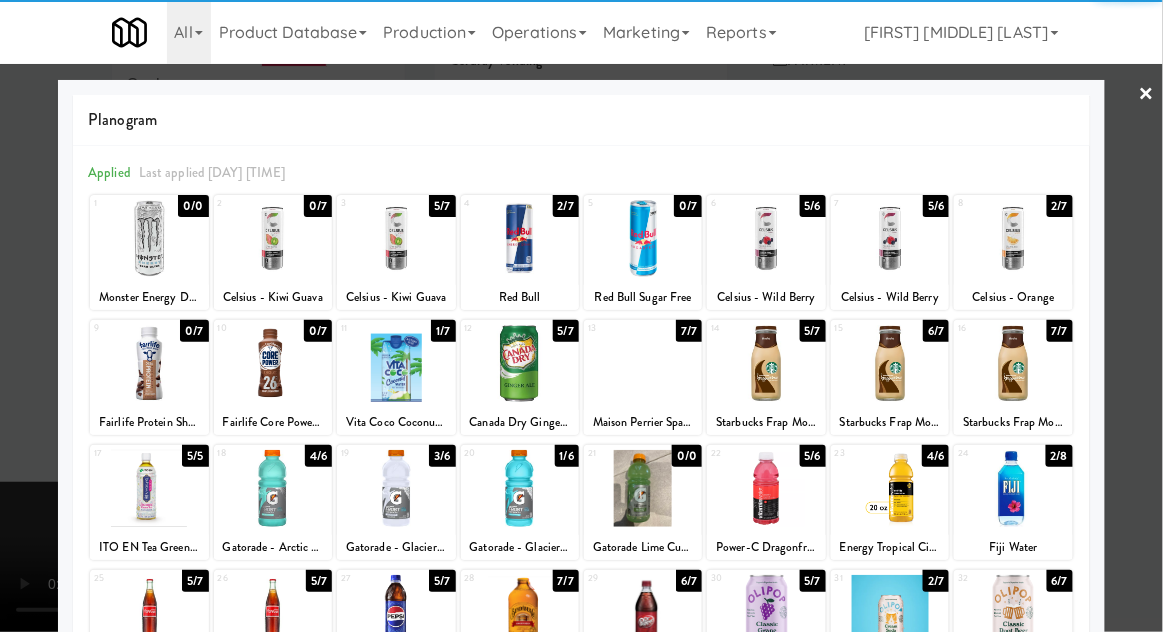 click at bounding box center (1013, 238) 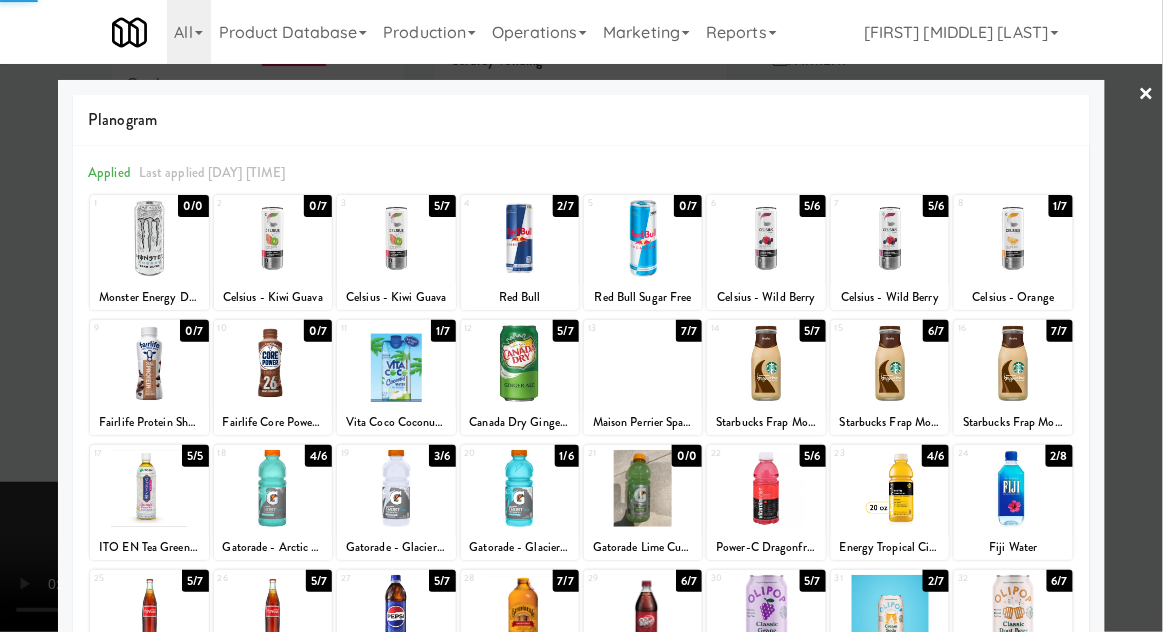click at bounding box center [581, 316] 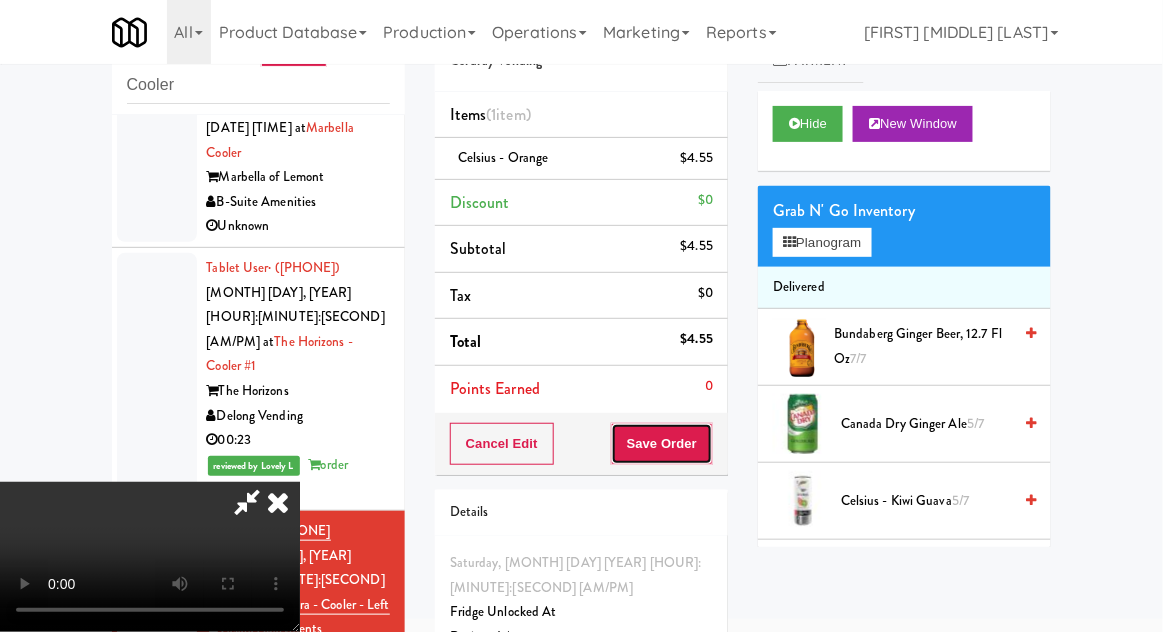 click on "Save Order" at bounding box center [662, 444] 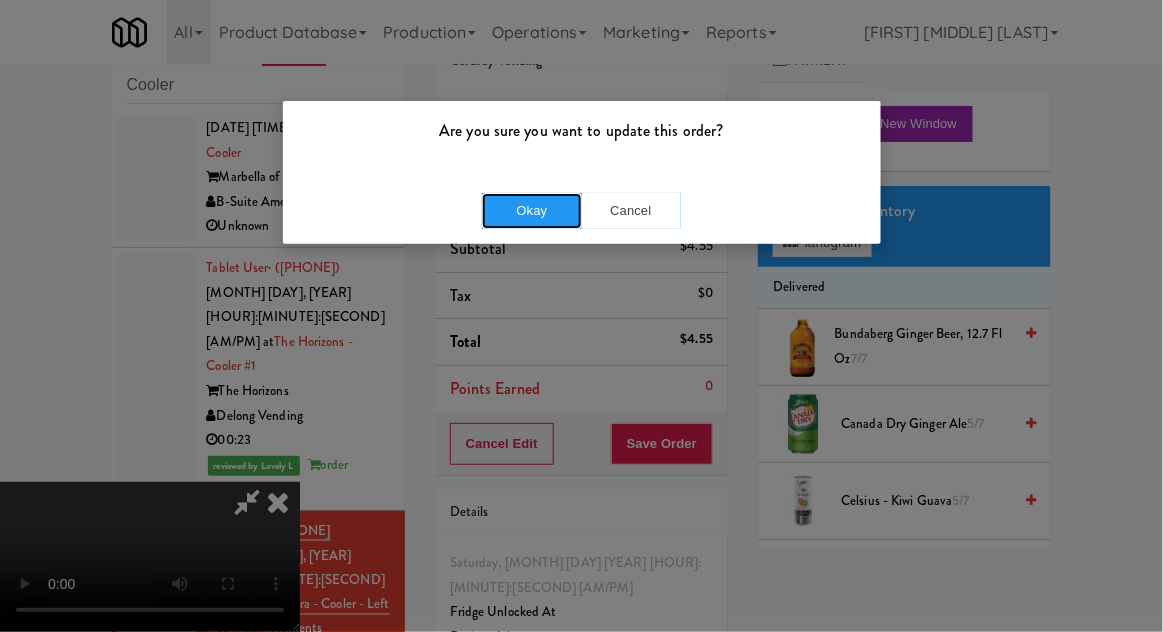 click on "Okay" at bounding box center [532, 211] 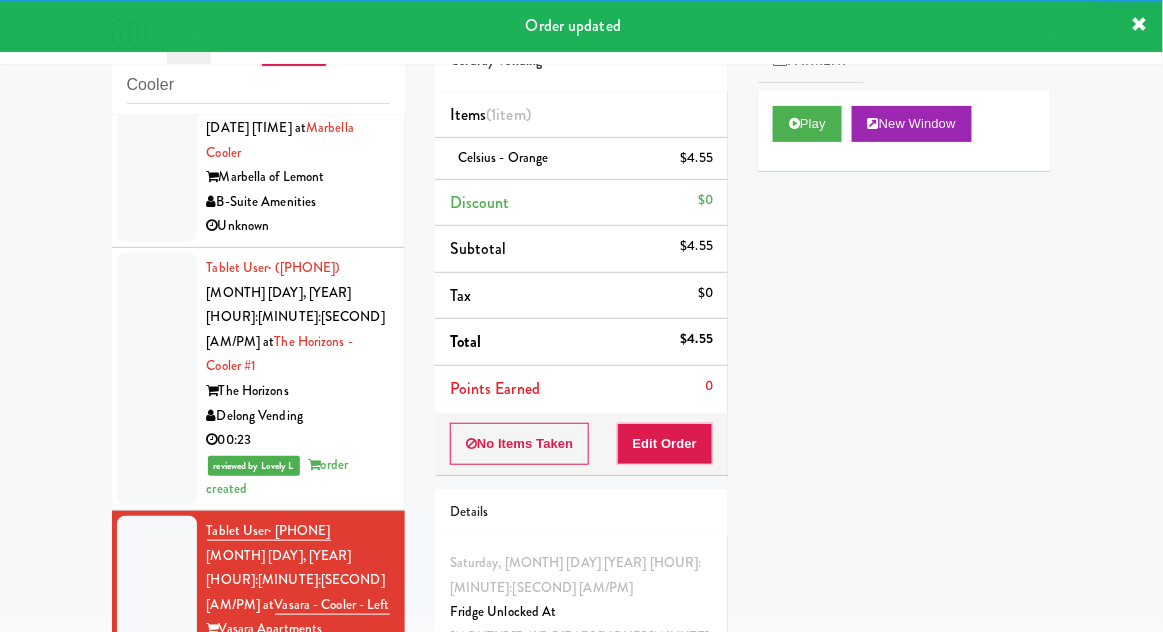 click at bounding box center [157, 831] 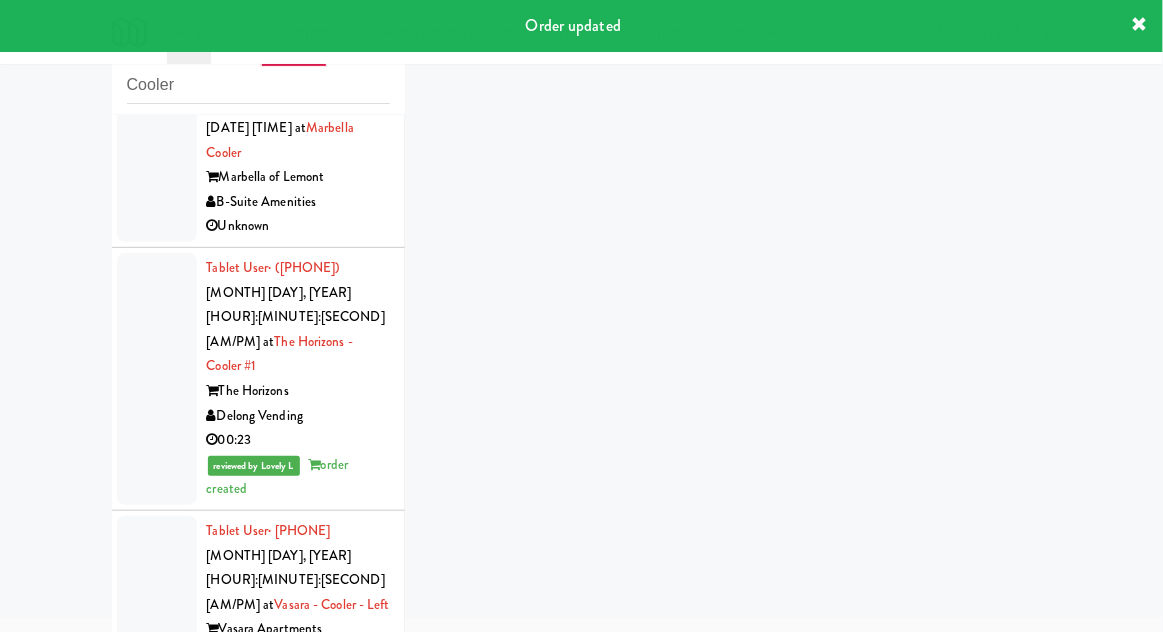 scroll, scrollTop: 484, scrollLeft: 0, axis: vertical 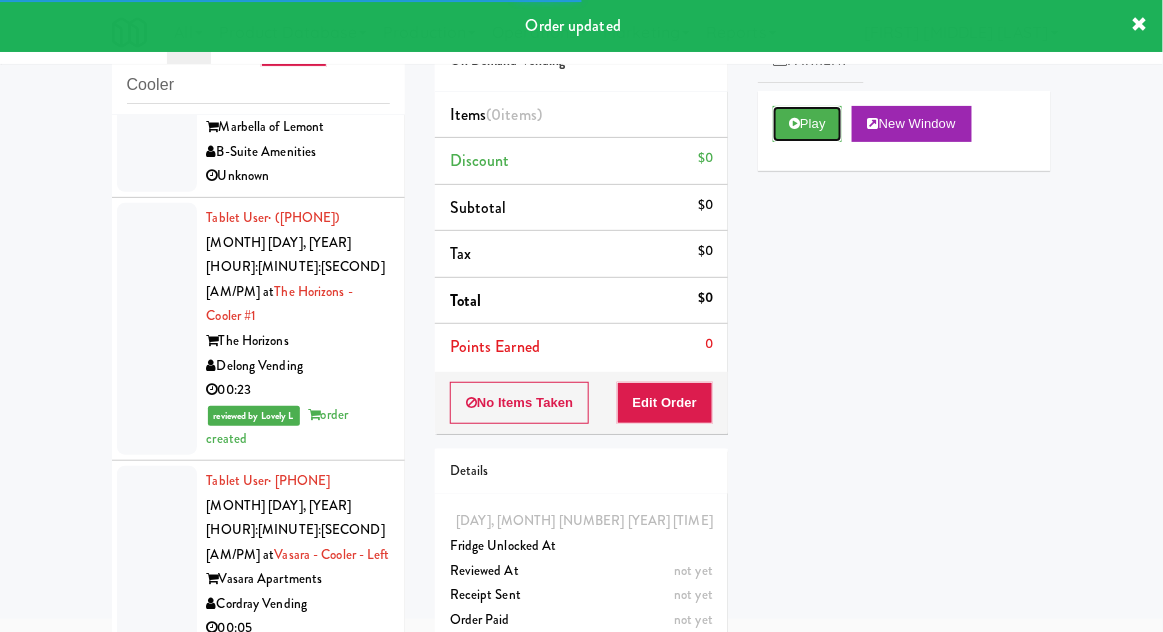 click on "Play" at bounding box center [807, 124] 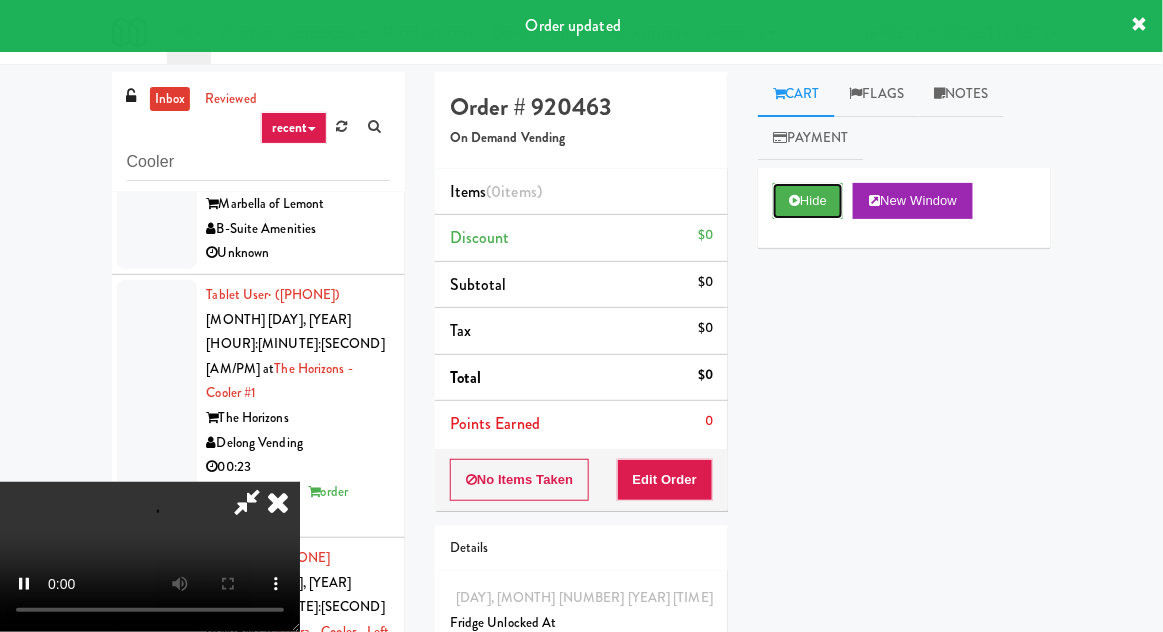 scroll, scrollTop: 77, scrollLeft: 0, axis: vertical 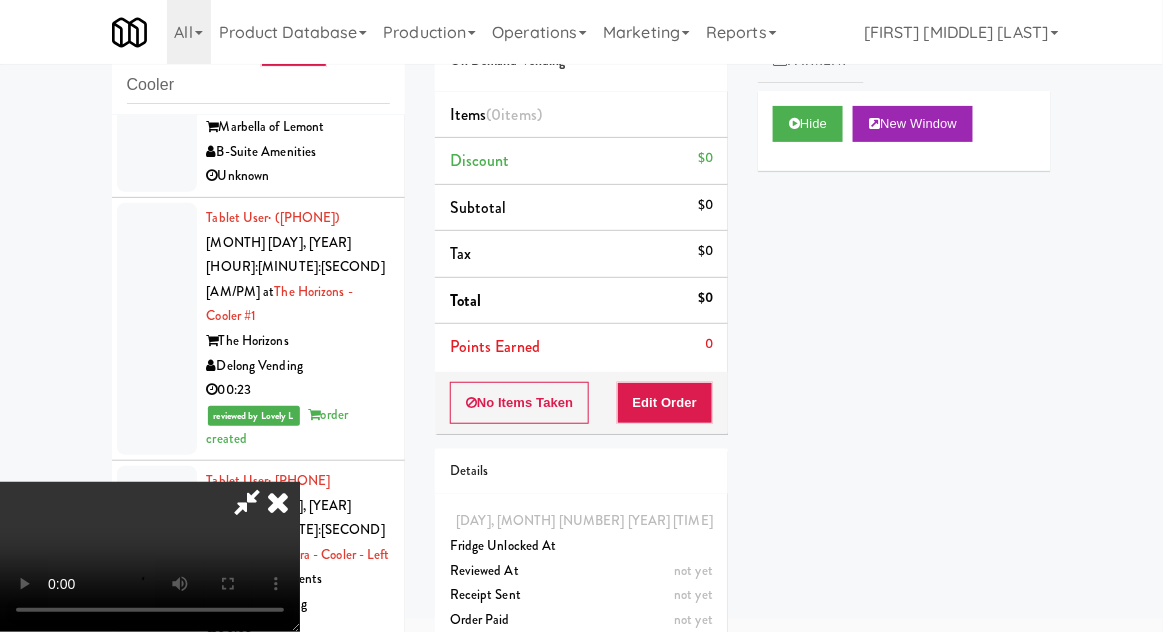 type 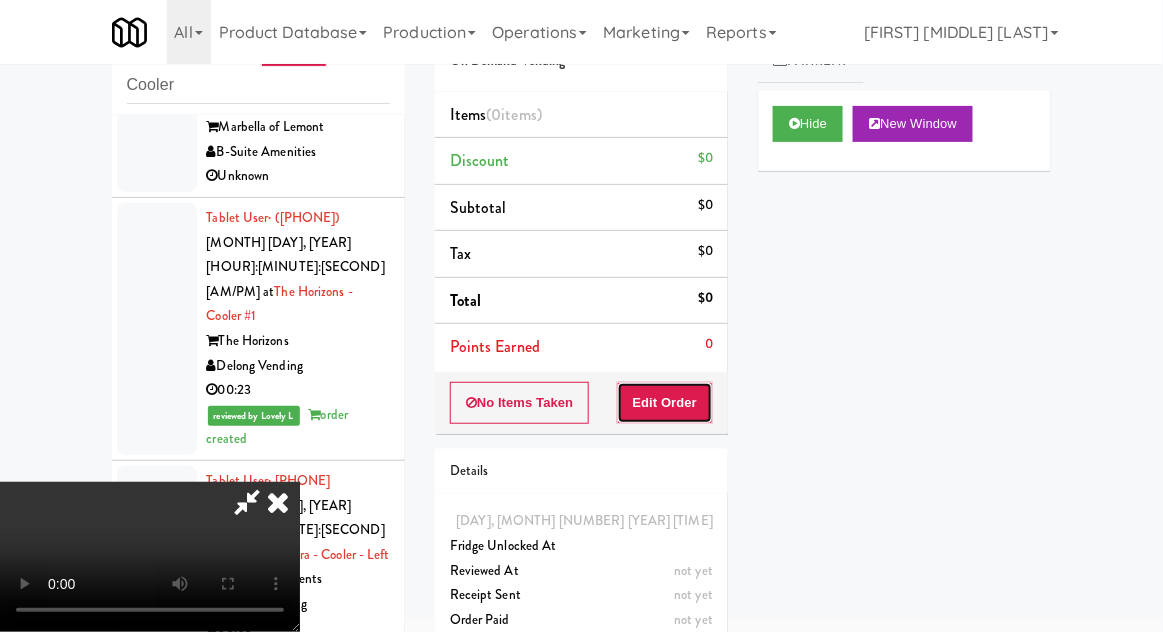 click on "Edit Order" at bounding box center (665, 403) 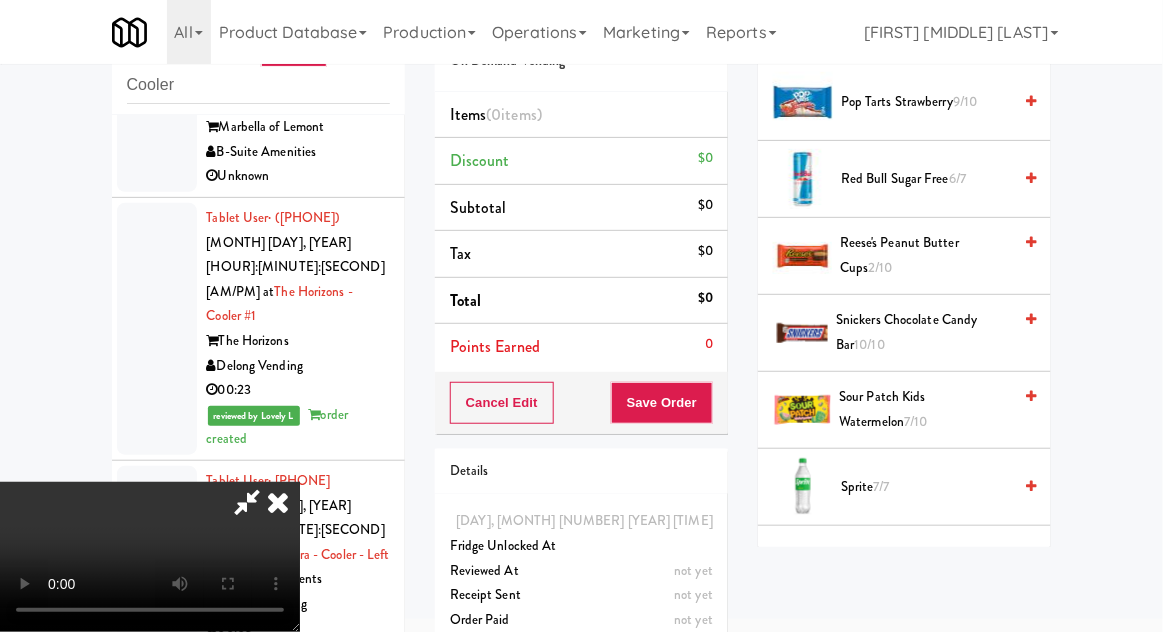 scroll, scrollTop: 2246, scrollLeft: 0, axis: vertical 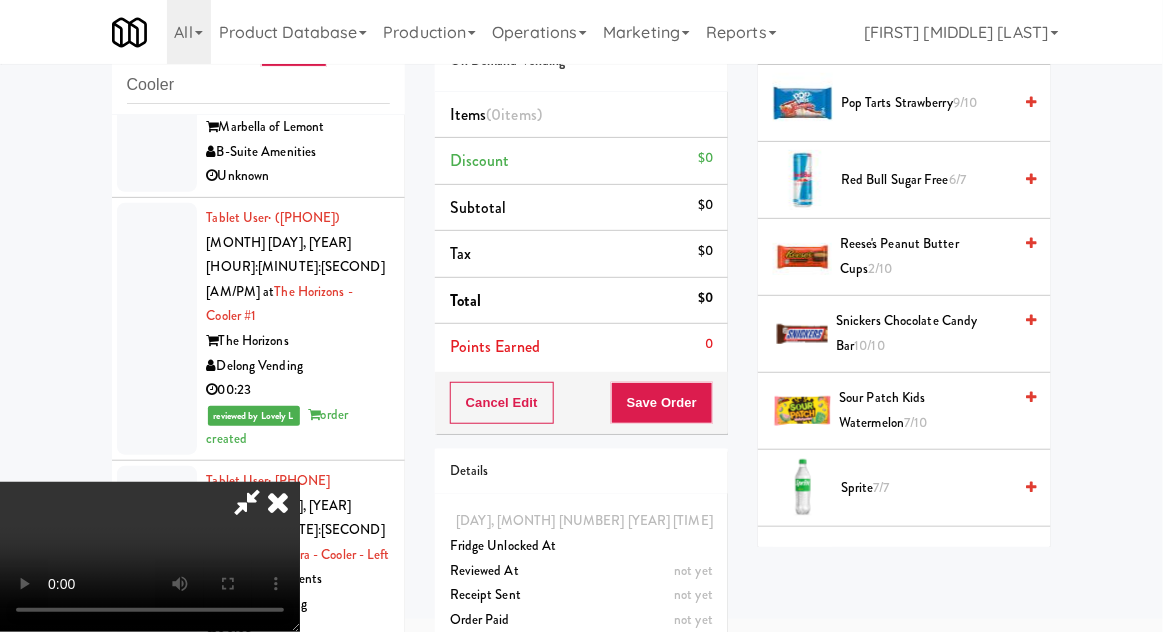 click on "Swedish Fish Mini  8/10" at bounding box center (926, 565) 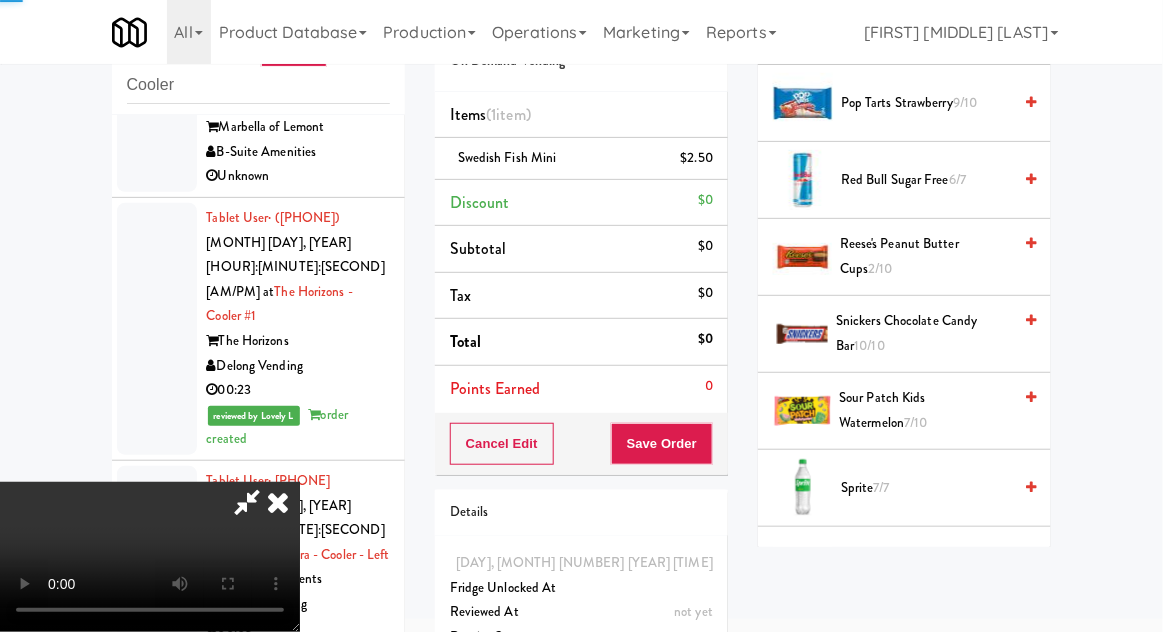 click on "Swedish Fish Mini  7/10" at bounding box center (926, 565) 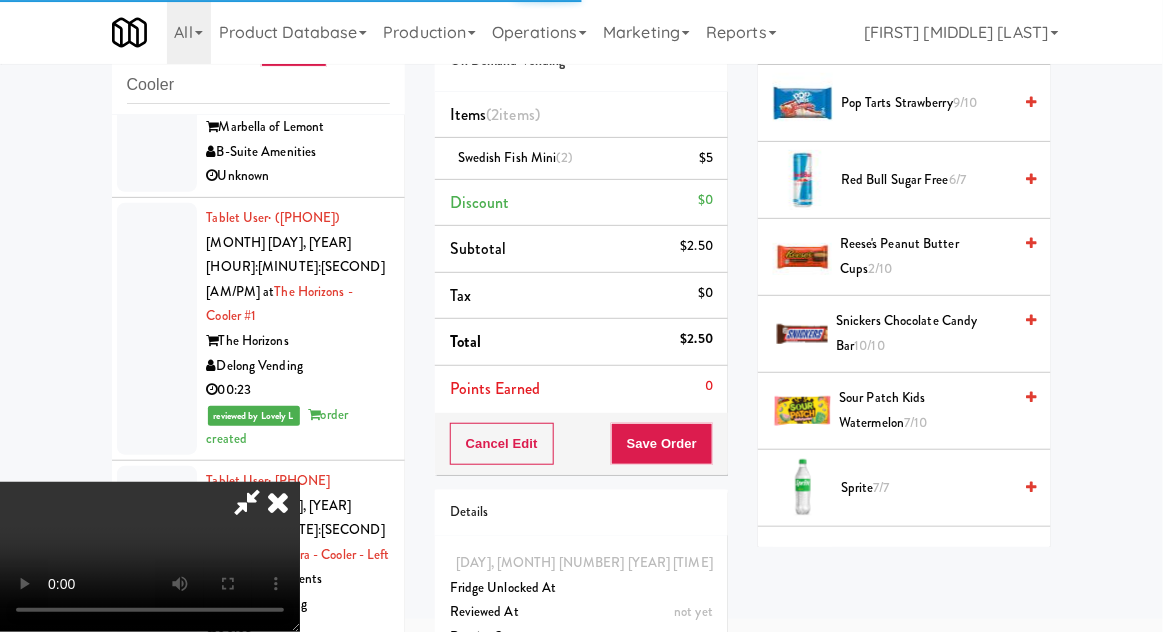 click on "Swedish Fish Mini  6/10" at bounding box center (926, 565) 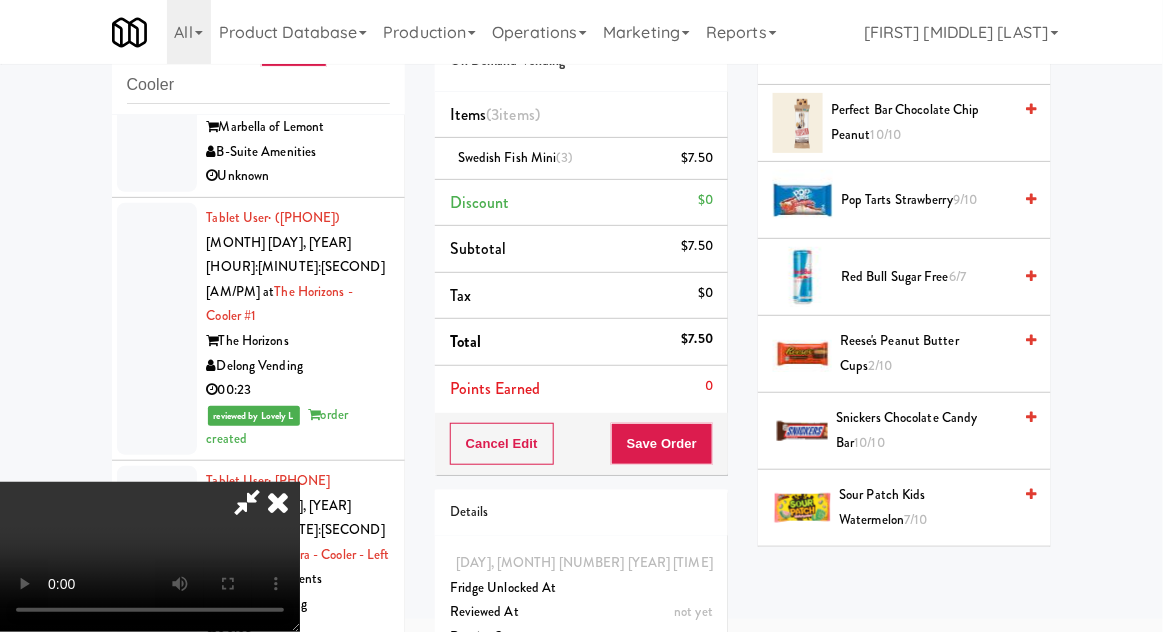 scroll, scrollTop: 2148, scrollLeft: 0, axis: vertical 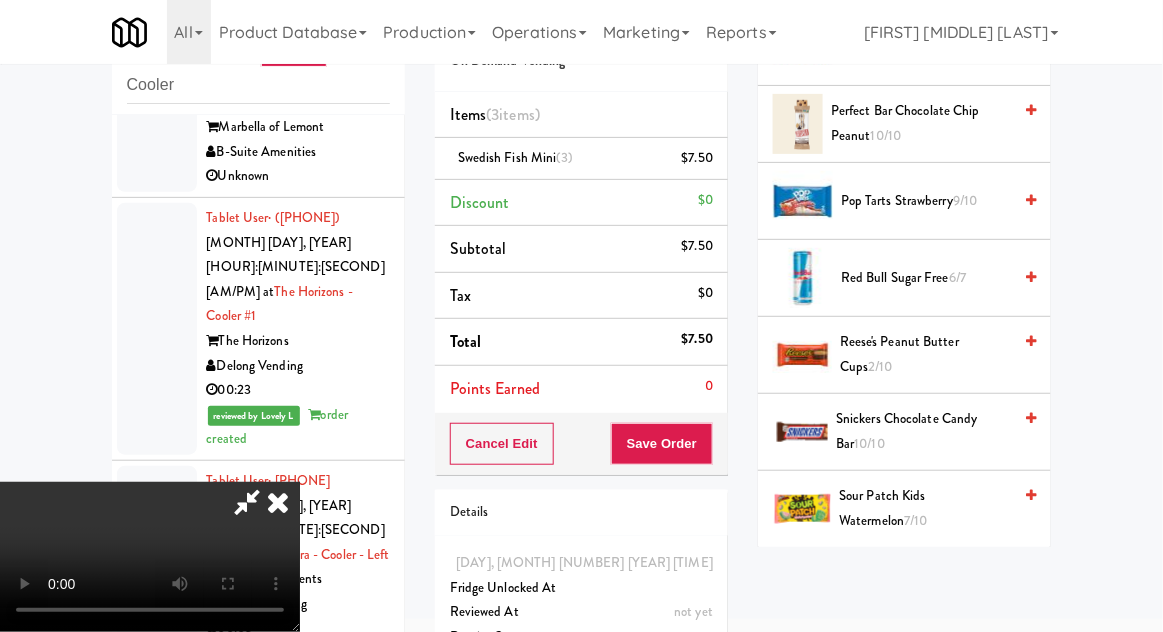 click on "Reese's Peanut Butter Cups  2/10" at bounding box center [925, 354] 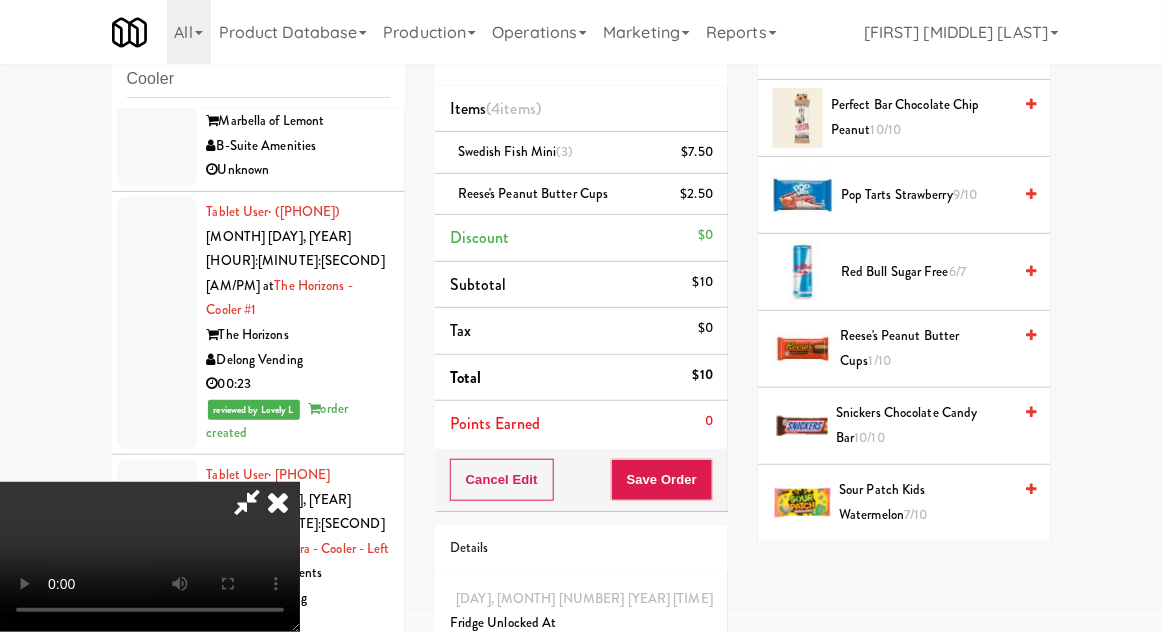 scroll, scrollTop: 81, scrollLeft: 0, axis: vertical 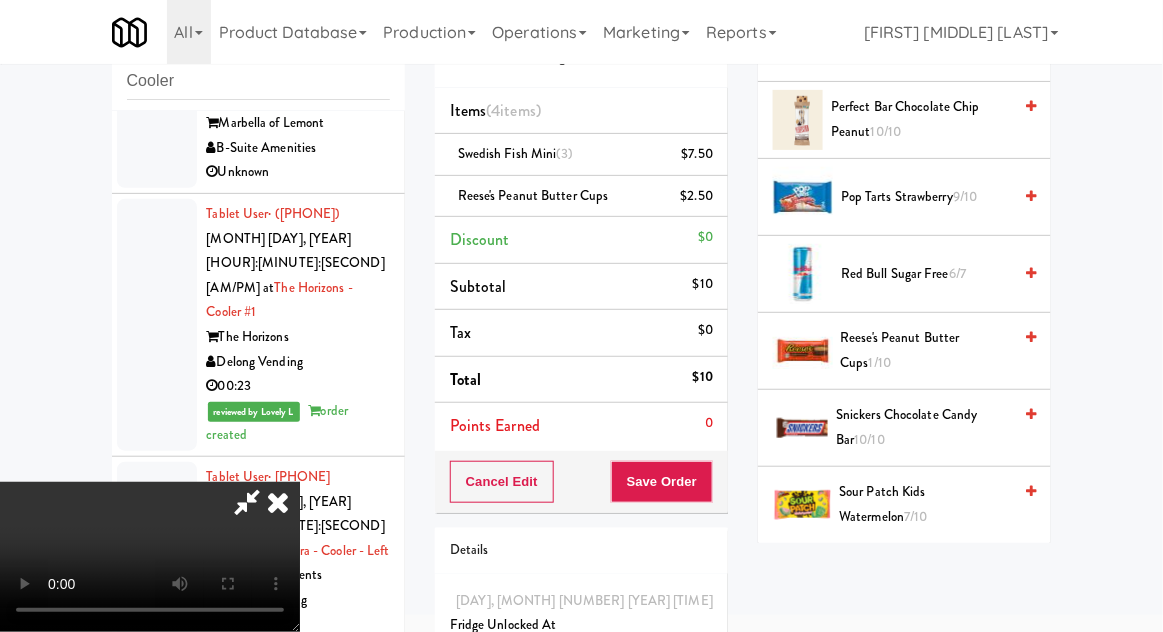 click at bounding box center [278, 502] 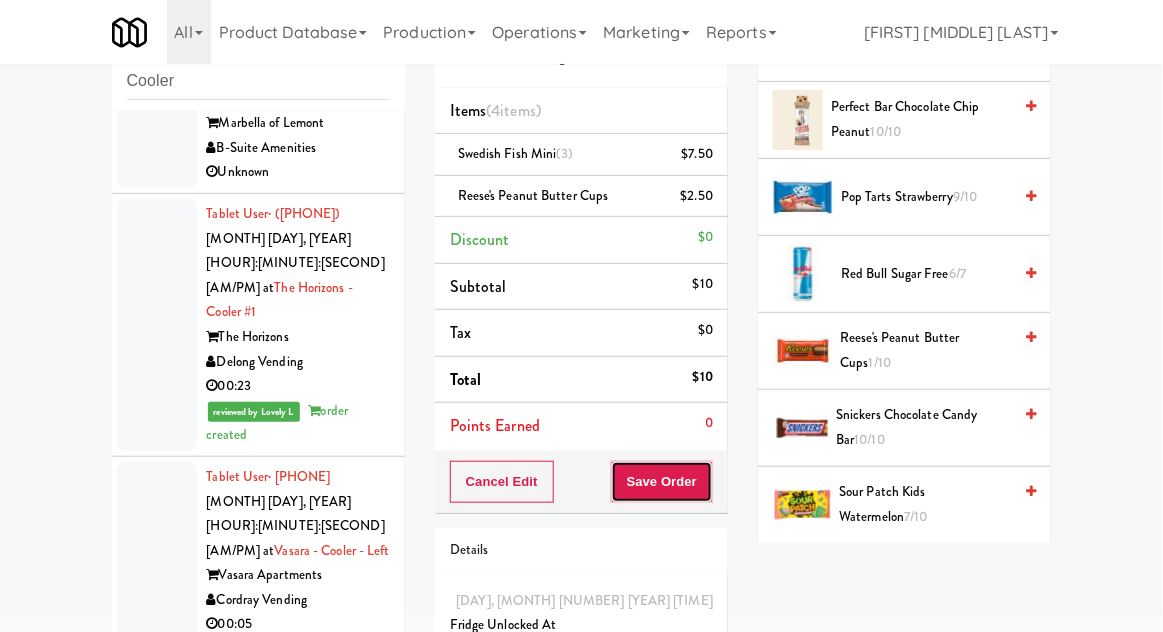 click on "Save Order" at bounding box center [662, 482] 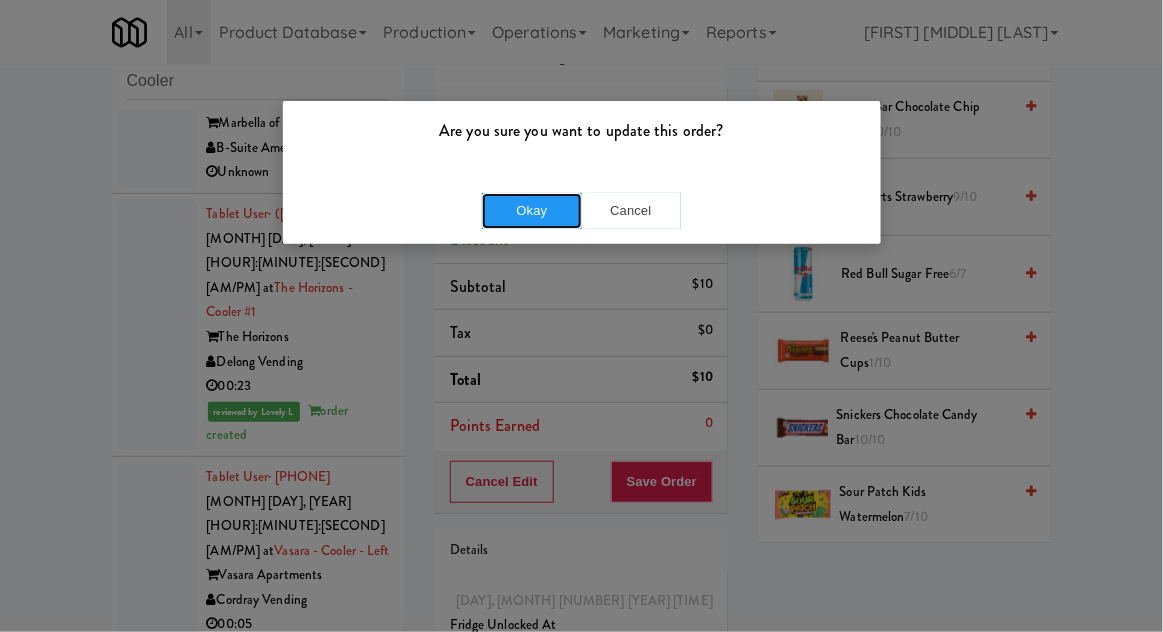 click on "Okay" at bounding box center (532, 211) 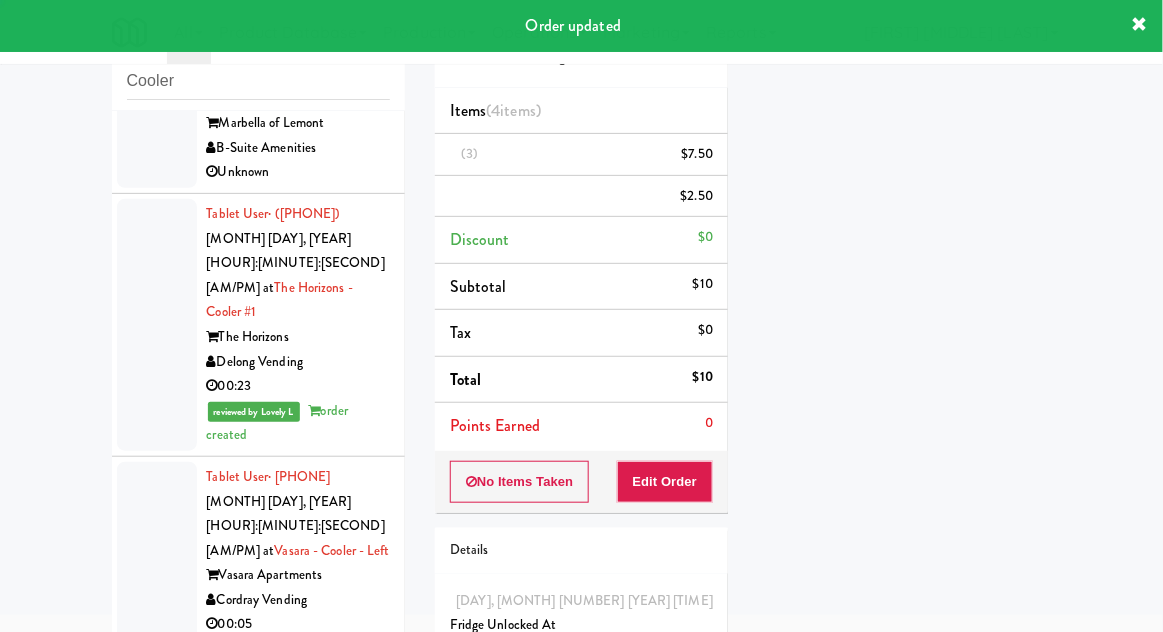scroll, scrollTop: 197, scrollLeft: 0, axis: vertical 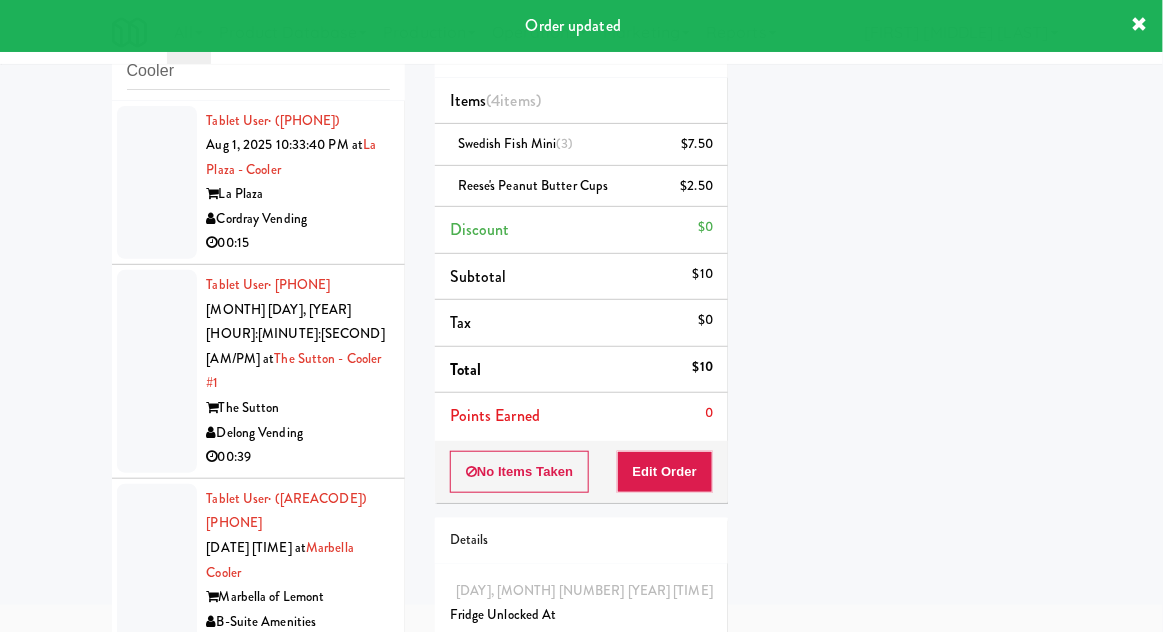 click at bounding box center (157, 371) 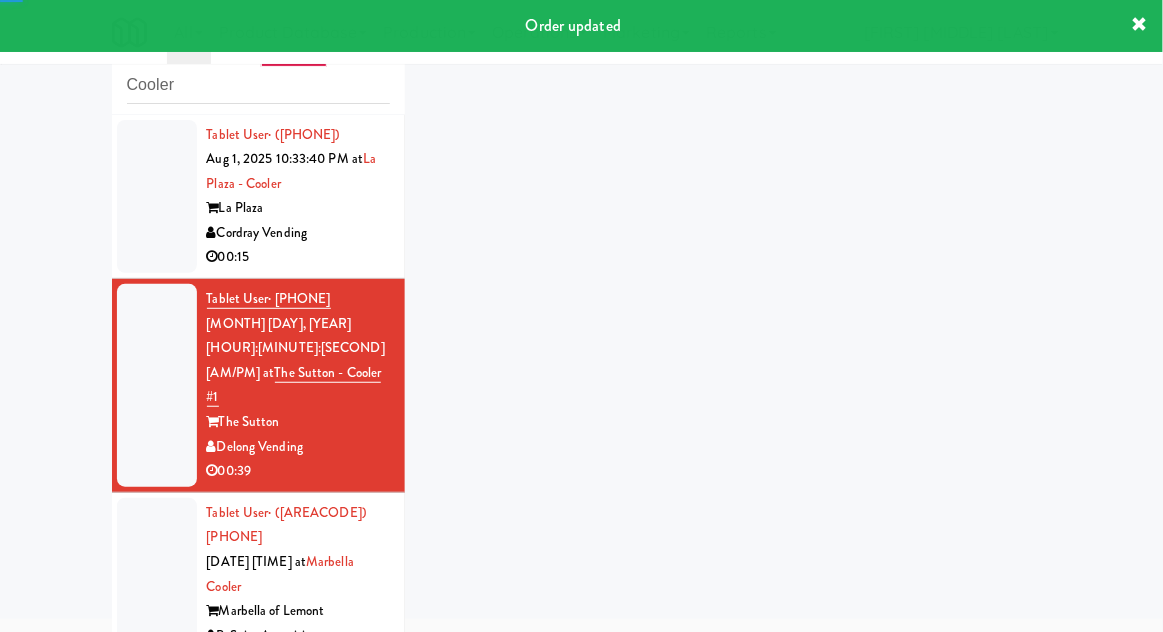 click at bounding box center [157, 587] 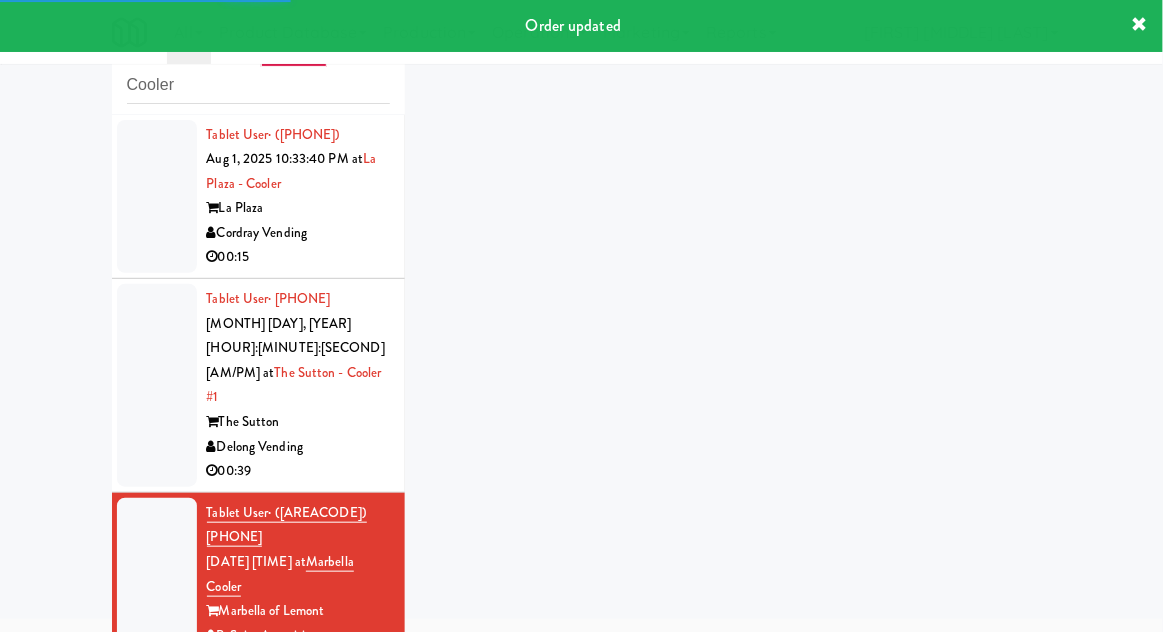 click at bounding box center (157, 385) 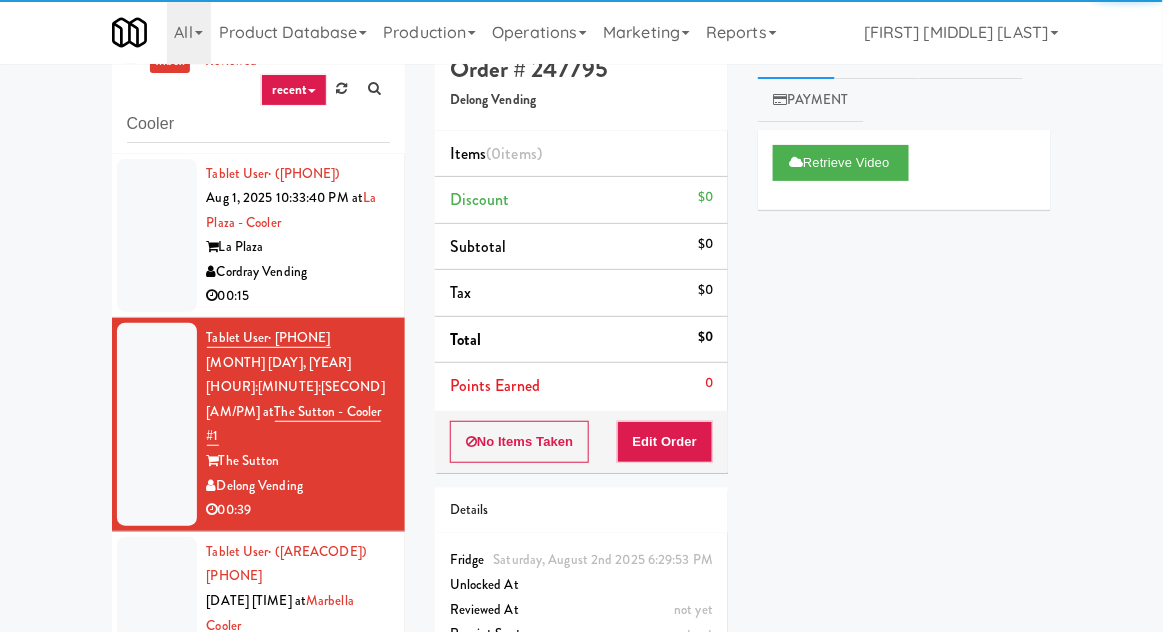 scroll, scrollTop: 0, scrollLeft: 0, axis: both 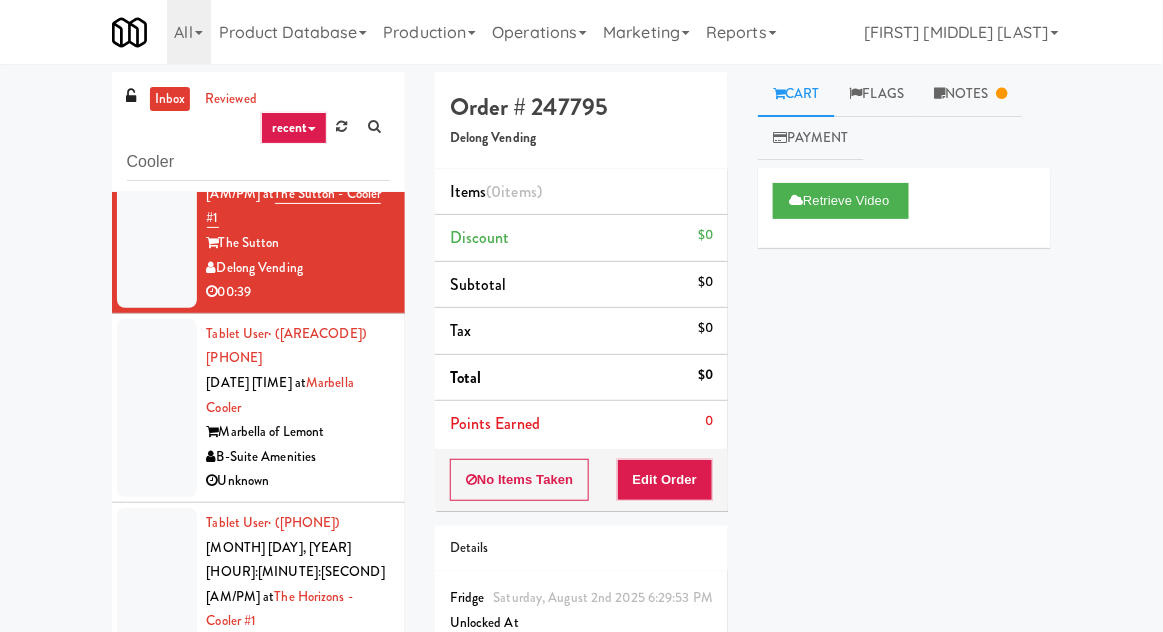 click at bounding box center (157, 408) 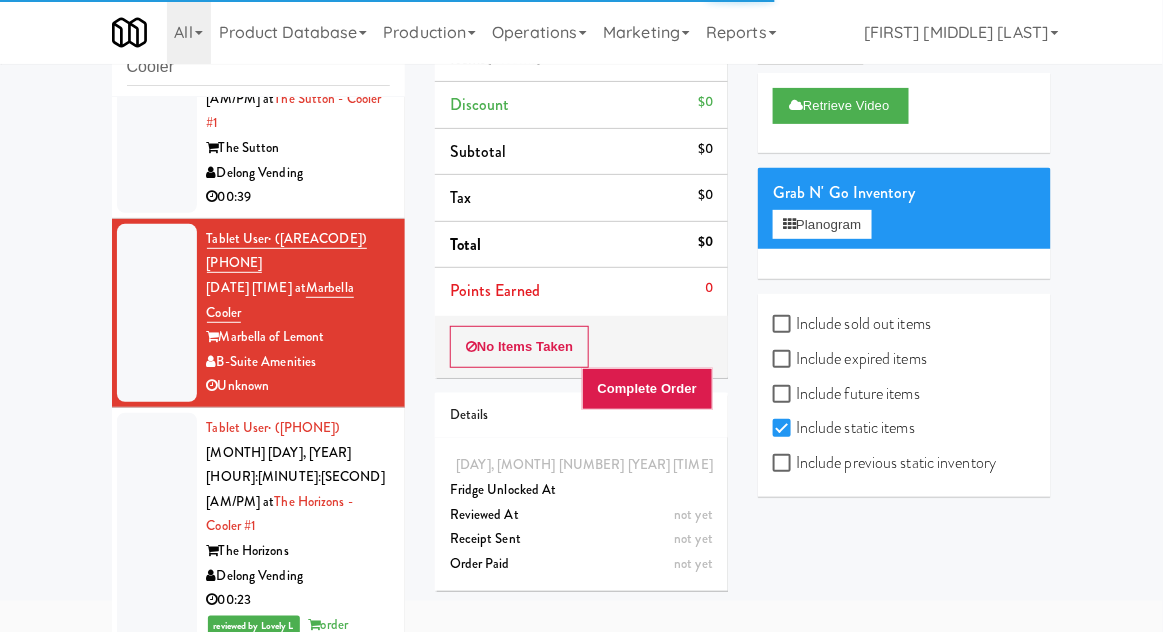 scroll, scrollTop: 0, scrollLeft: 0, axis: both 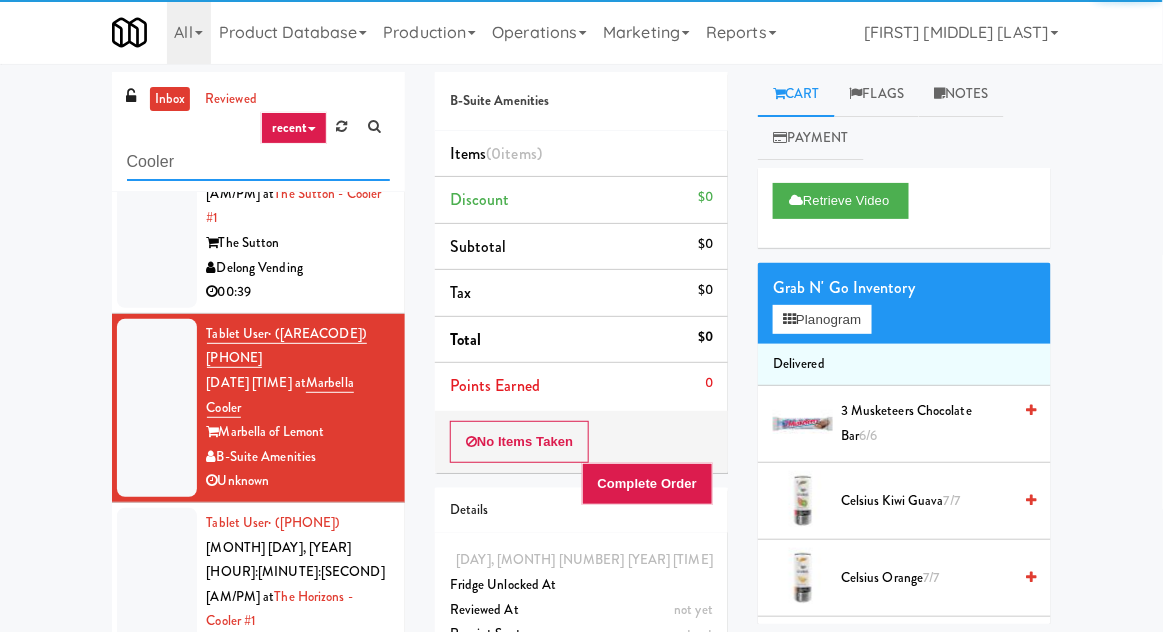 click on "Cooler" at bounding box center [258, 162] 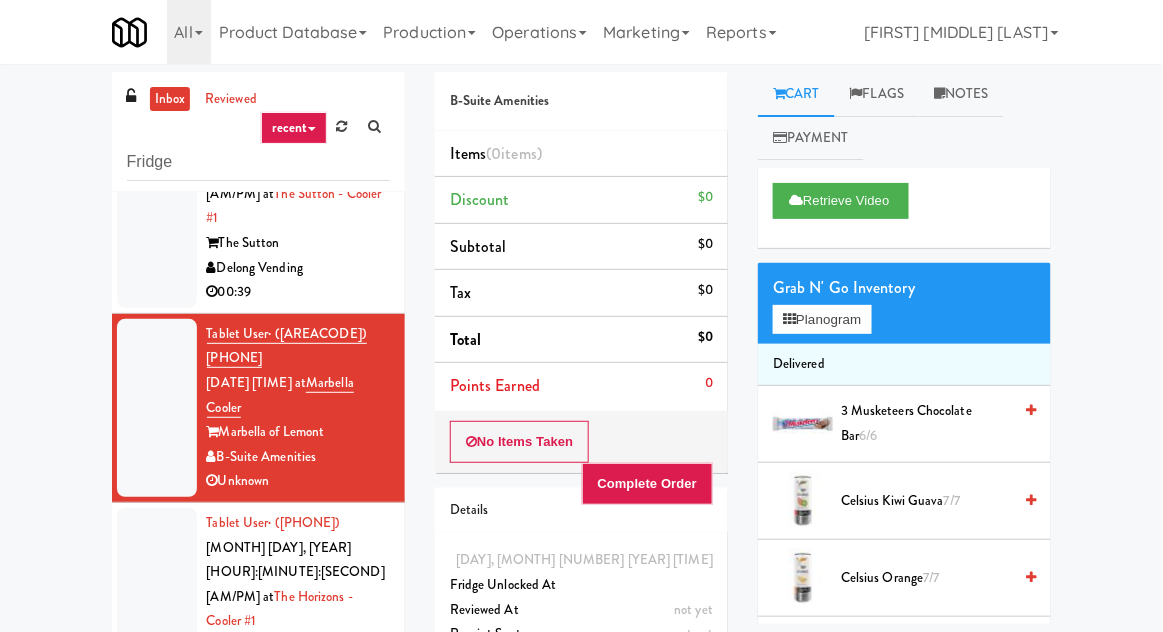click on "inbox reviewed recent    all     unclear take     inventory issue     suspicious     failed     recent   Fridge Tablet User  · [PHONE] [DATE] [TIME] at  [CITY]  [STREET]  [CITY]  [NUMBER]     Tablet User  · [PHONE] [DATE] [TIME] at  [CITY]  [STREET]  [CITY]  [NUMBER]     Tablet User  · [PHONE] [DATE] [TIME] at  [CITY]  [STREET]  [CITY]  [NUMBER]     Tablet User  · [PHONE] [DATE] [TIME] at  [CITY]  [STREET]  [CITY]  [NUMBER] reviewed by [FIRST] [INITIAL]  order created     Tablet User  · [PHONE] [DATE] [TIME] at  [CITY]  [STREET]  [CITY]  [NUMBER] reviewed by [FIRST] [INITIAL]  order created     B-Suite Amenities Items  (0  items ) Discount  $0 $0" at bounding box center [581, 439] 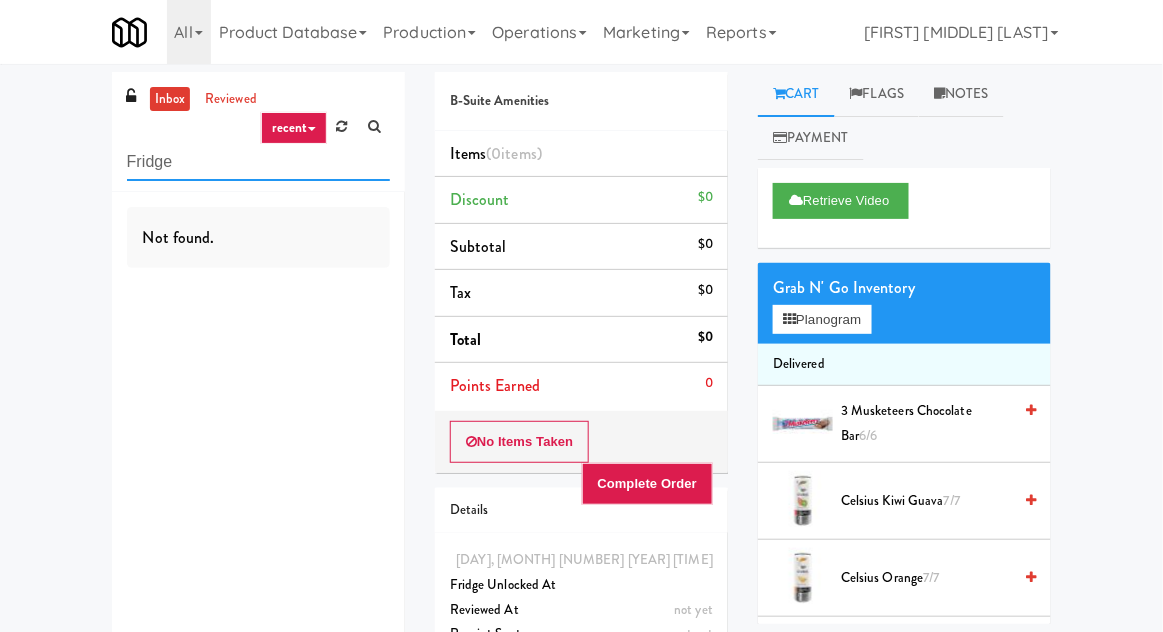 click on "Fridge" at bounding box center [258, 162] 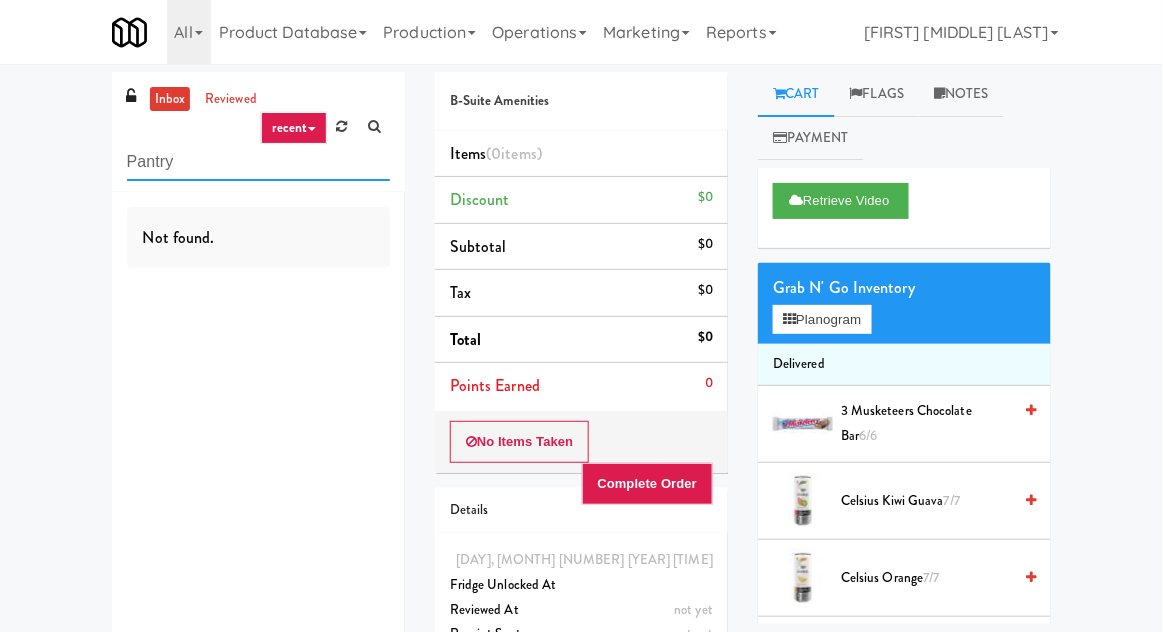 type on "Pantry" 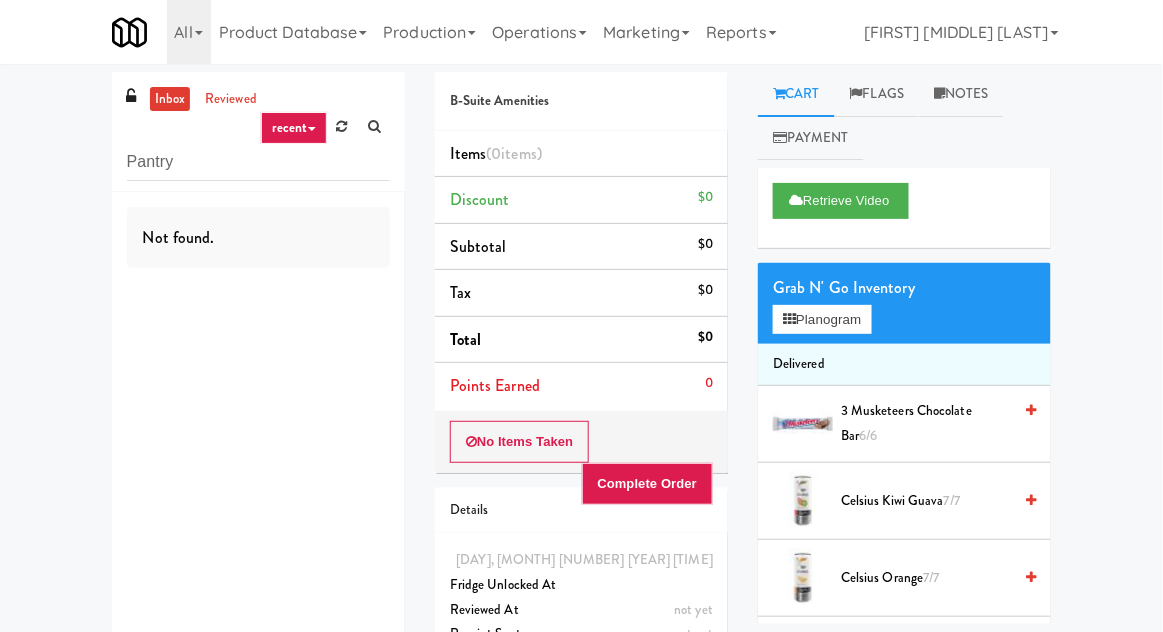click on "inbox reviewed recent    all     unclear take     inventory issue     suspicious     failed     recent   Pantry   Not found. B-Suite Amenities Items  (0  items )  Discount  $[PRICE]  Subtotal $[PRICE]  Tax $[PRICE]  Total $[PRICE]  Points Earned  0  No Items Taken Complete Order Details Saturday, [MONTH] [DAY] [YEAR] [HOUR]:[MINUTE]:[SECOND] [AM/PM] Fridge Unlocked At not yet Reviewed At not yet Receipt Sent not yet Order Paid  Cart  Flags  Notes  Payment  Retrieve Video   Grab N' Go Inventory  Planogram Delivered  3 Musketeers Chocolate Bar  6/6 Celsius Kiwi Guava  7/7 Celsius Orange  7/7 Celsius Watermelon  5/5 Coca-Cola  7/7 Coca-Cola  6/6 Diet Coke  5/5 Diet Coke  6/6 Double Espresso Cold Brew, High Brew  6/6 Dr Pepper  5/5 Electric Limeade, Ghost Energy  6/6 Fairlife Protein Chocolate  2/2 Gatorade Cool Blue  5/5 Gatorade Cool Blue  7/7 Gatorade Lemon Lime  6/6 Gatorade Lemon Lime  7/7 Kirkland Trail Mix  10/10 Milky Way Chocolate Bar  2/2 Miss Vickie's Jalapeno  8/8 Miss Vickie's Sea Salt  5/5 Monster Energy Zero Ultra  6/7 15/15 7/7 7/7 7/7 7/7" at bounding box center [581, 389] 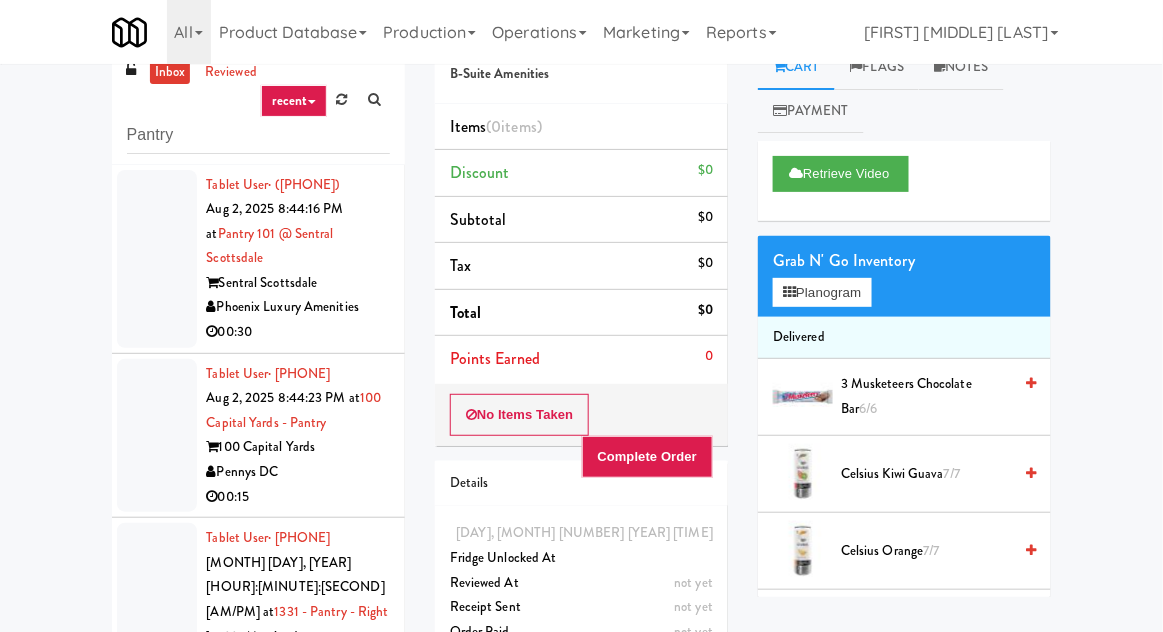 scroll, scrollTop: 77, scrollLeft: 0, axis: vertical 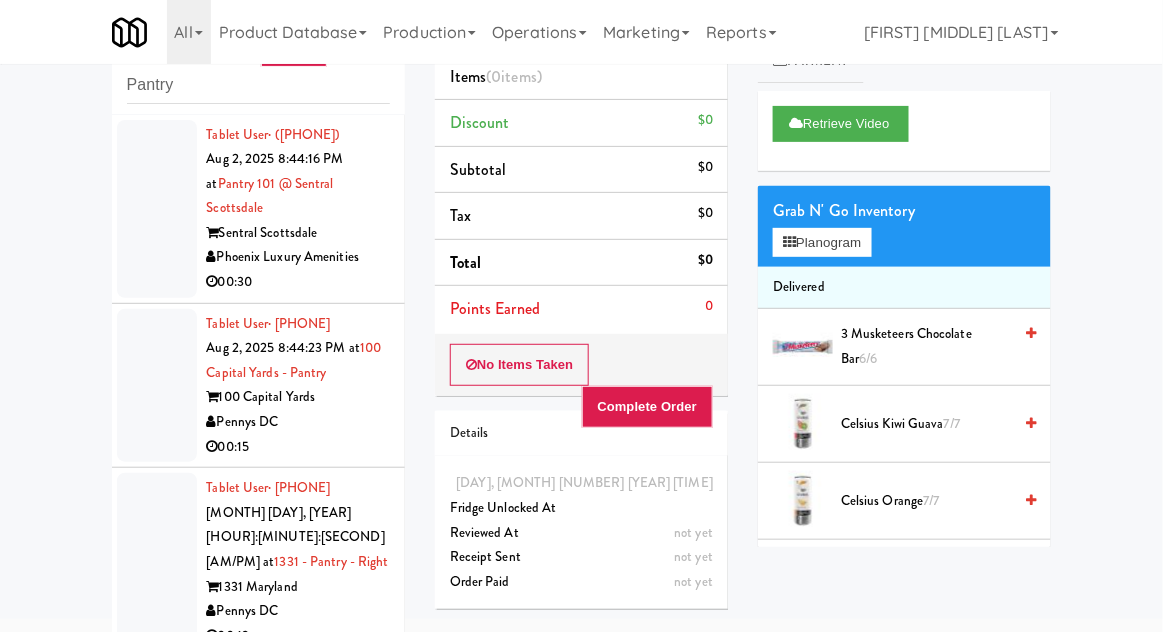 click at bounding box center (157, 209) 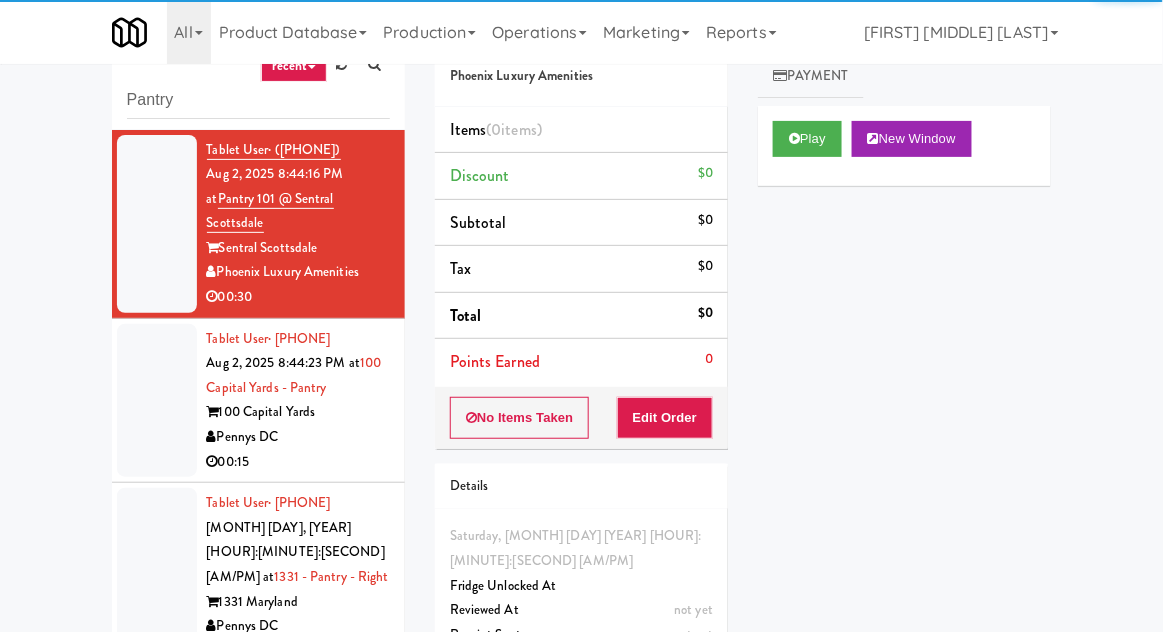 scroll, scrollTop: 62, scrollLeft: 0, axis: vertical 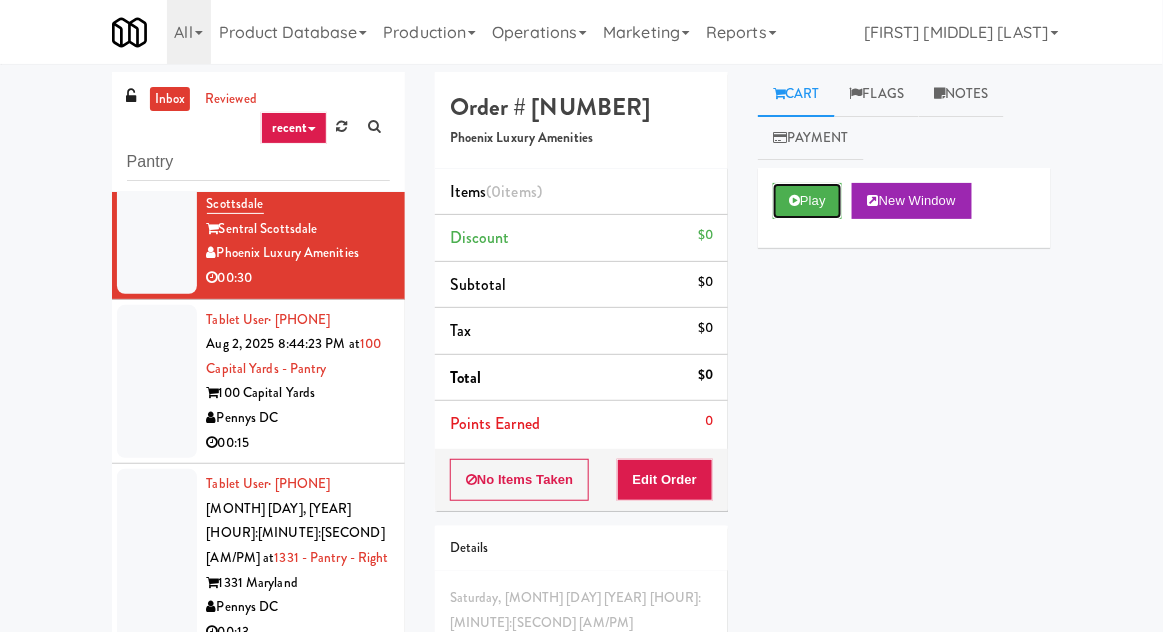 click on "Play" at bounding box center [807, 201] 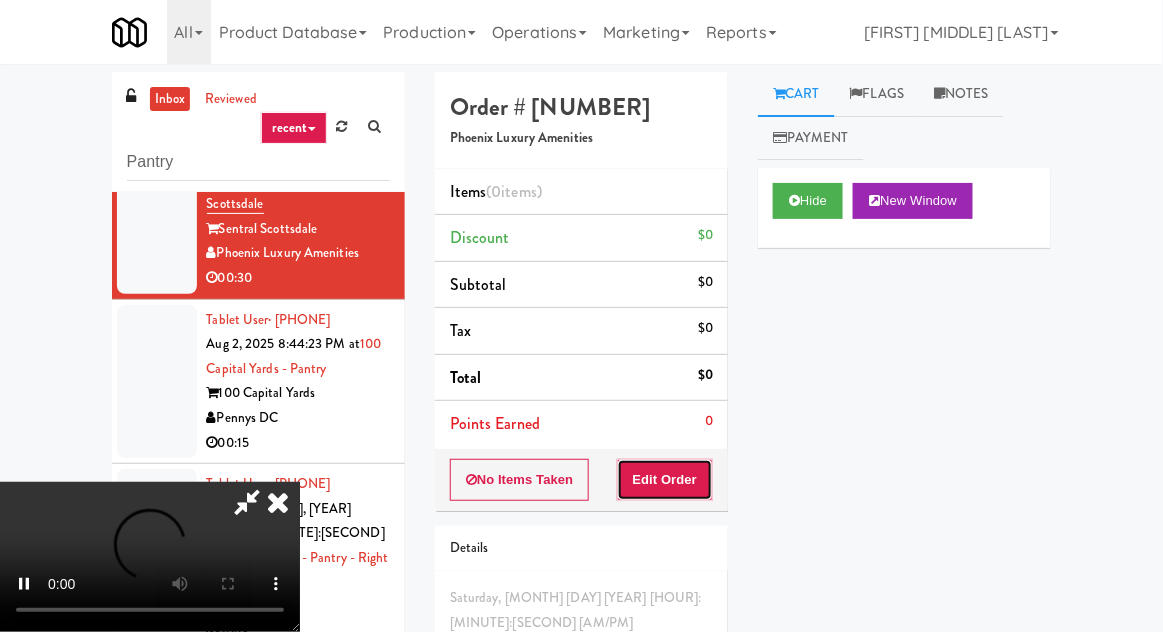 click on "Edit Order" at bounding box center [665, 480] 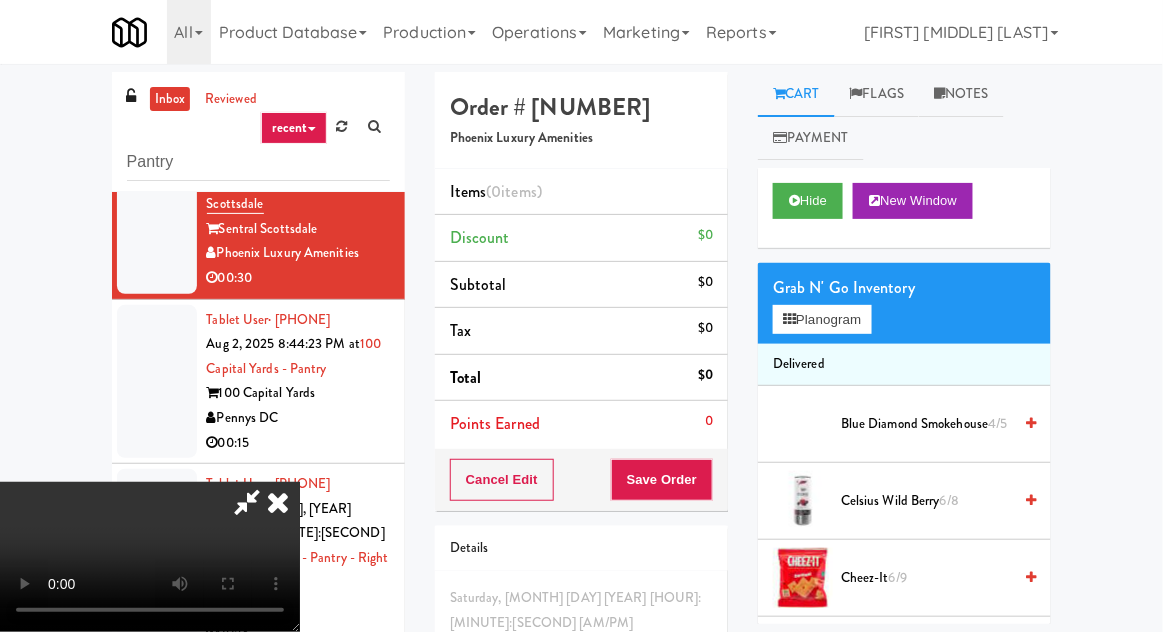 scroll, scrollTop: 73, scrollLeft: 0, axis: vertical 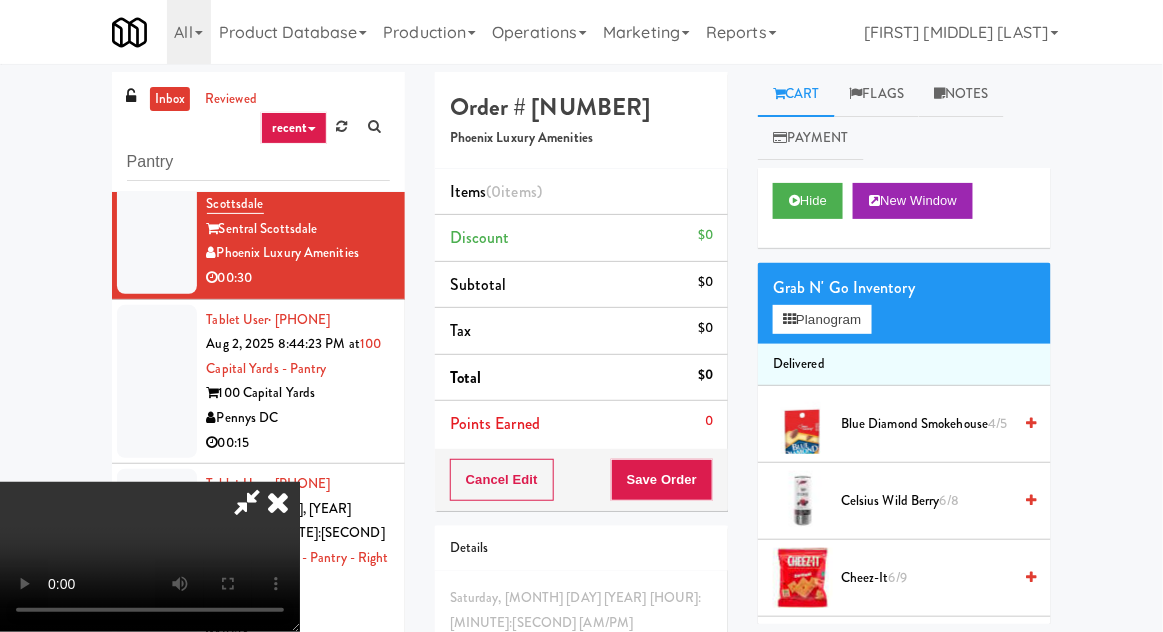 type 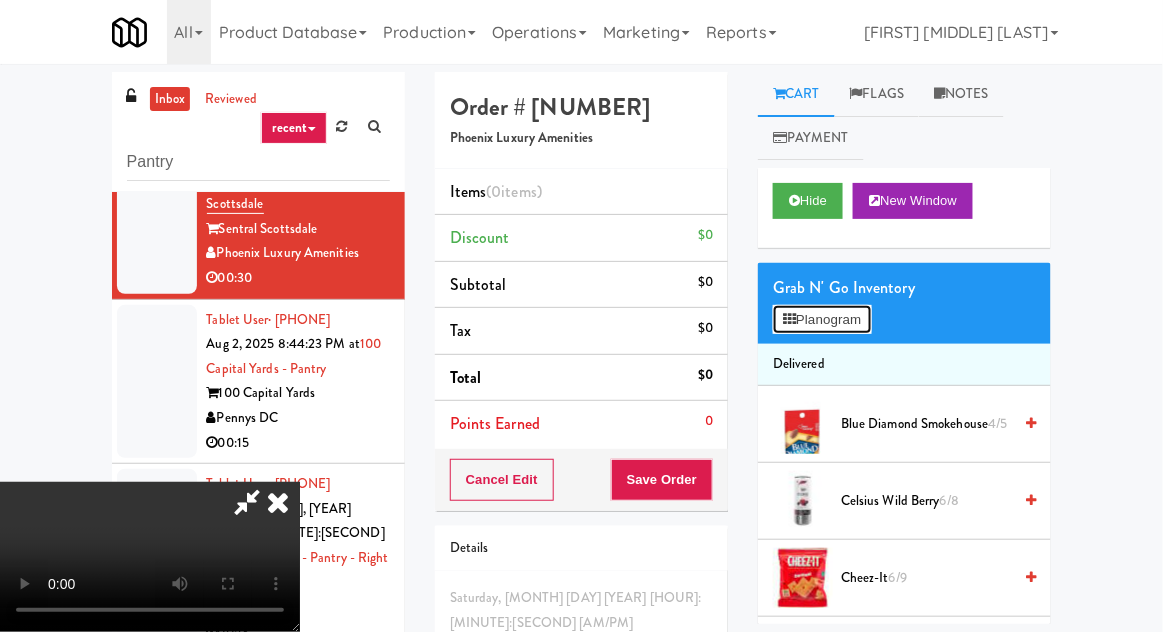 click on "Planogram" at bounding box center (822, 320) 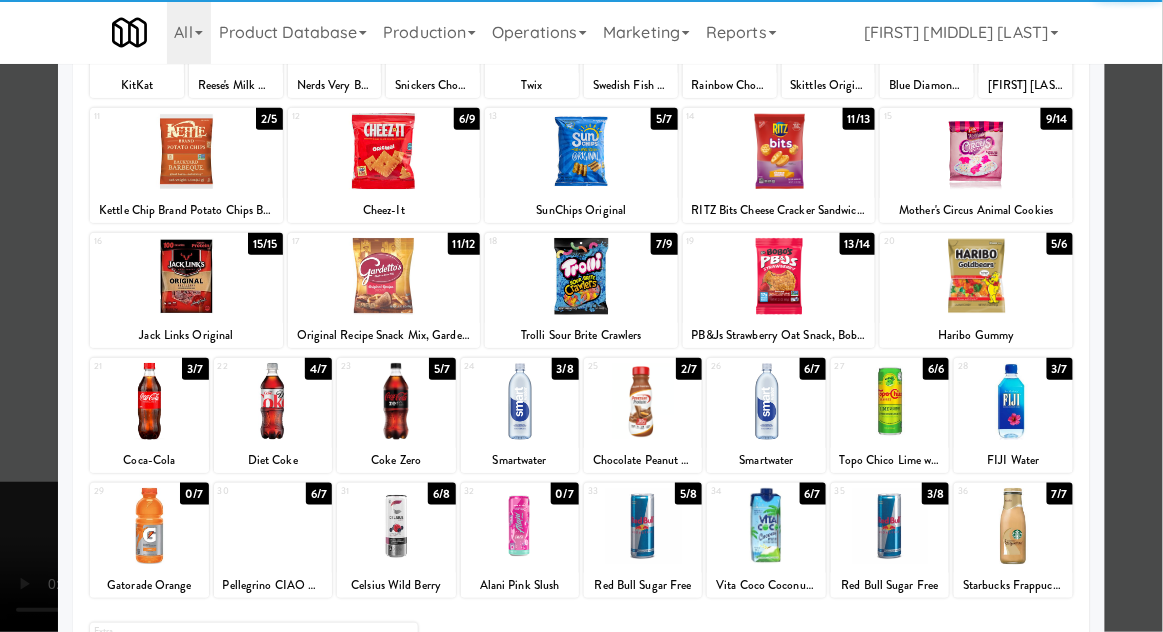 scroll, scrollTop: 349, scrollLeft: 0, axis: vertical 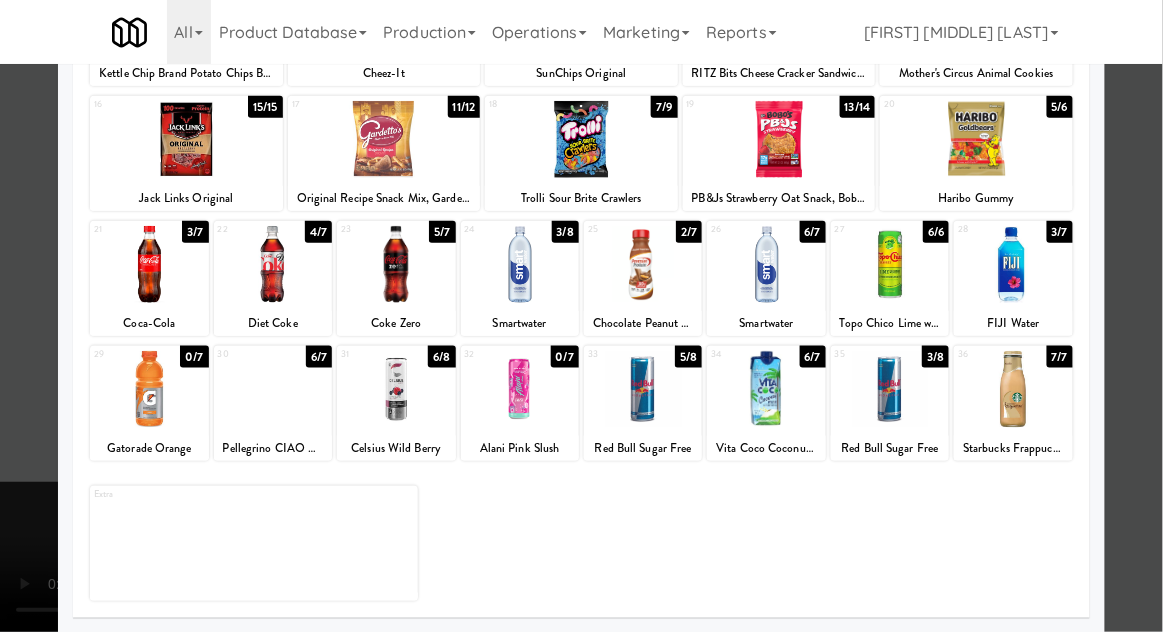 click at bounding box center (396, 264) 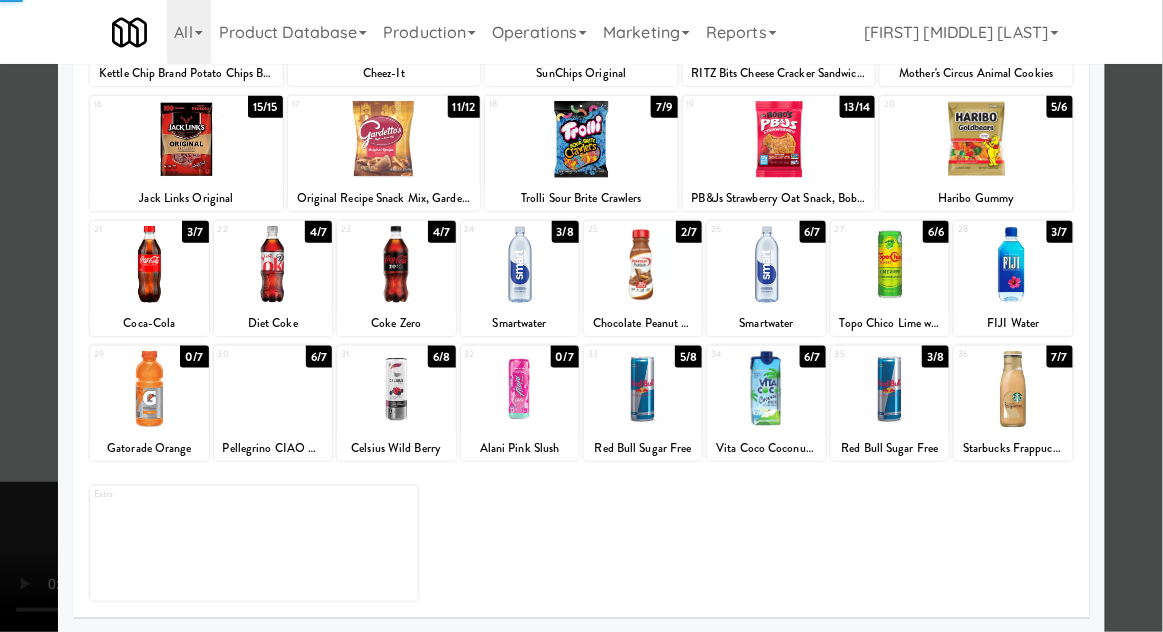 click at bounding box center [581, 316] 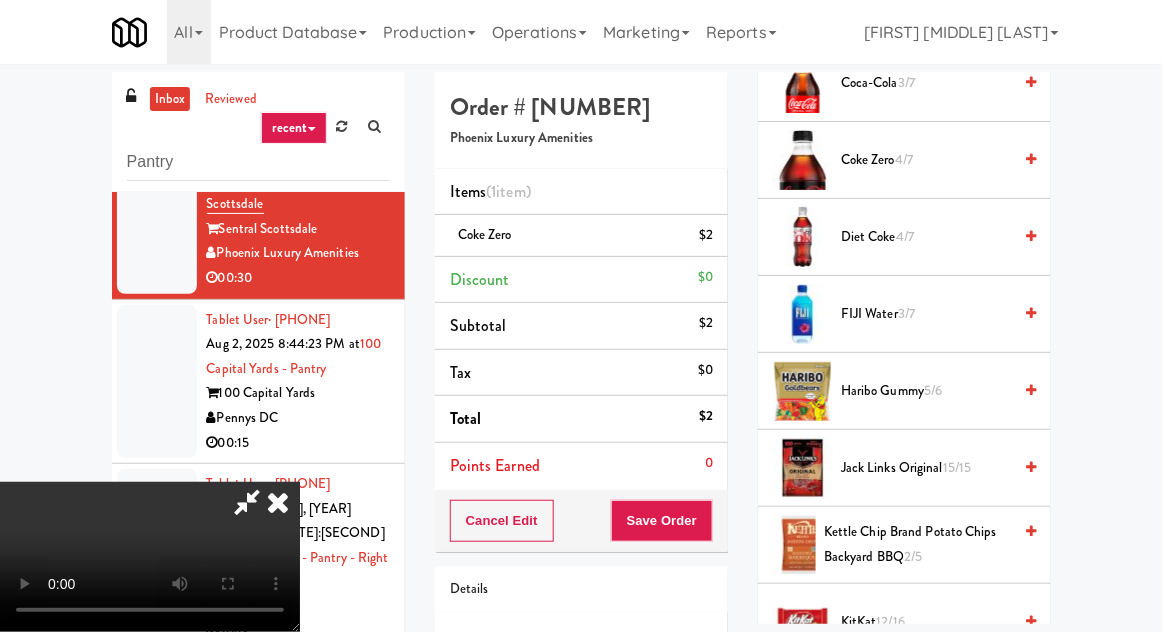 scroll, scrollTop: 632, scrollLeft: 0, axis: vertical 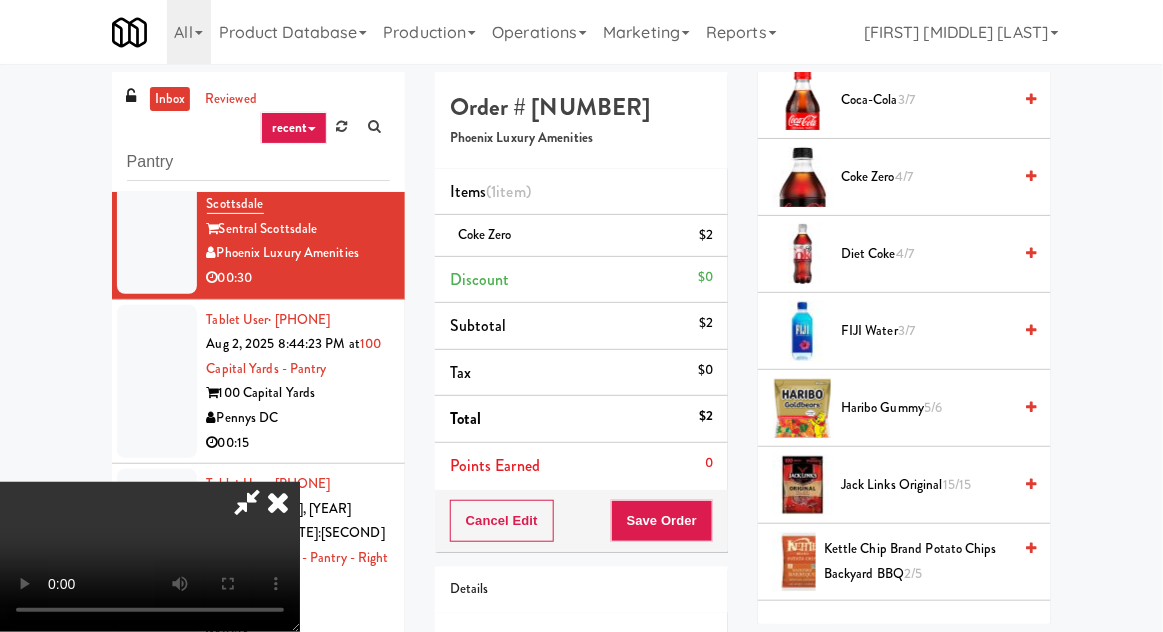 click on "4/7" at bounding box center [905, 253] 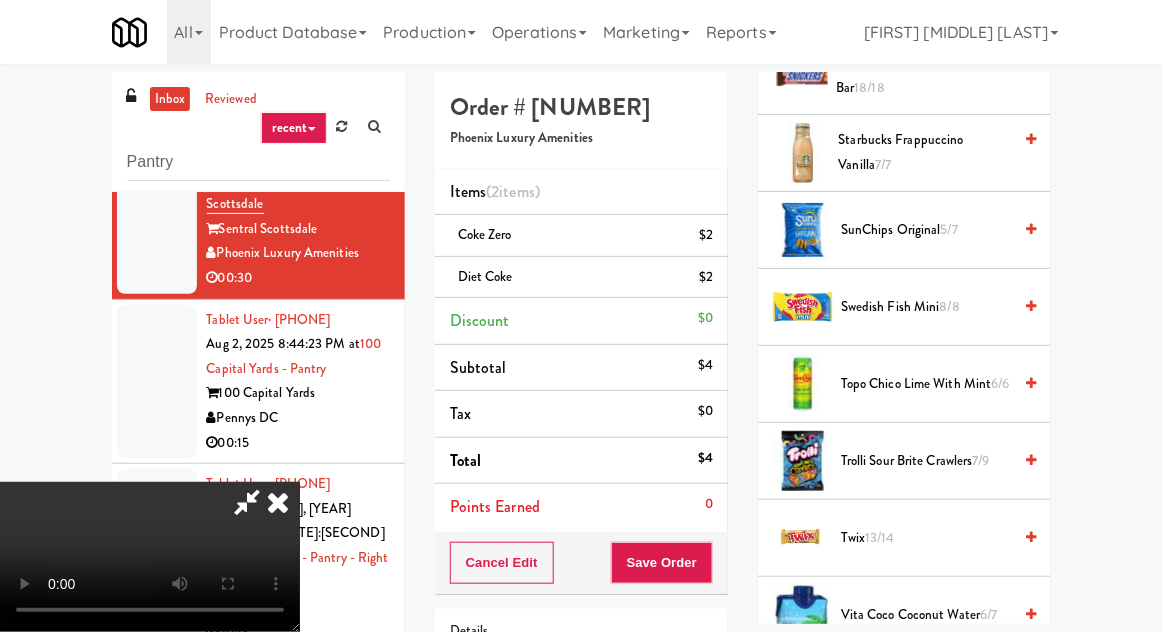 scroll, scrollTop: 2352, scrollLeft: 0, axis: vertical 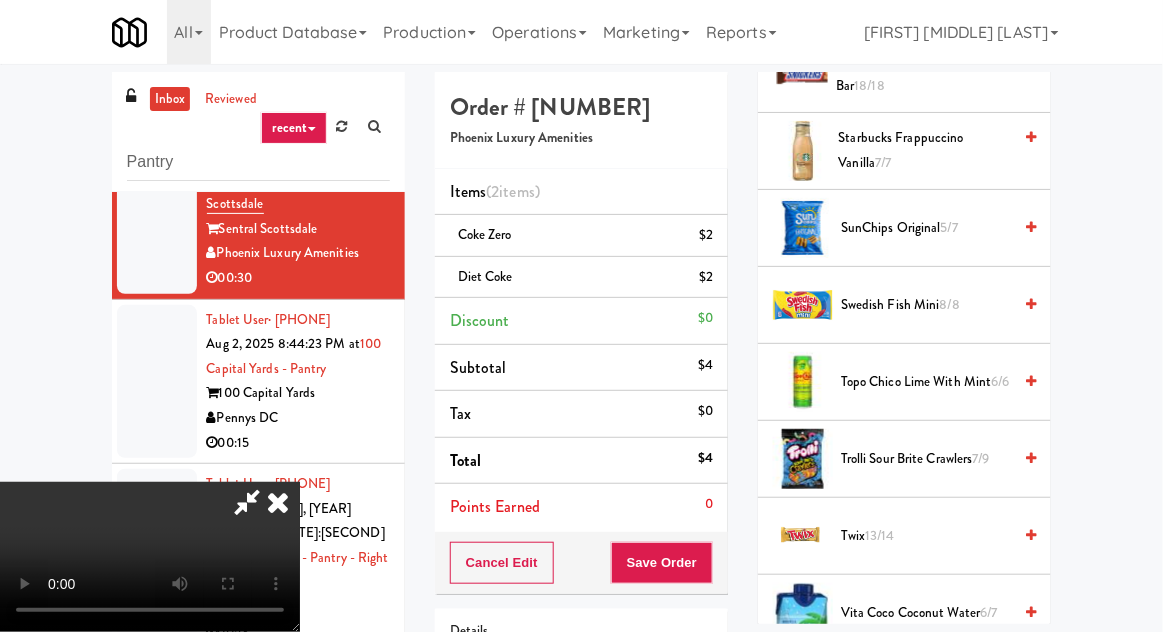 click on "Trolli Sour Brite Crawlers  7/9" at bounding box center [926, 459] 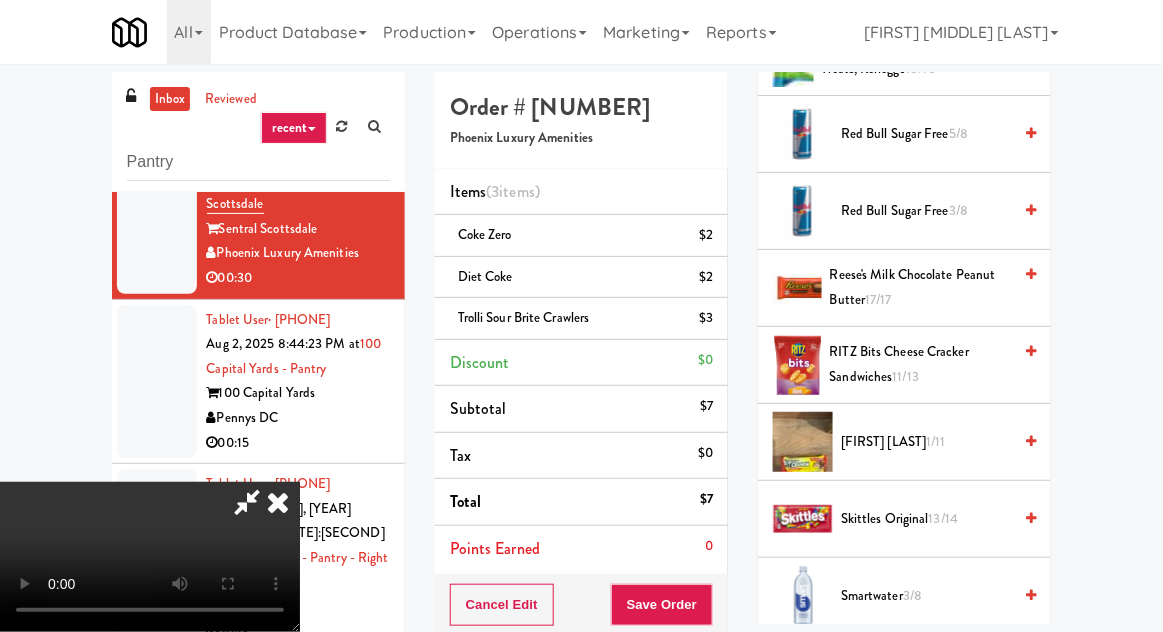scroll, scrollTop: 1674, scrollLeft: 0, axis: vertical 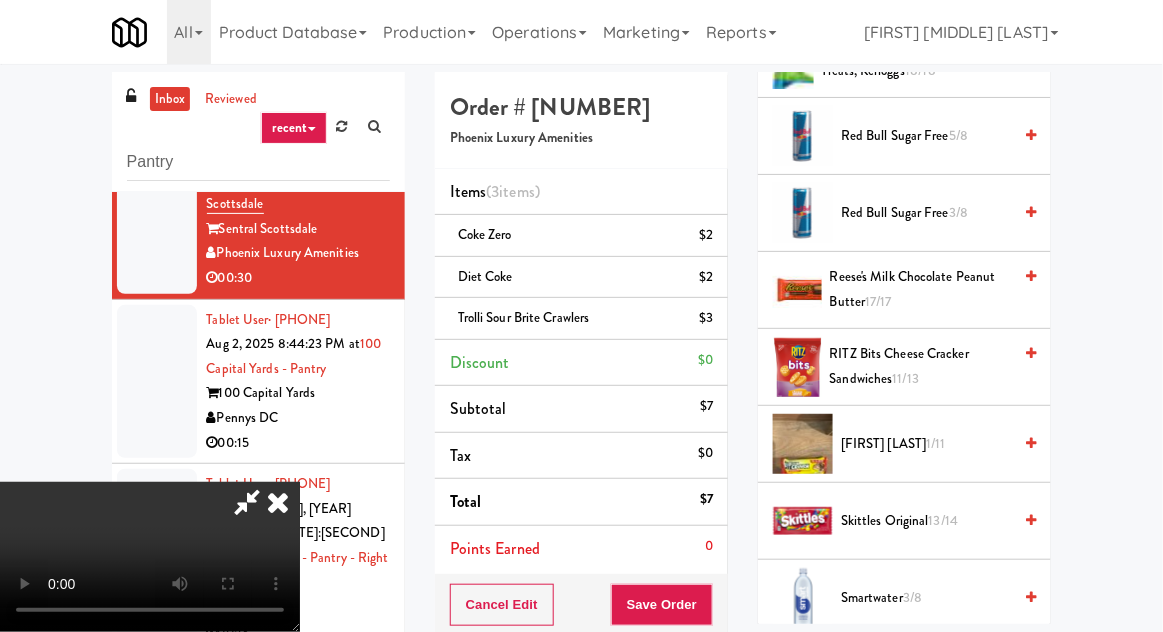 click on "11/13" at bounding box center (906, 378) 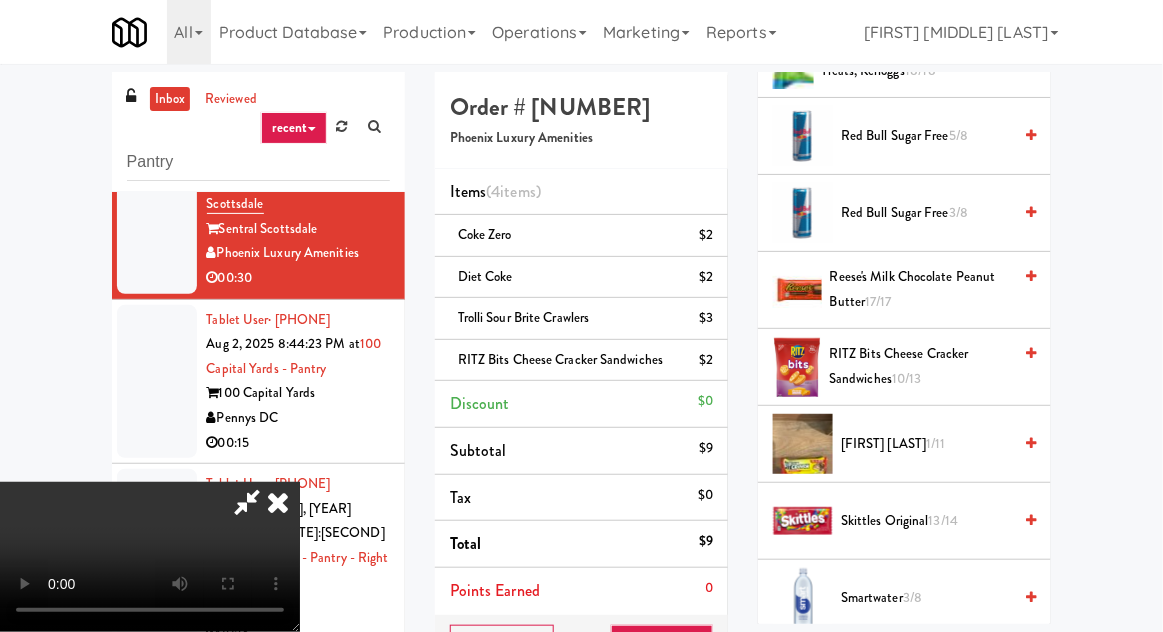 scroll, scrollTop: 0, scrollLeft: 0, axis: both 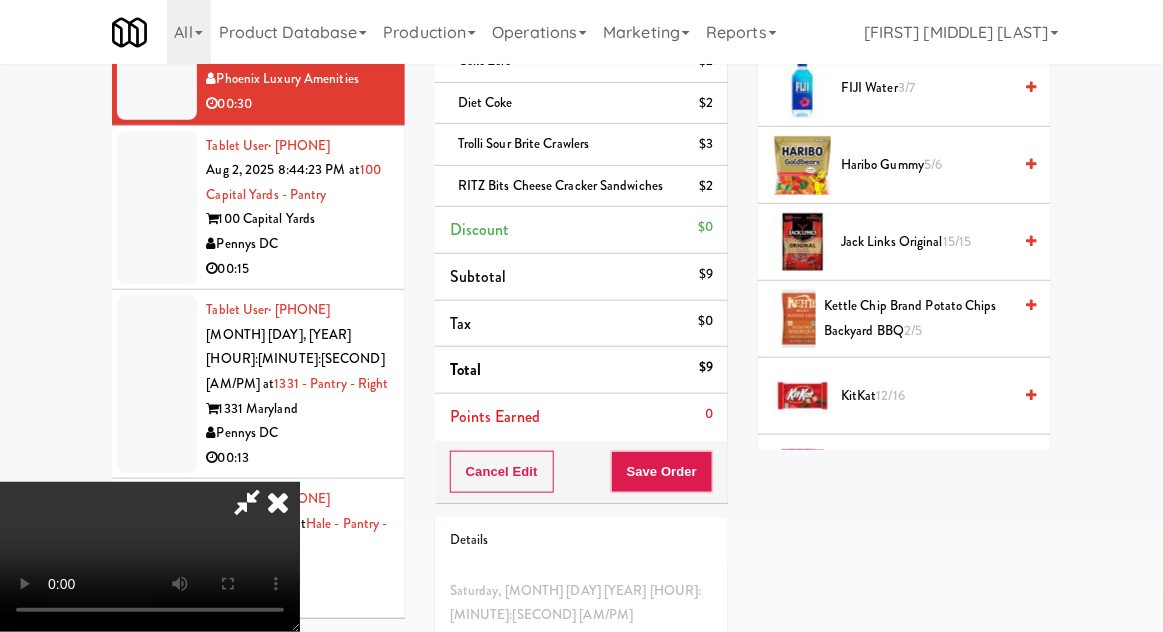click on "12/16" at bounding box center [891, 395] 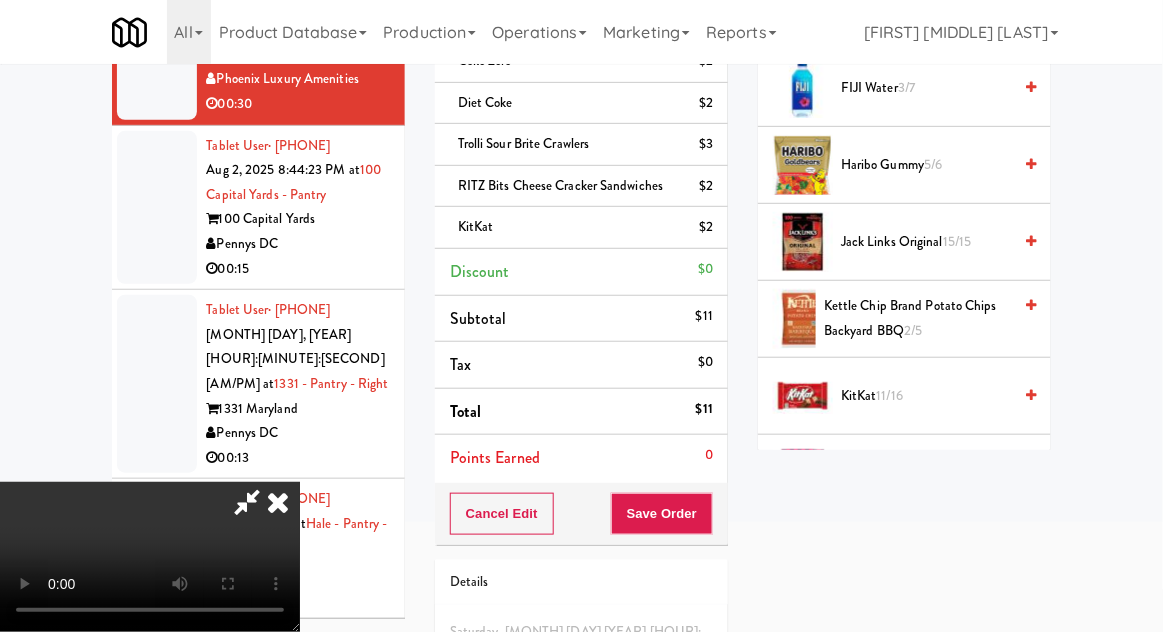 scroll, scrollTop: 73, scrollLeft: 0, axis: vertical 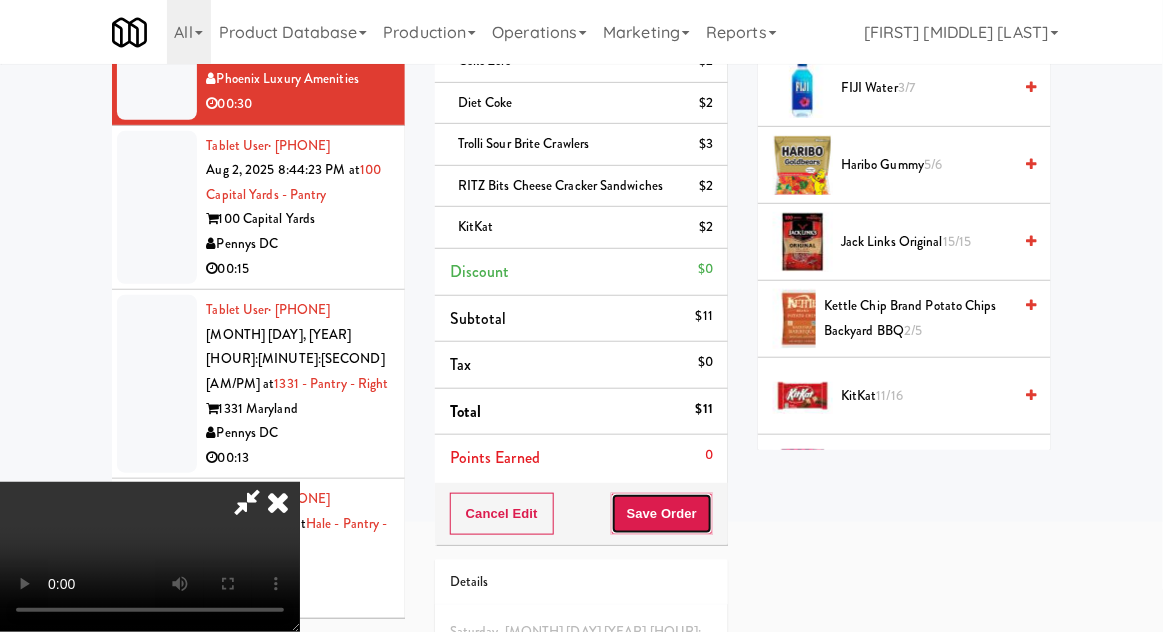 click on "Save Order" at bounding box center [662, 514] 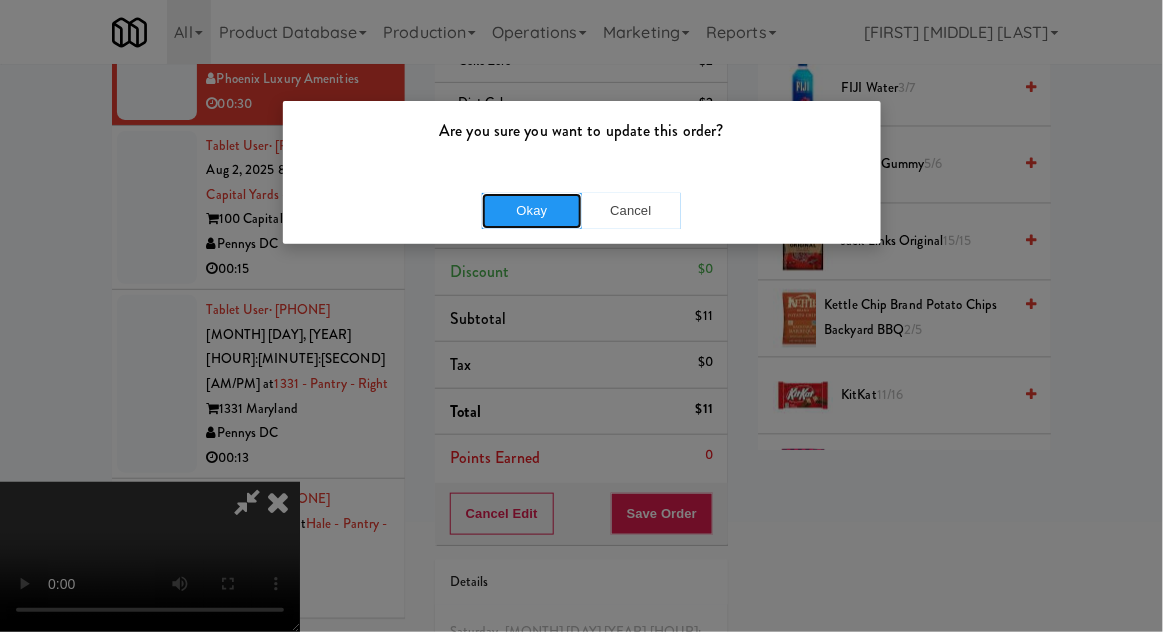 click on "Okay" at bounding box center [532, 211] 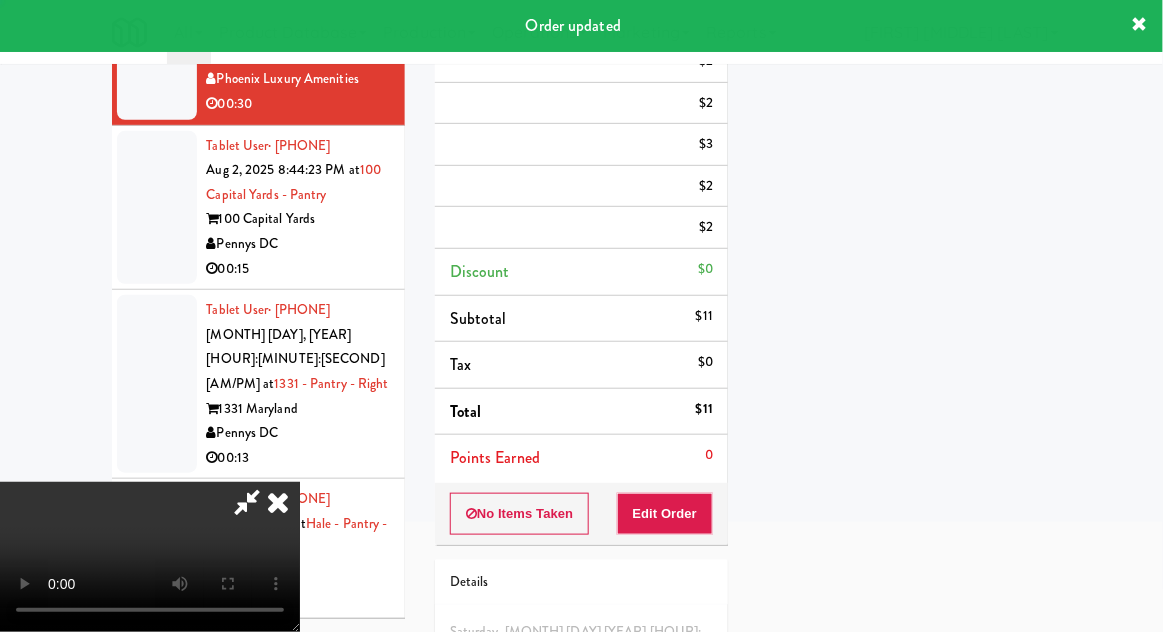 scroll, scrollTop: 197, scrollLeft: 0, axis: vertical 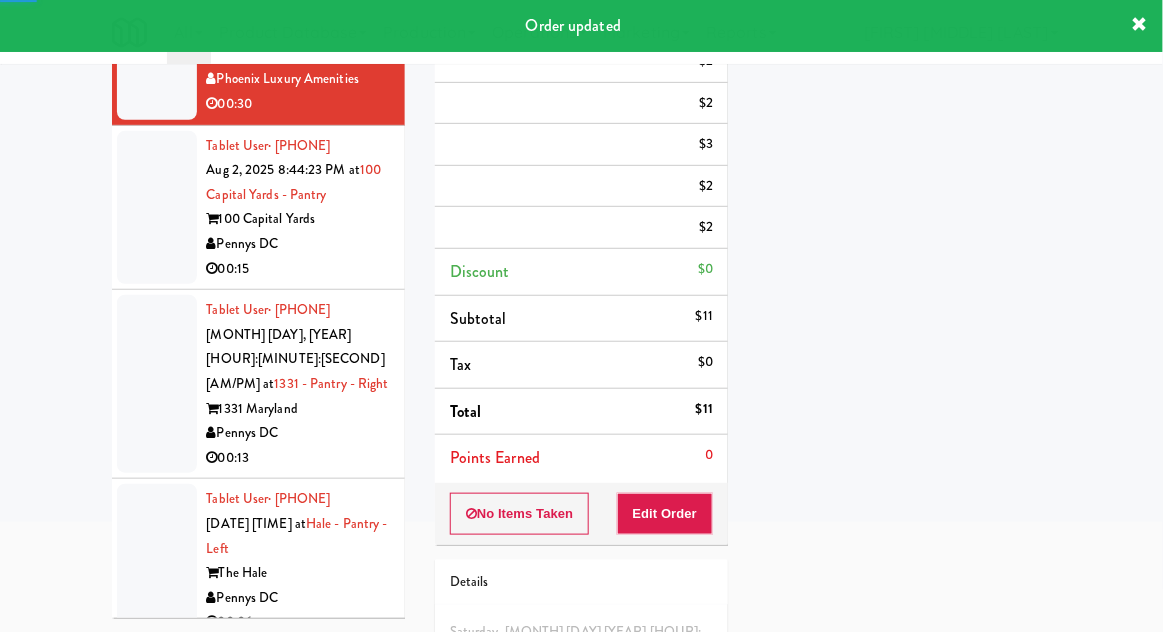 click at bounding box center [157, 384] 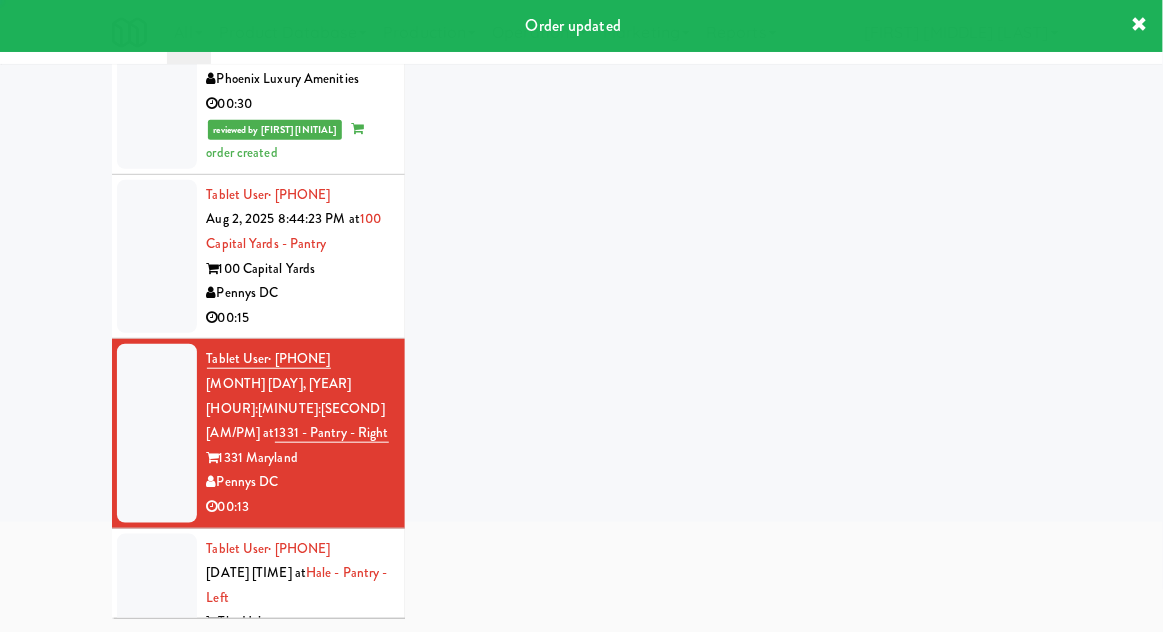 scroll, scrollTop: 77, scrollLeft: 0, axis: vertical 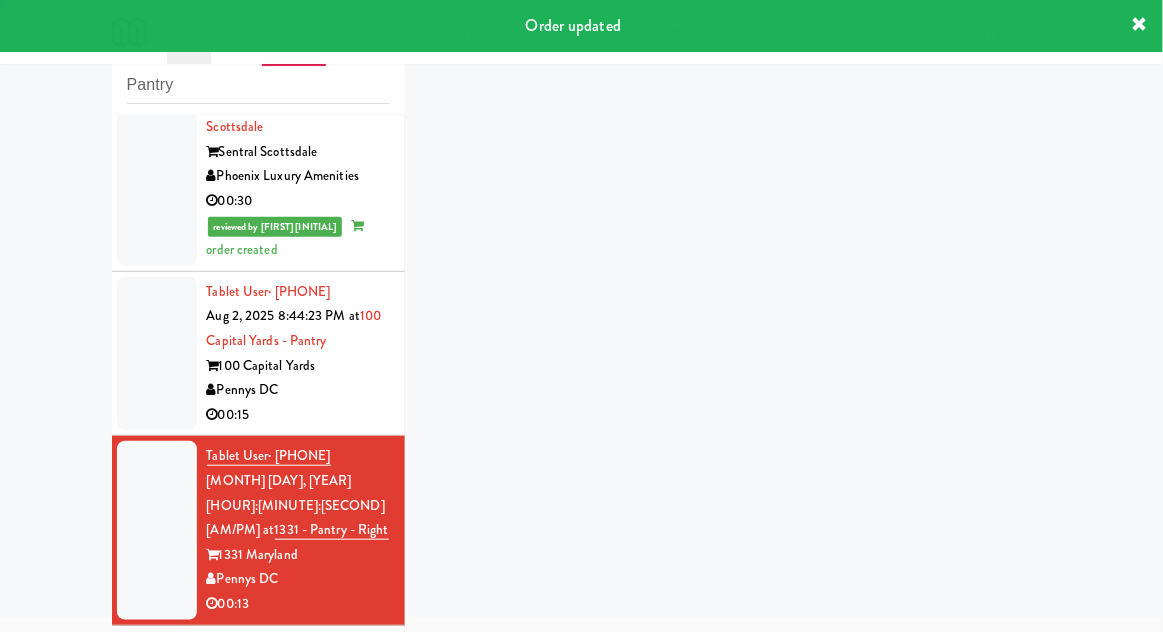 click at bounding box center [157, 354] 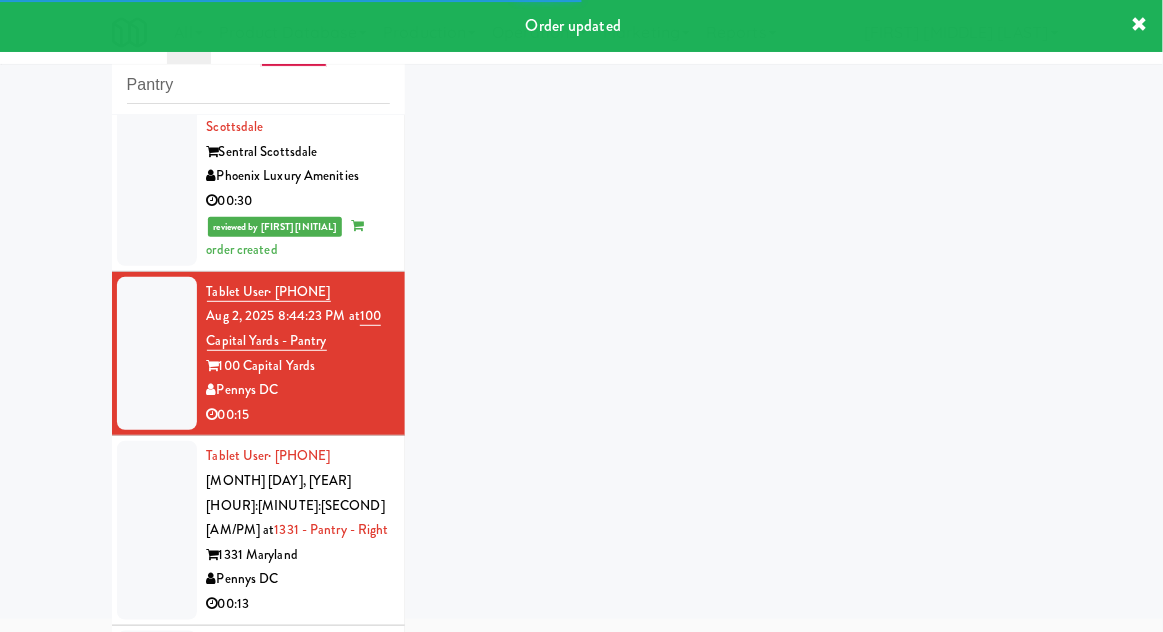 scroll, scrollTop: 130, scrollLeft: 0, axis: vertical 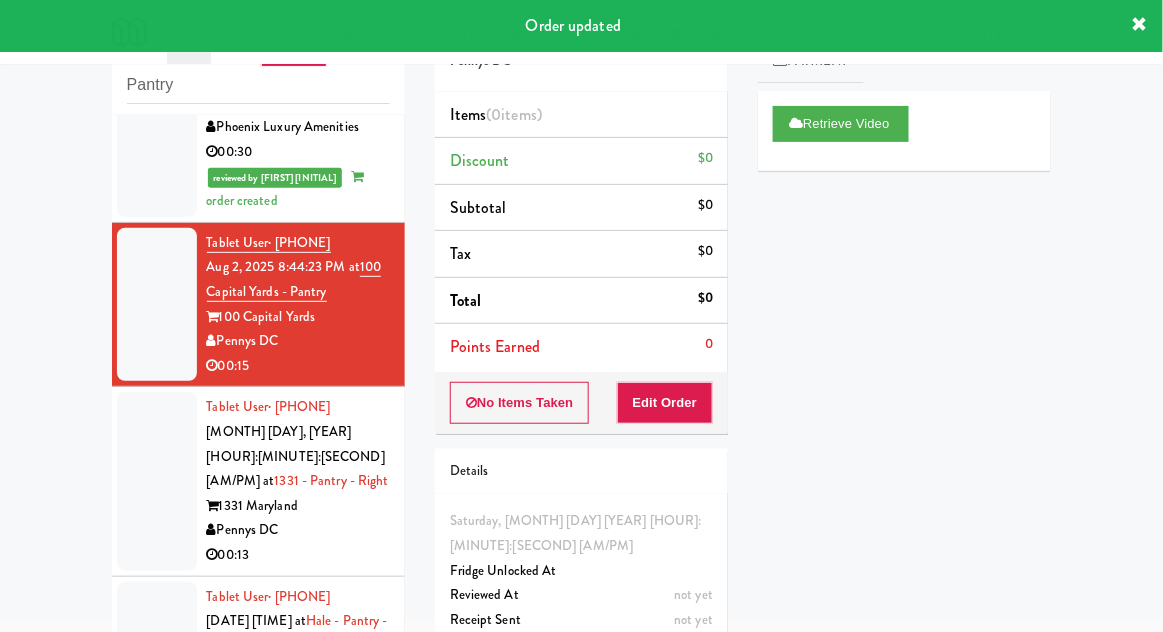 click at bounding box center (157, 481) 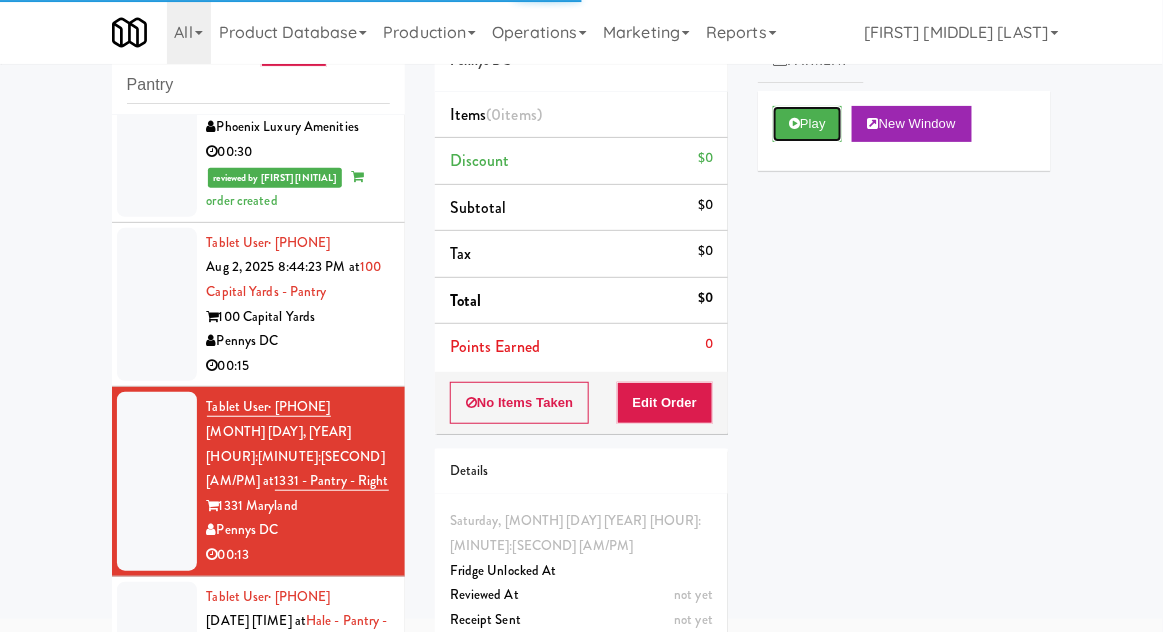 click on "Play" at bounding box center (807, 124) 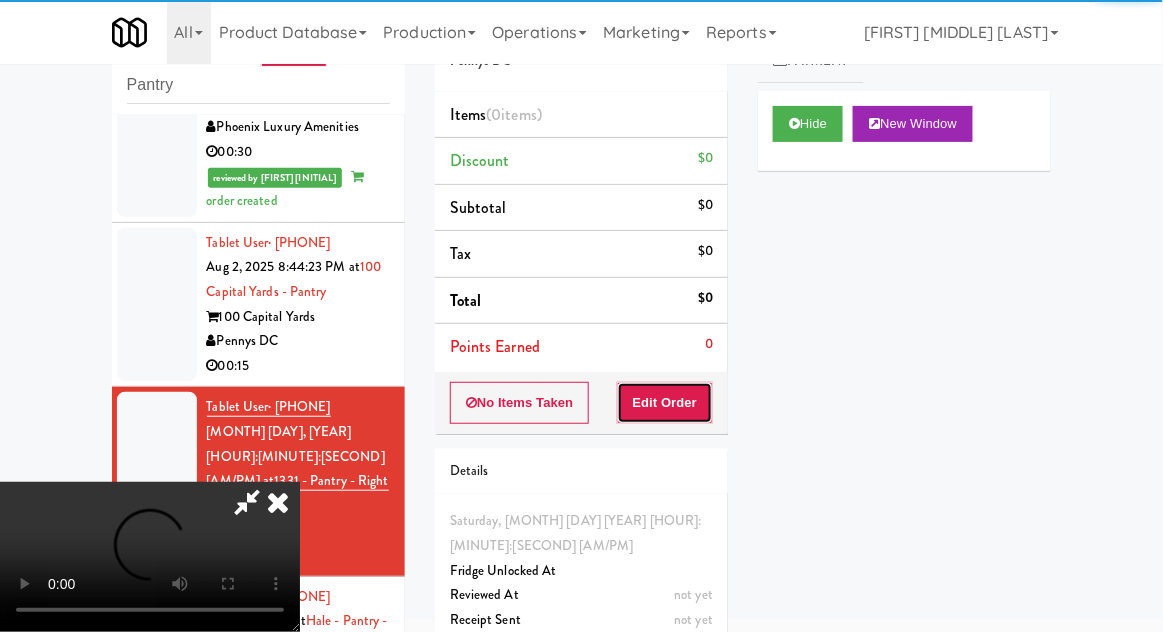 click on "Edit Order" at bounding box center [665, 403] 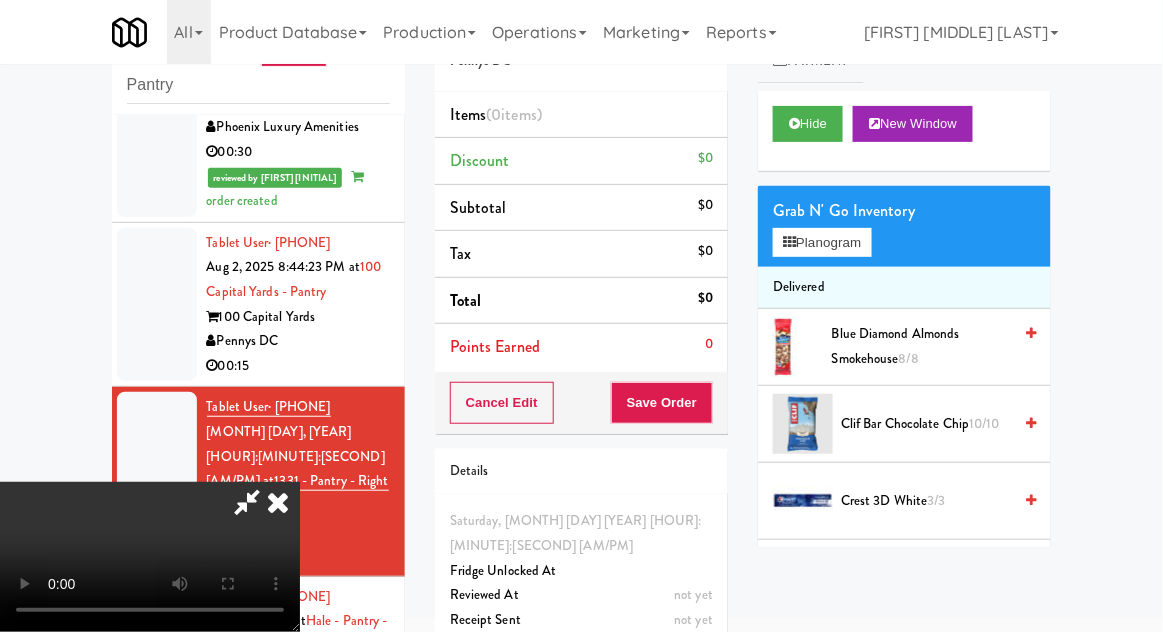 scroll, scrollTop: 73, scrollLeft: 0, axis: vertical 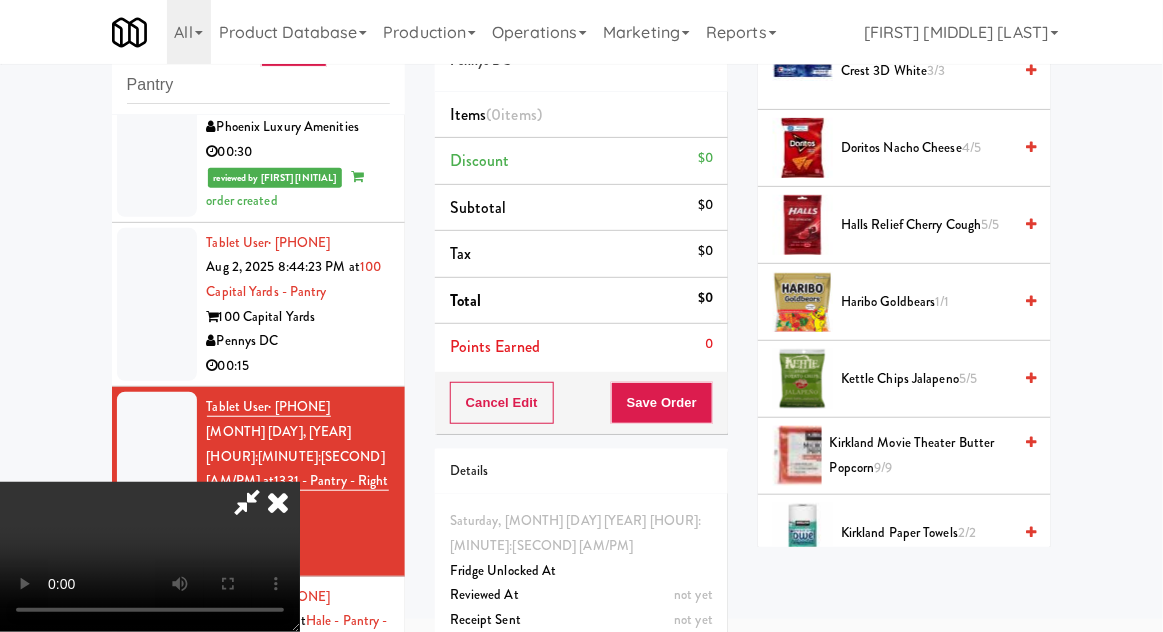 click on "Haribo Goldbears  1/1" at bounding box center (926, 302) 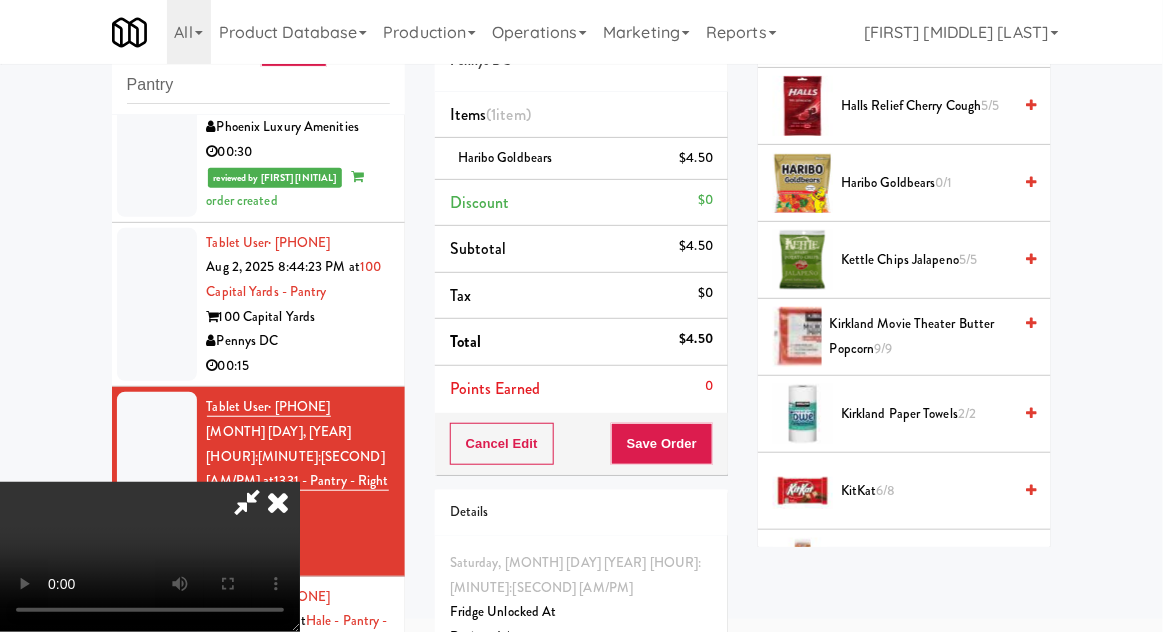 scroll, scrollTop: 548, scrollLeft: 0, axis: vertical 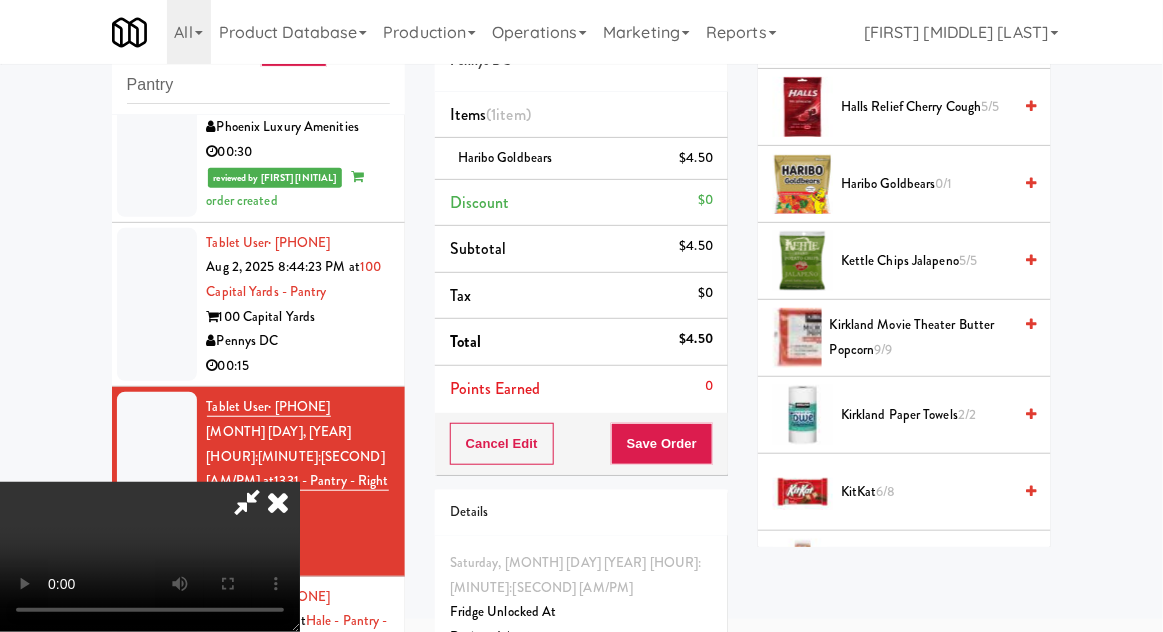 click on "Kirkland Movie Theater Butter Popcorn  9/9" at bounding box center (920, 337) 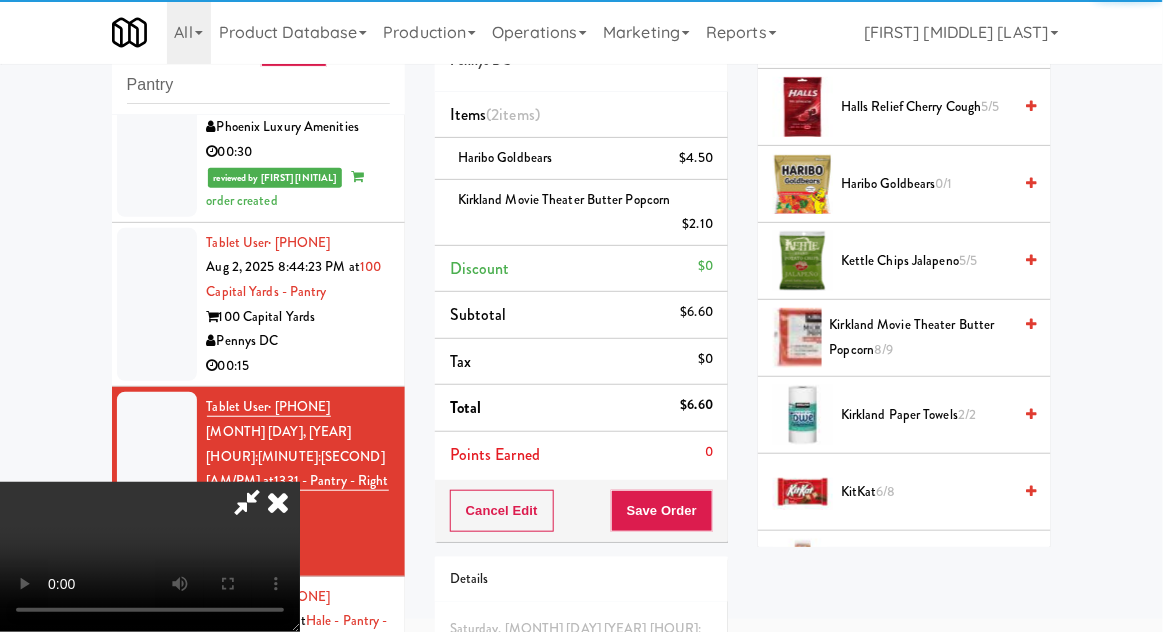scroll, scrollTop: 73, scrollLeft: 0, axis: vertical 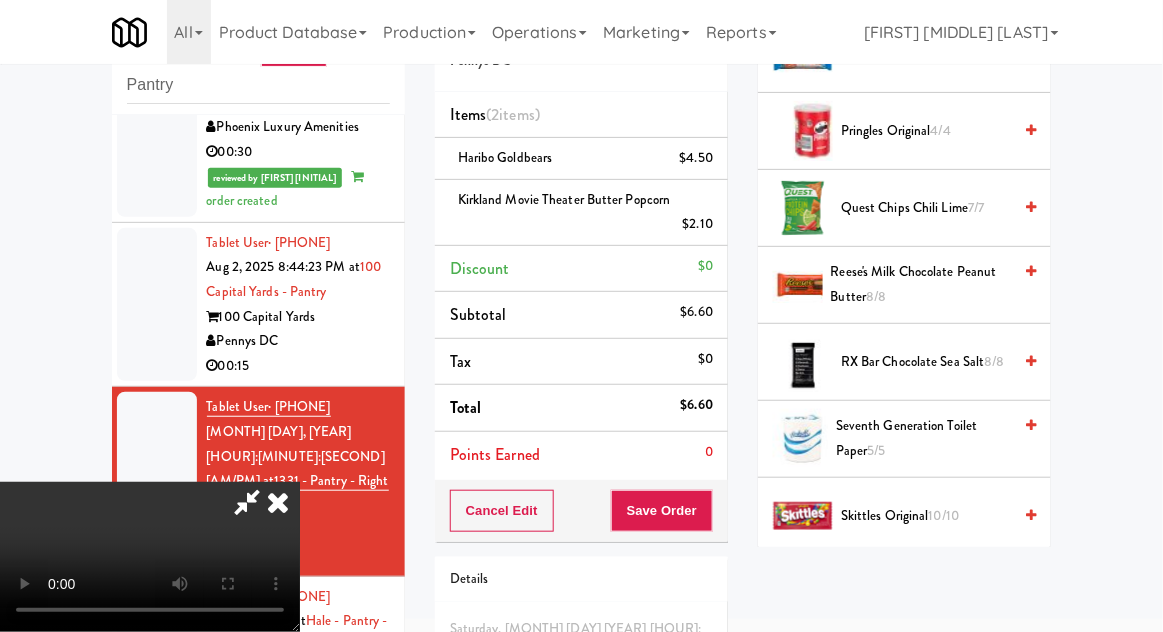 click on "[FIRST] [LAST]" at bounding box center (921, 284) 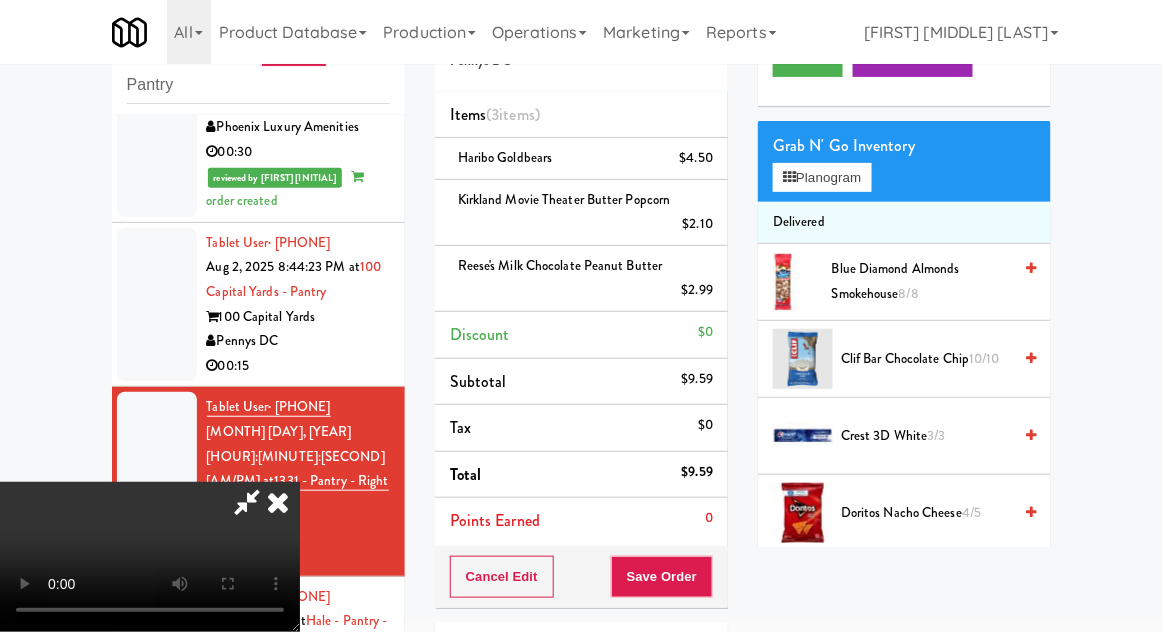 scroll, scrollTop: 0, scrollLeft: 0, axis: both 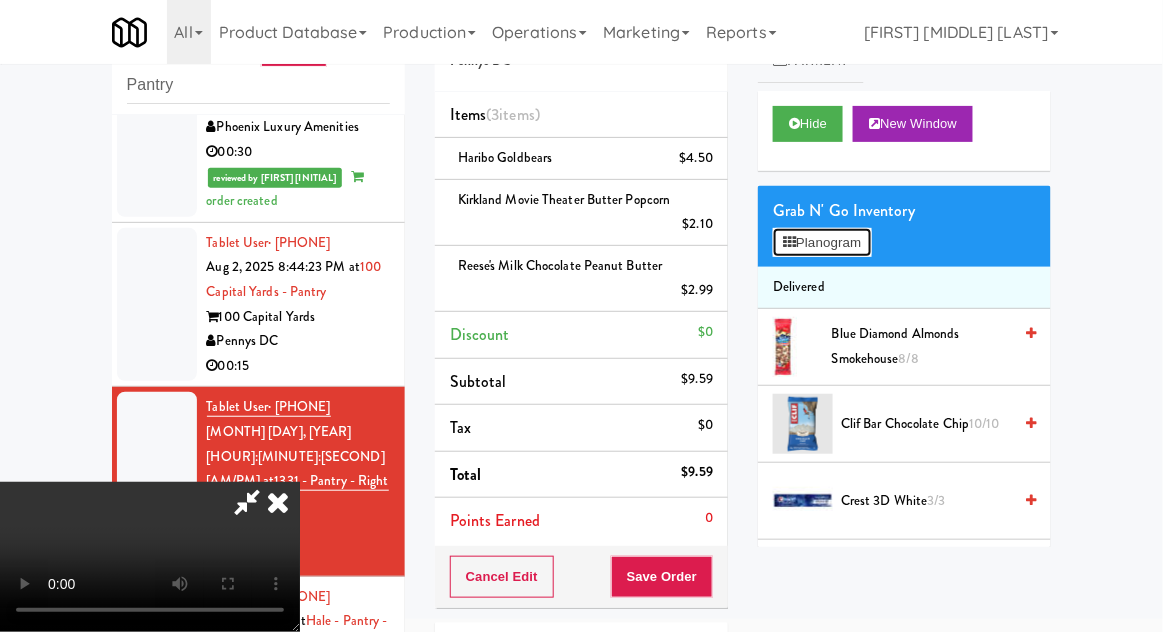 click on "Planogram" at bounding box center [822, 243] 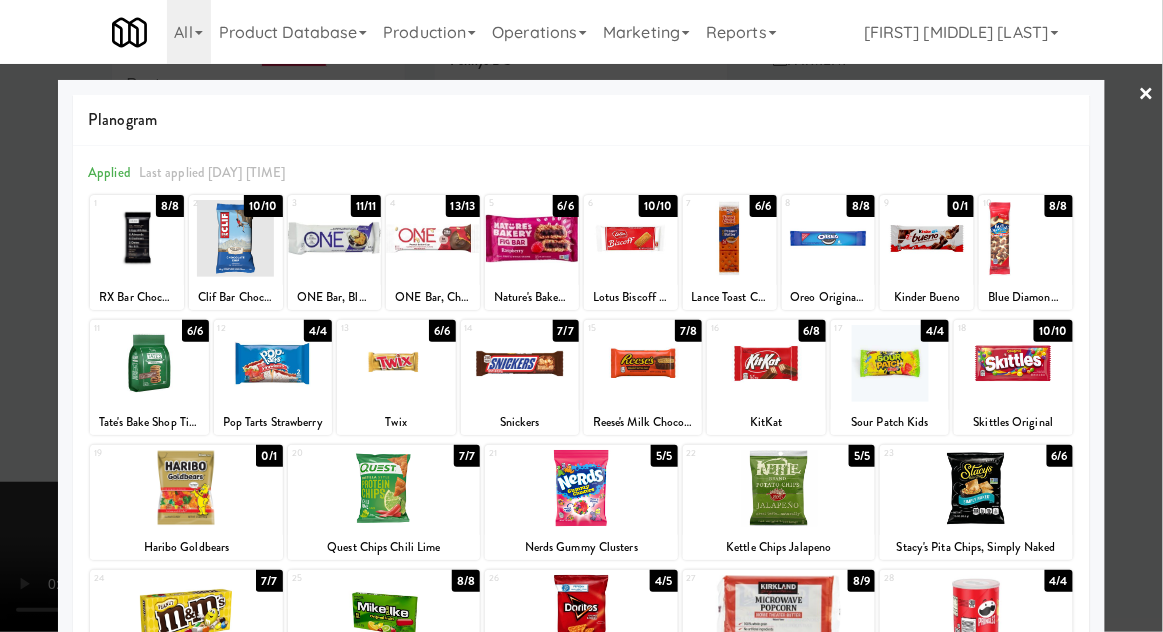 click at bounding box center [581, 316] 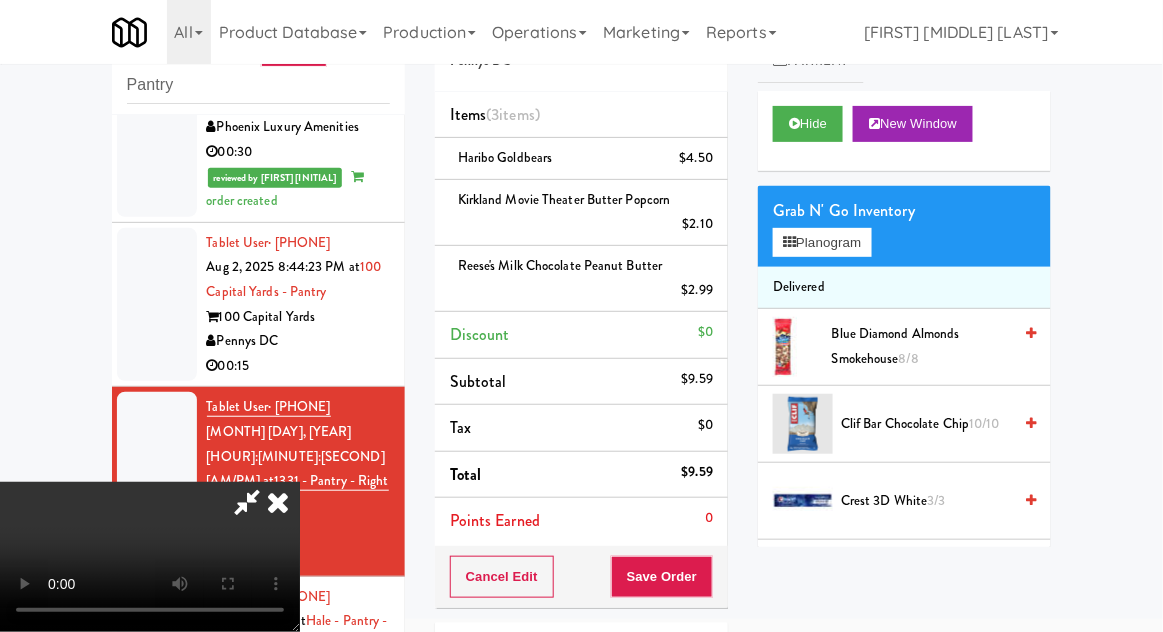 scroll, scrollTop: 73, scrollLeft: 0, axis: vertical 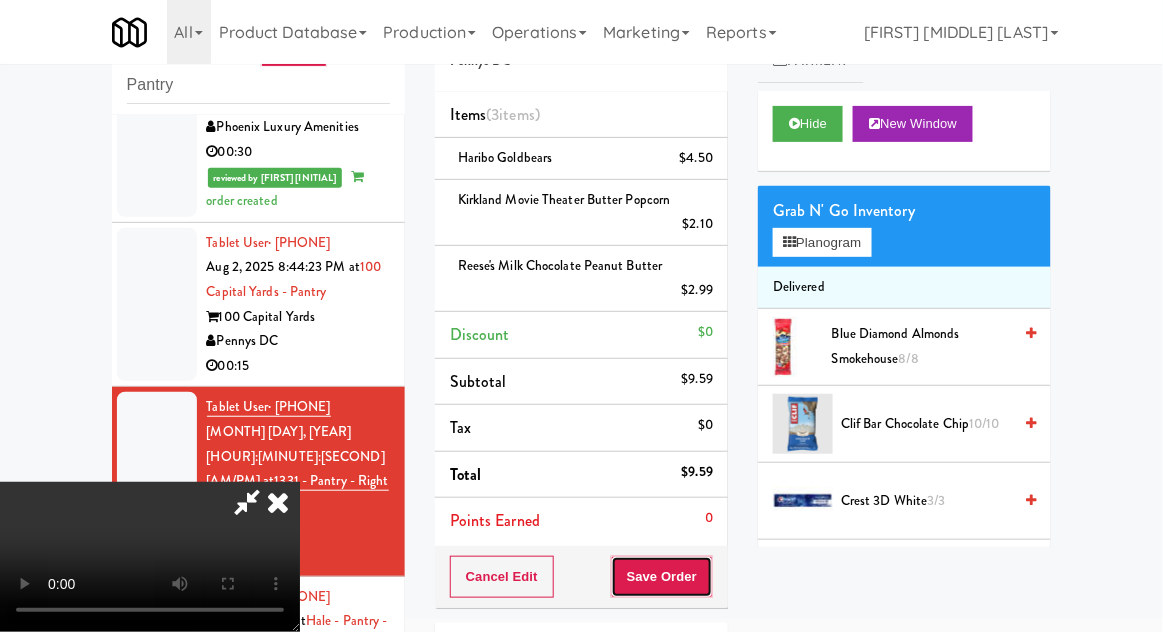 click on "Save Order" at bounding box center [662, 577] 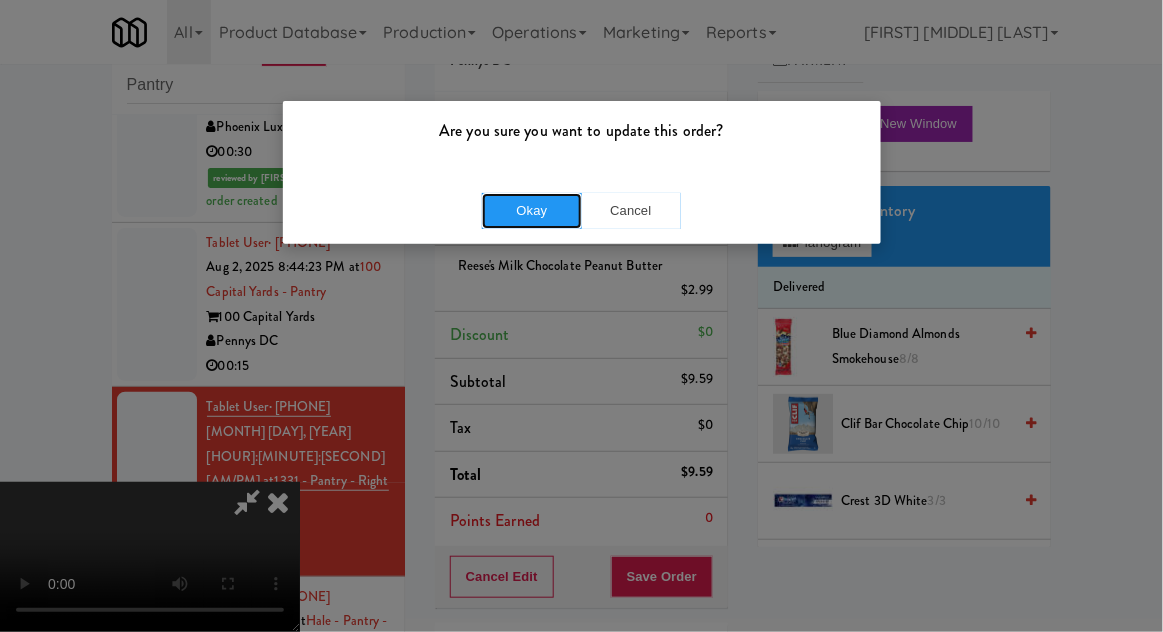click on "Okay" at bounding box center (532, 211) 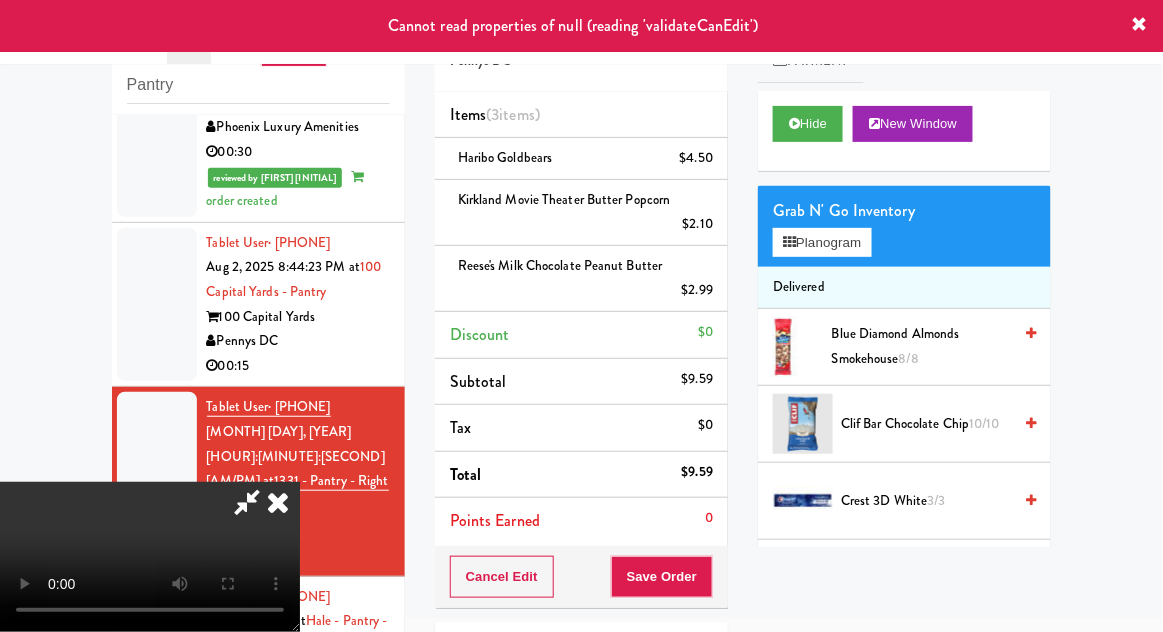 scroll, scrollTop: 0, scrollLeft: 0, axis: both 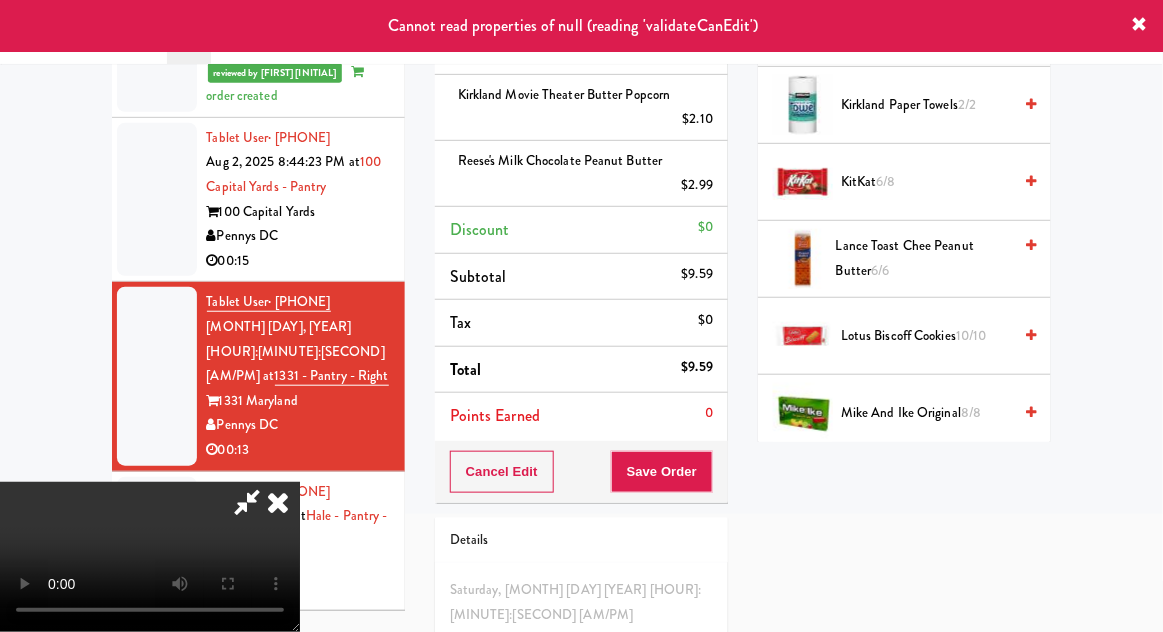 click at bounding box center [278, 502] 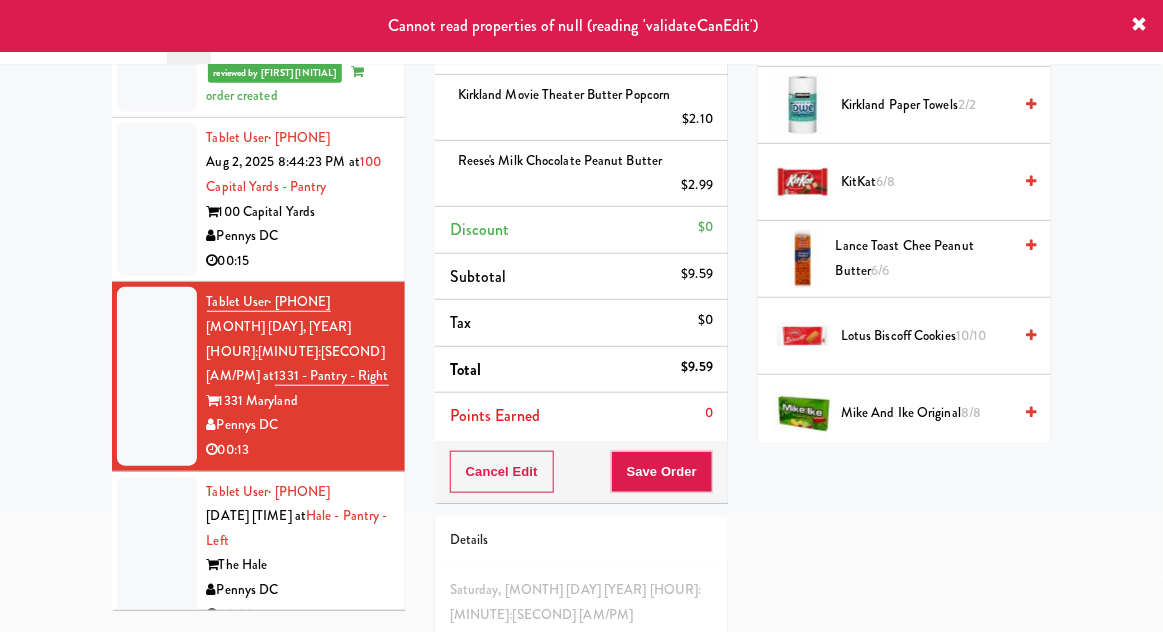 click at bounding box center (157, 554) 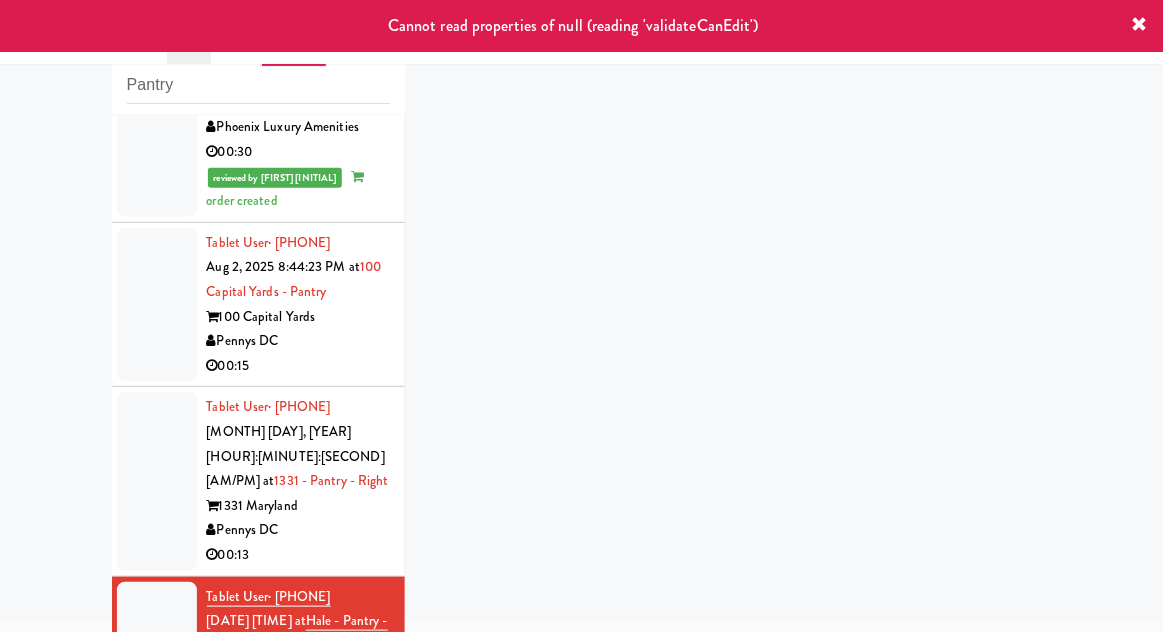 click at bounding box center (157, 481) 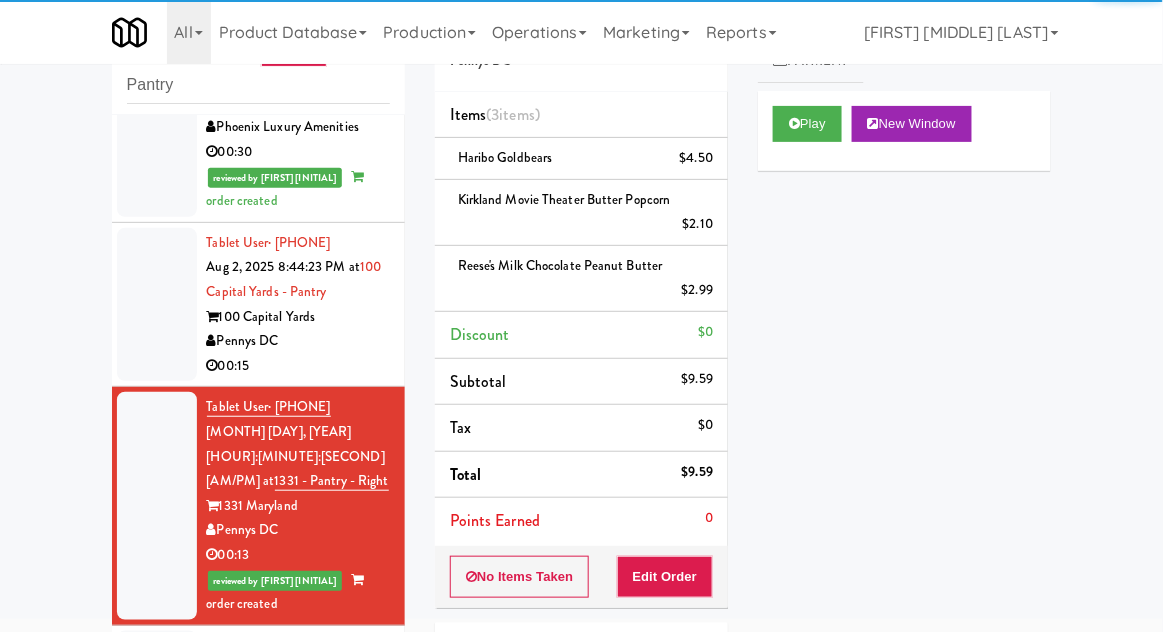 click on "Tablet User  · [PHONE] [MONTH] [DAY], [YEAR] [HOUR]:[MINUTE]:[SECOND] [AM/PM] at  100 Capital Yards - Pantry  100 Capital Yards  Pennys DC  00:15" at bounding box center [258, 305] 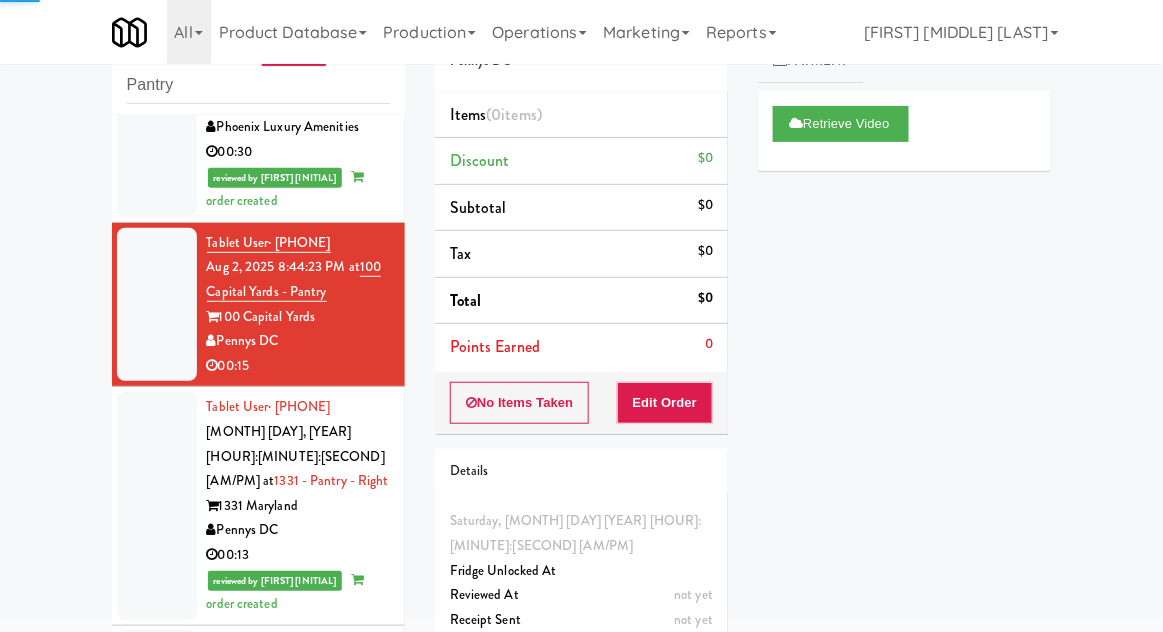 scroll, scrollTop: 180, scrollLeft: 0, axis: vertical 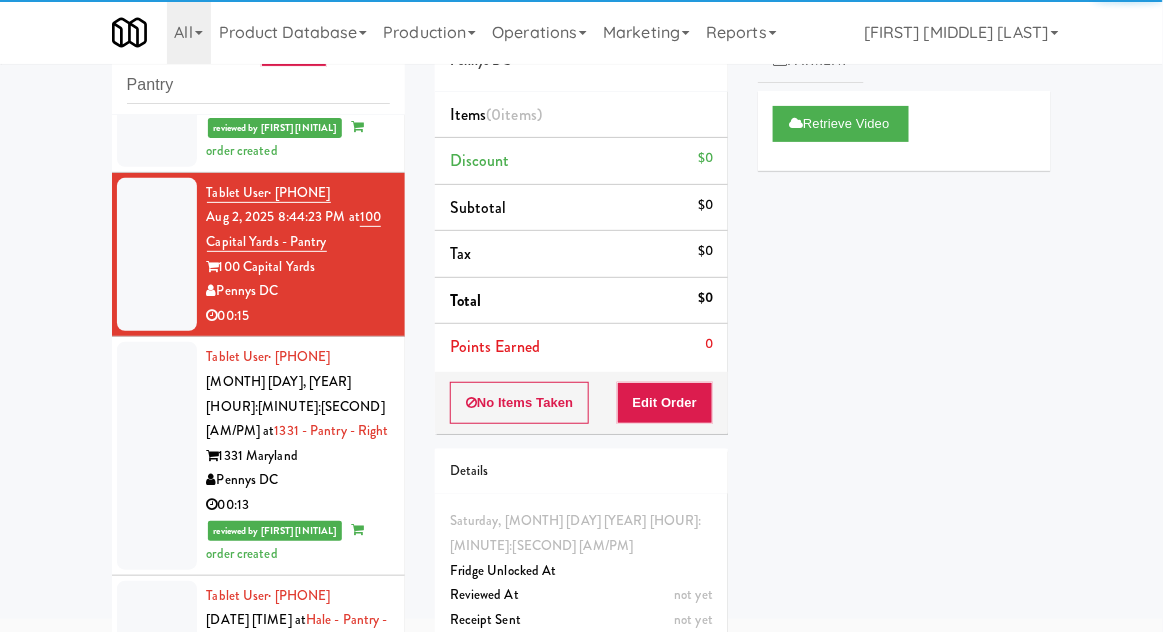 click at bounding box center (157, 658) 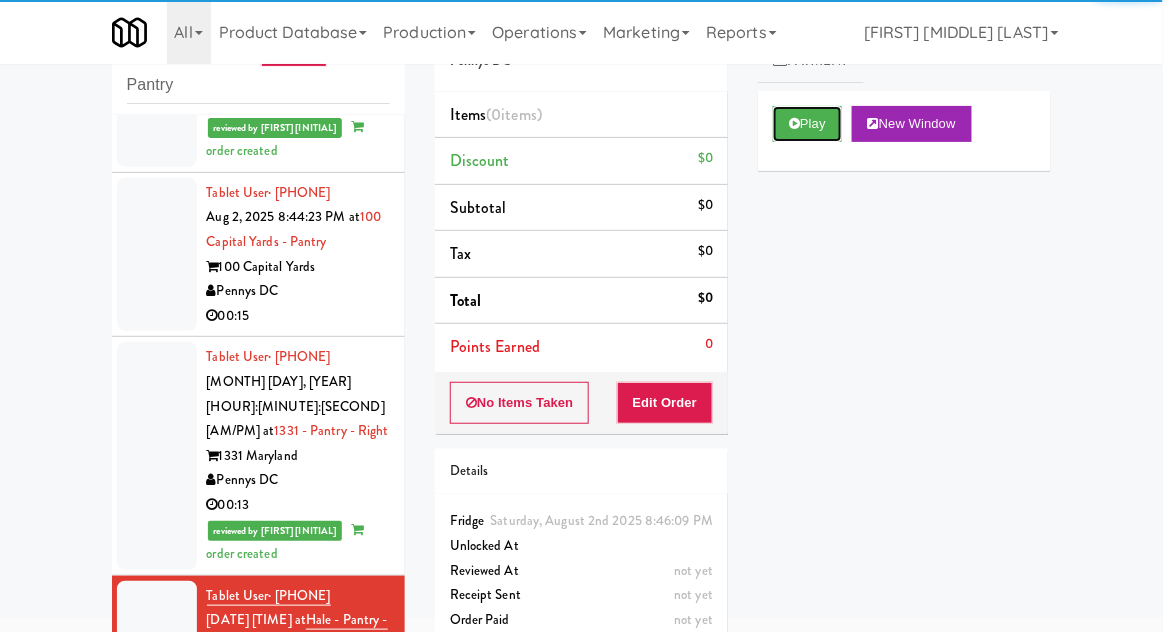 click on "Play" at bounding box center (807, 124) 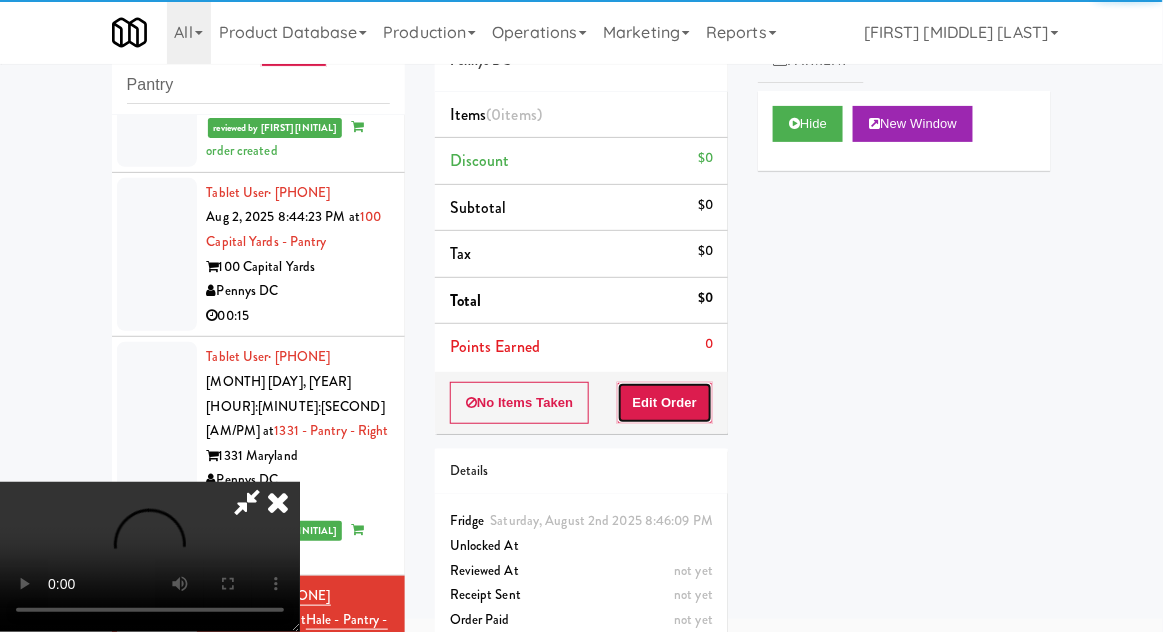 click on "Edit Order" at bounding box center (665, 403) 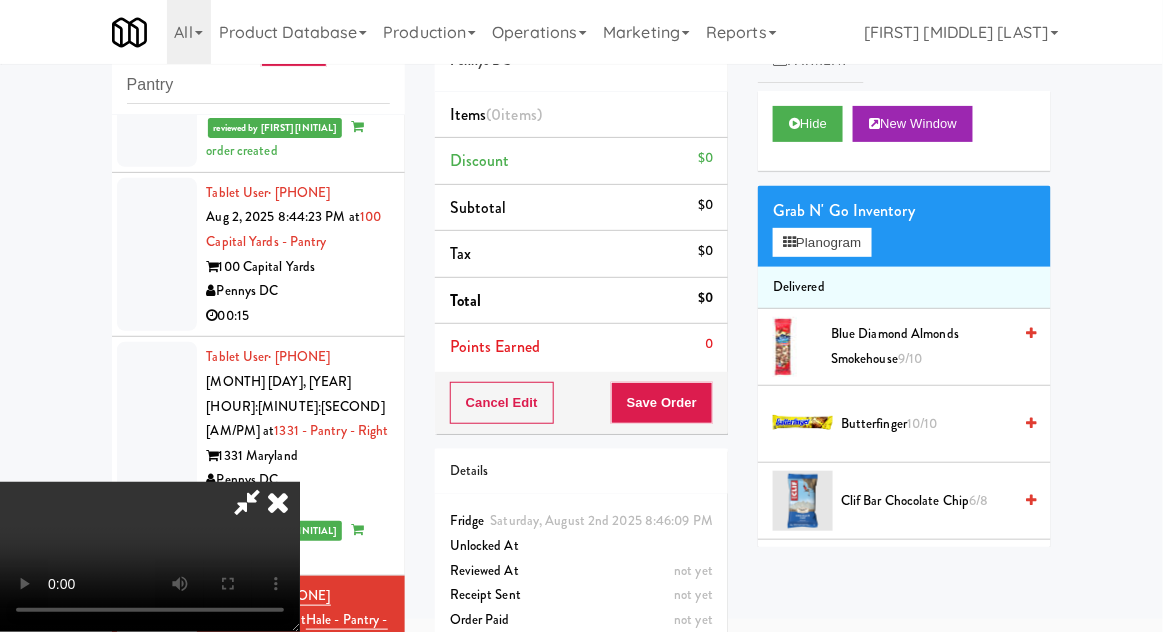 type 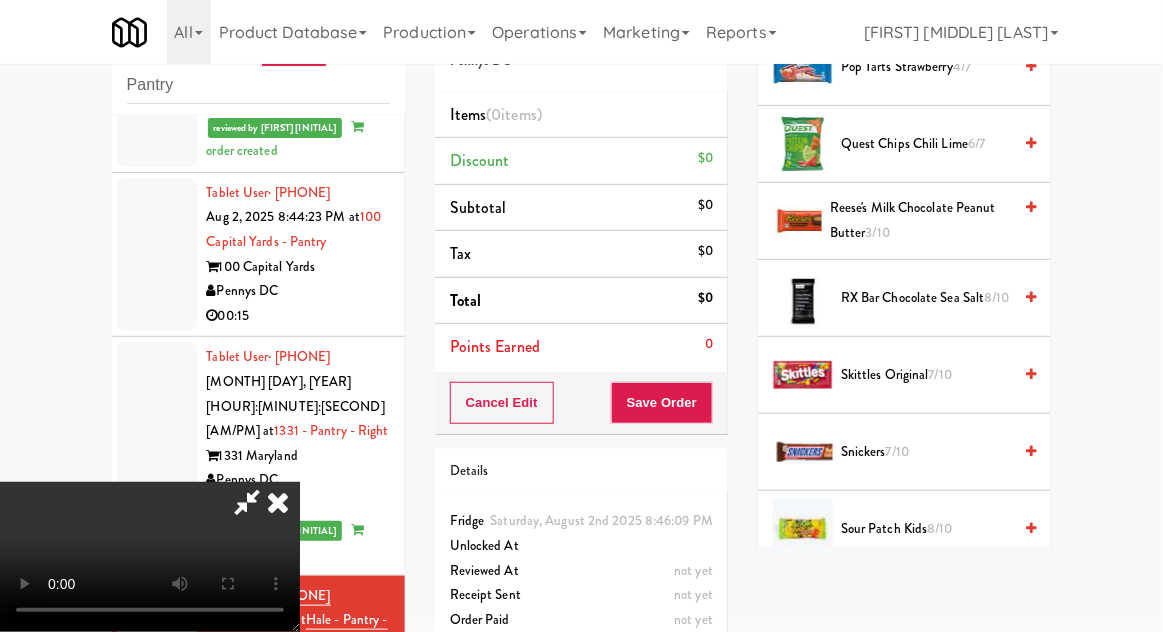 scroll, scrollTop: 1825, scrollLeft: 0, axis: vertical 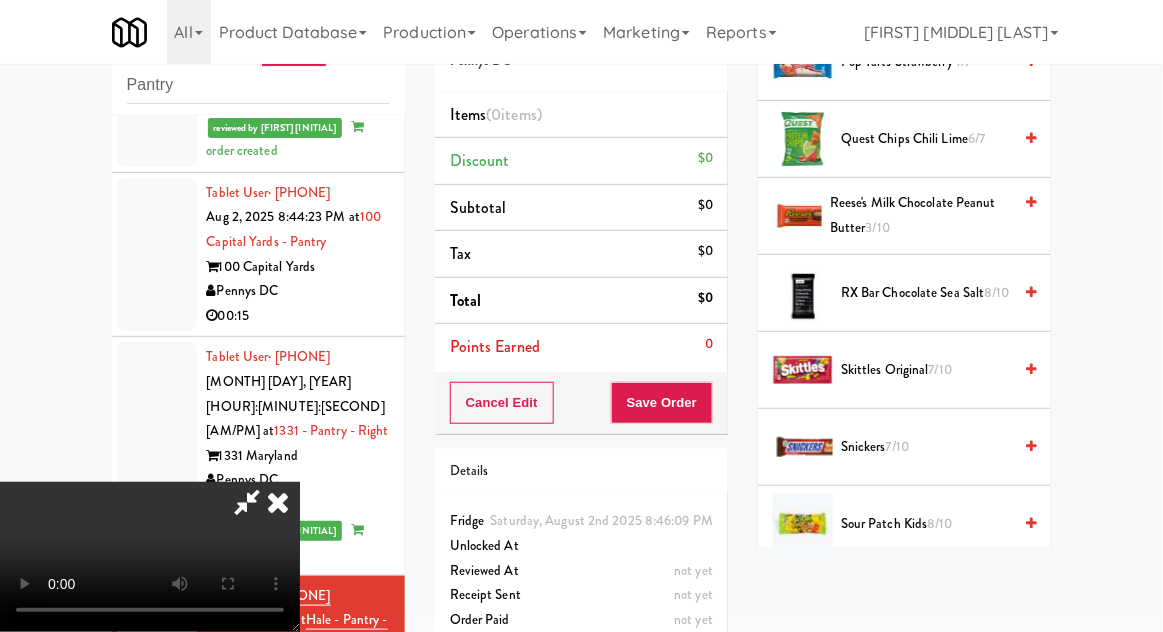 click on "7/10" at bounding box center (940, 369) 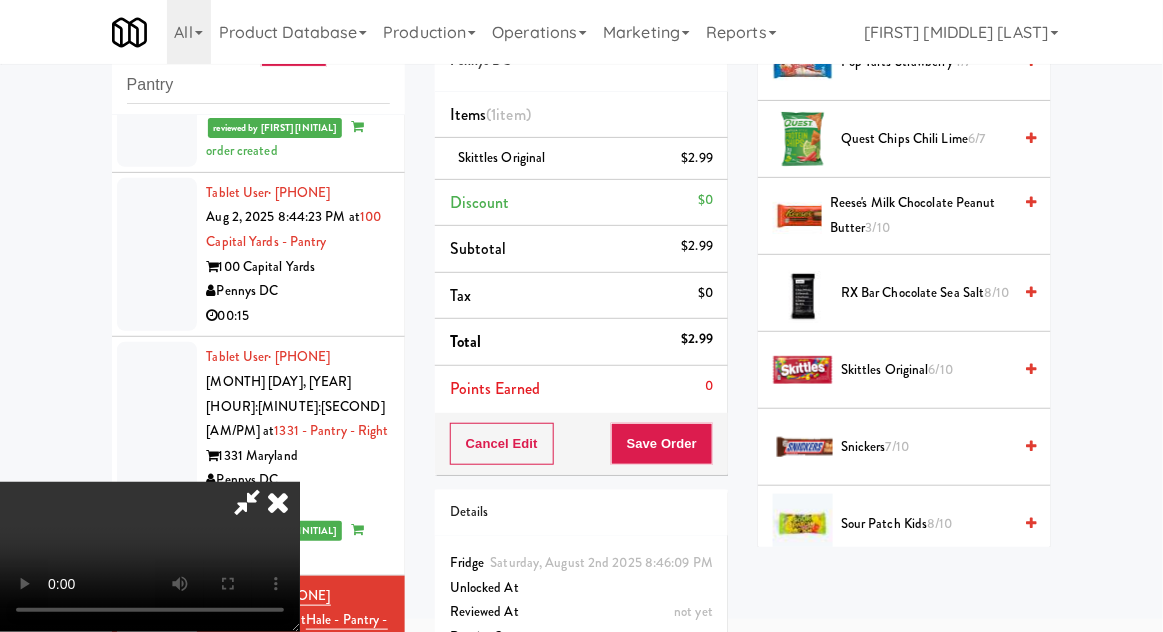 click on "Skittles Original  6/10" at bounding box center (926, 370) 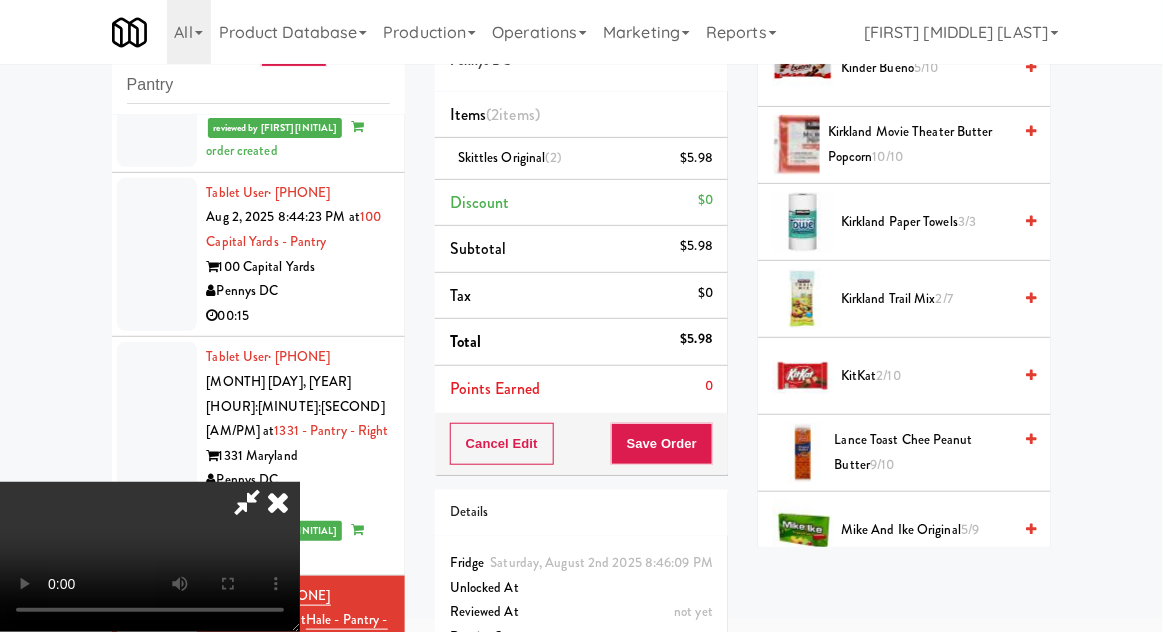 scroll, scrollTop: 694, scrollLeft: 0, axis: vertical 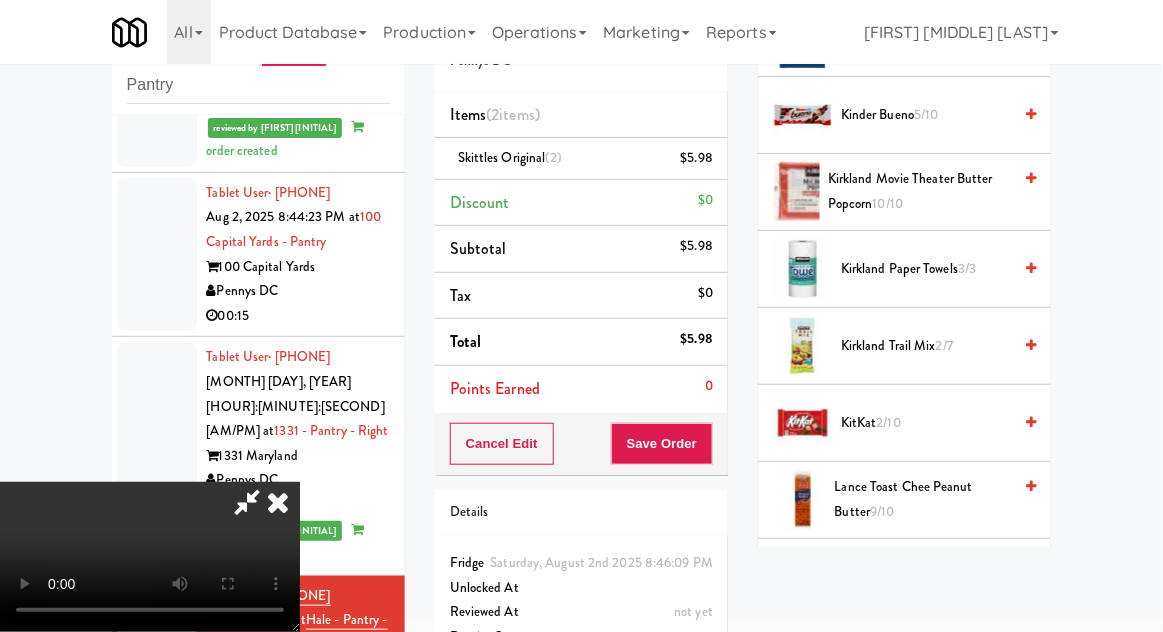 click on "KitKat  2/10" at bounding box center [926, 423] 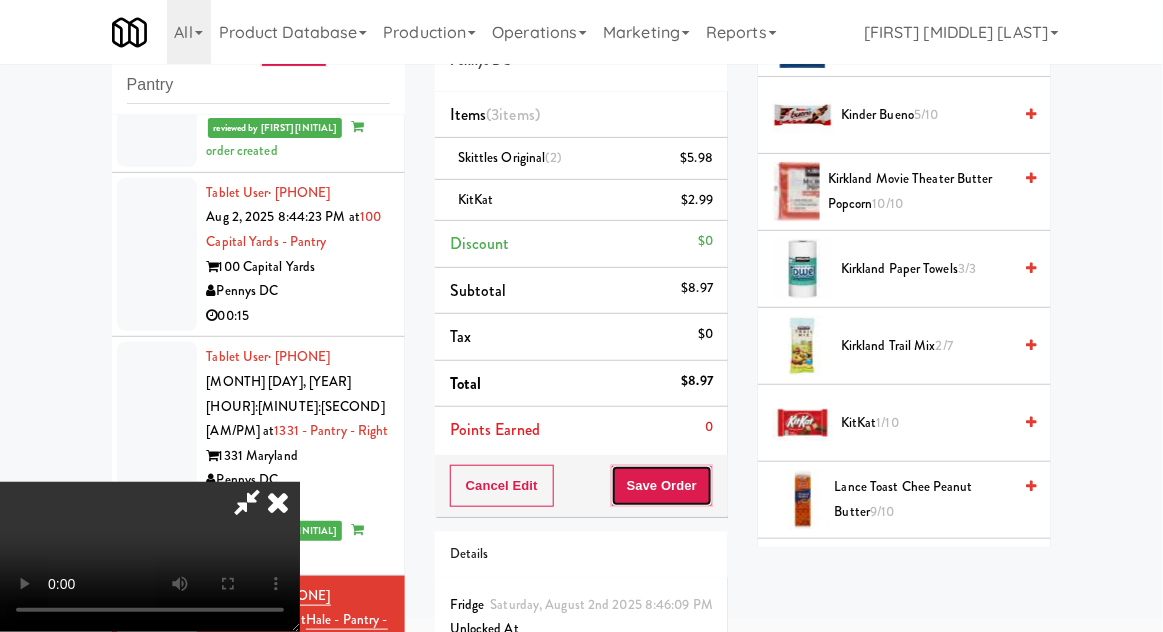 click on "Save Order" at bounding box center [662, 486] 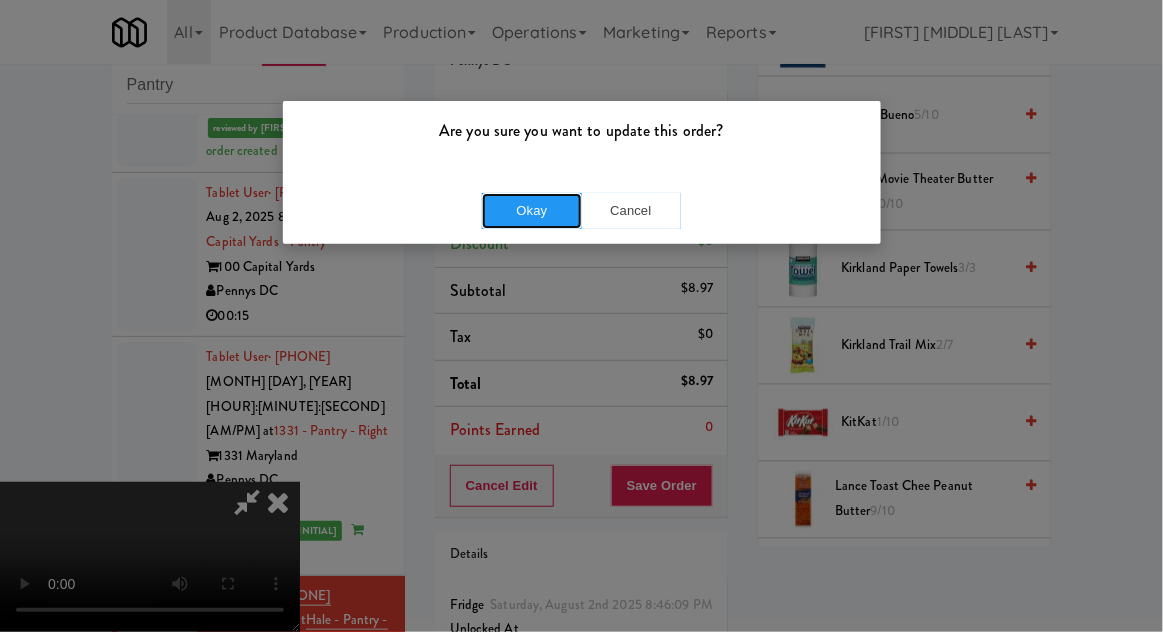 click on "Okay" at bounding box center (532, 211) 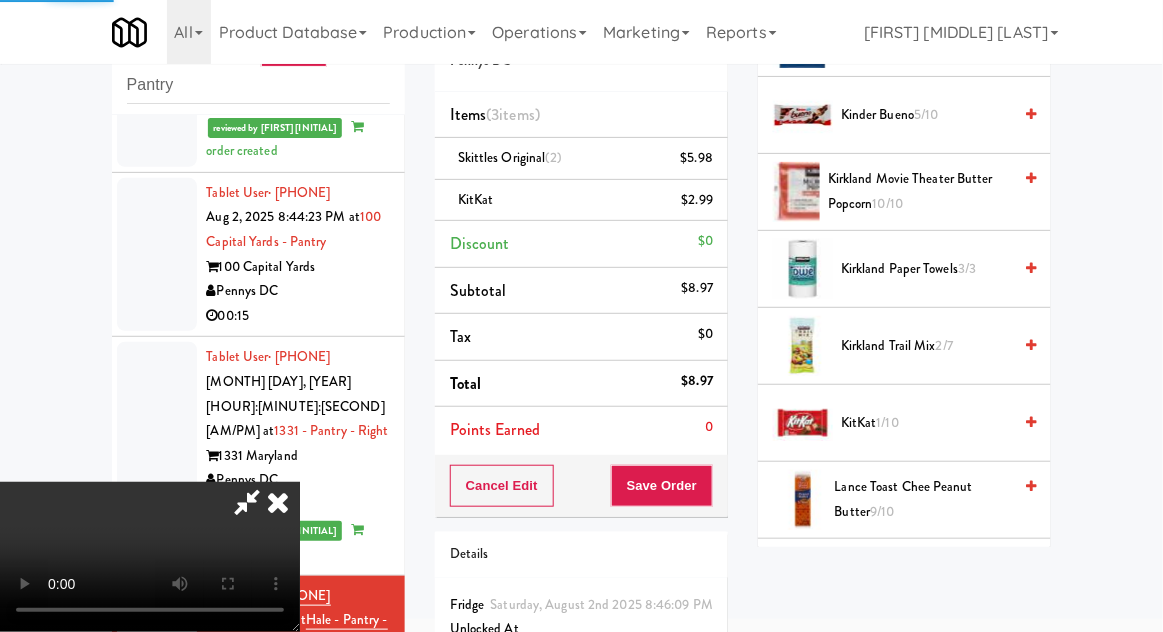 scroll, scrollTop: 197, scrollLeft: 0, axis: vertical 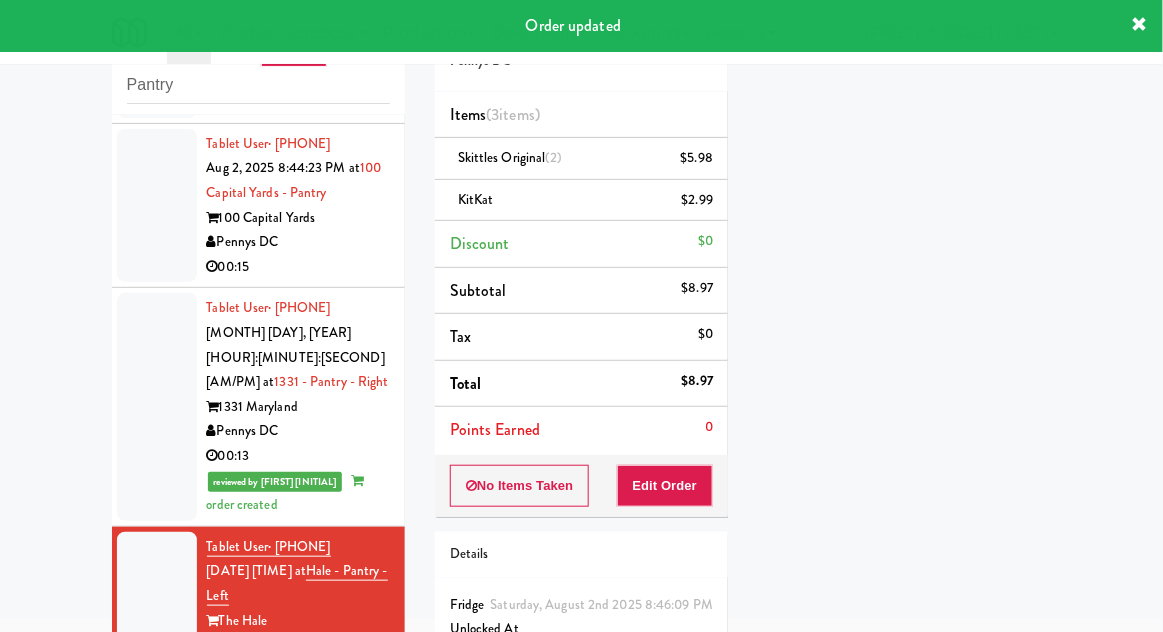 click at bounding box center (157, 406) 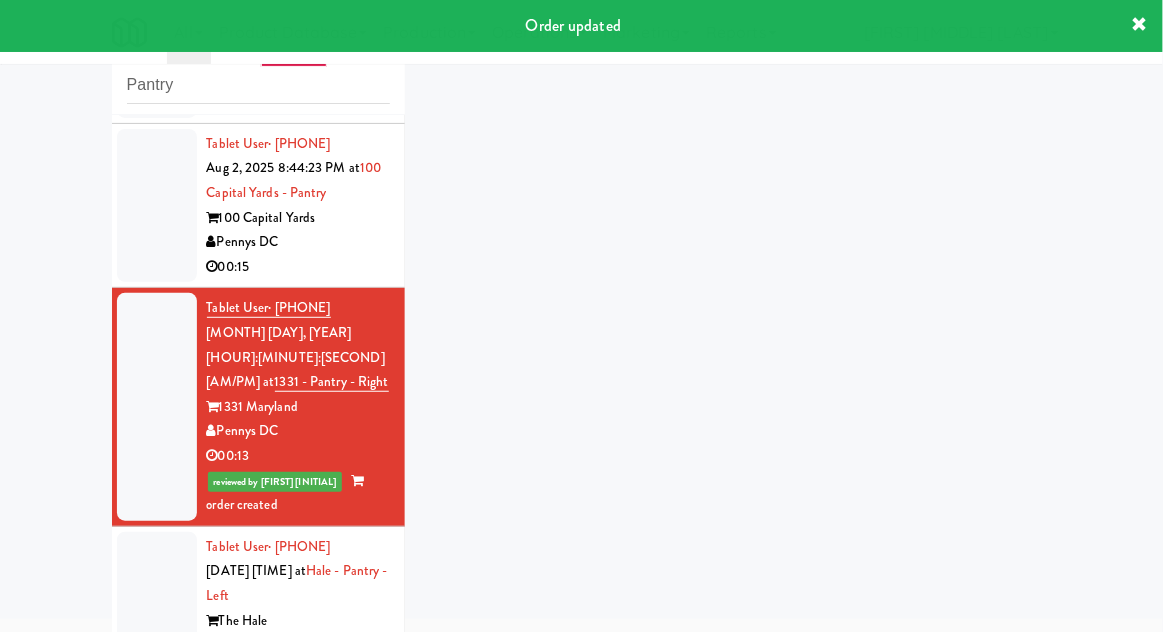 click at bounding box center (157, 633) 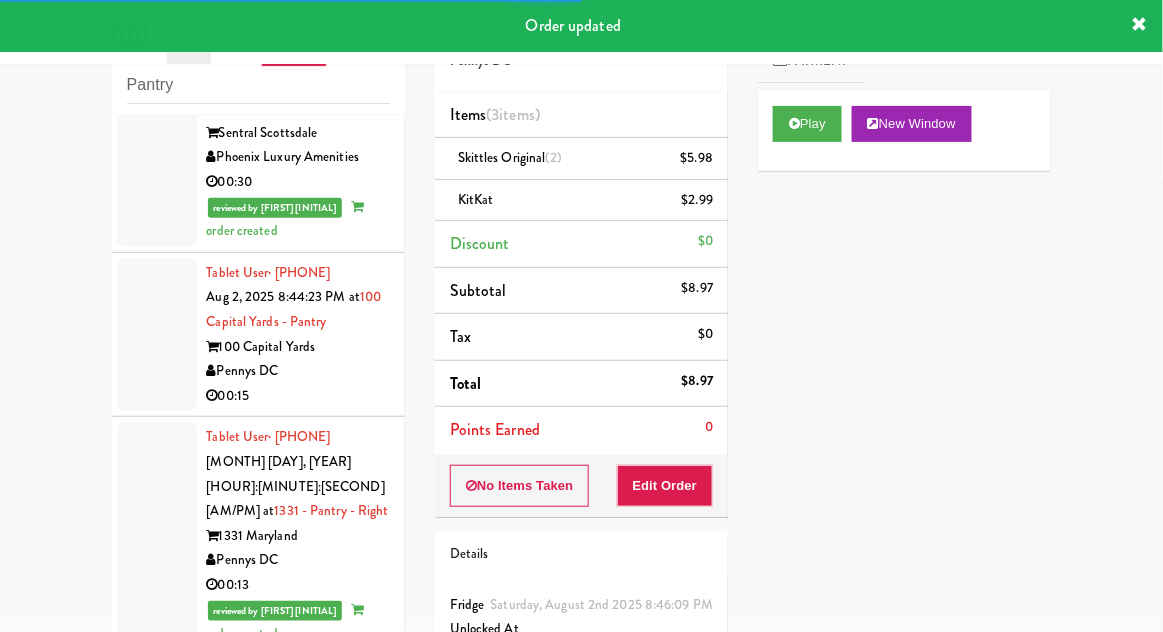 scroll, scrollTop: 0, scrollLeft: 0, axis: both 